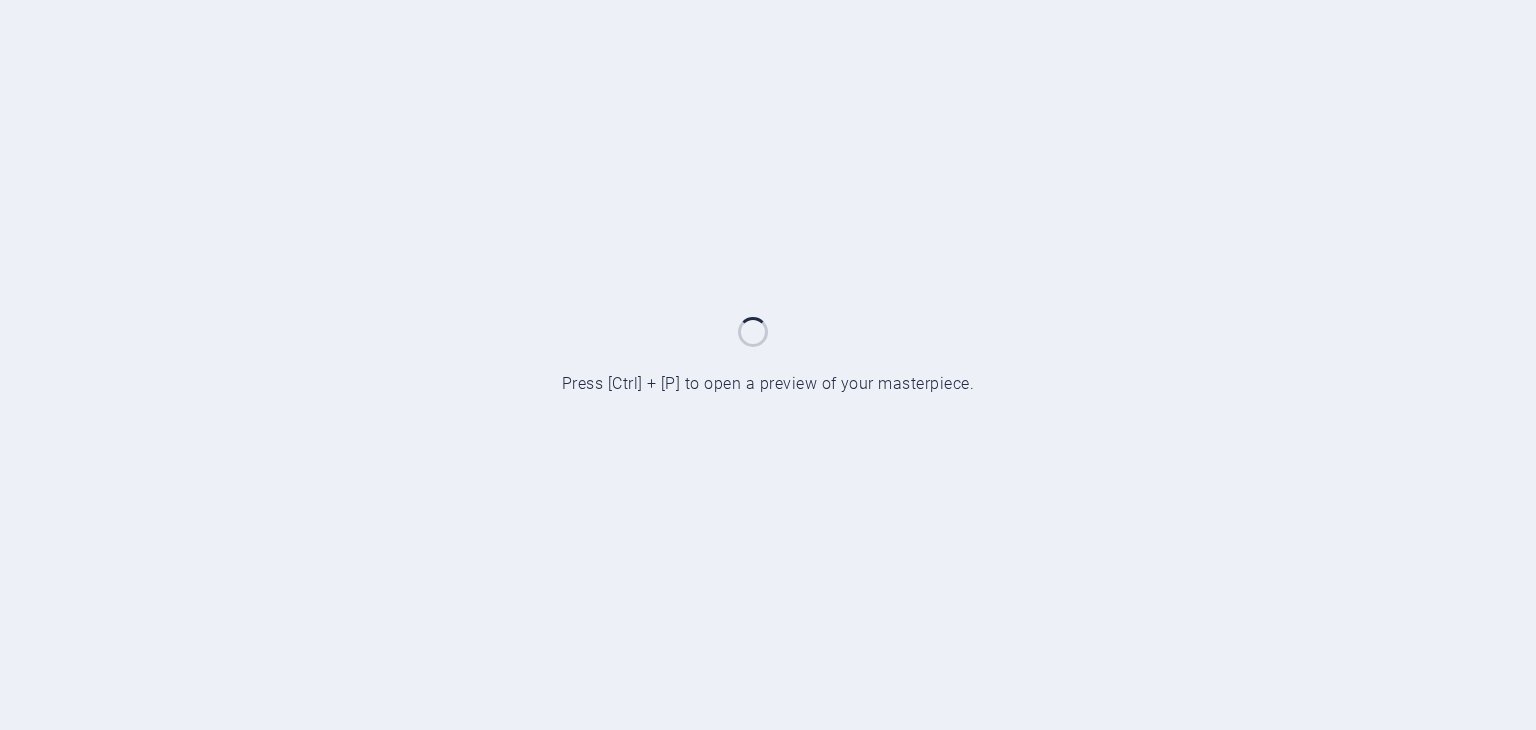 scroll, scrollTop: 0, scrollLeft: 0, axis: both 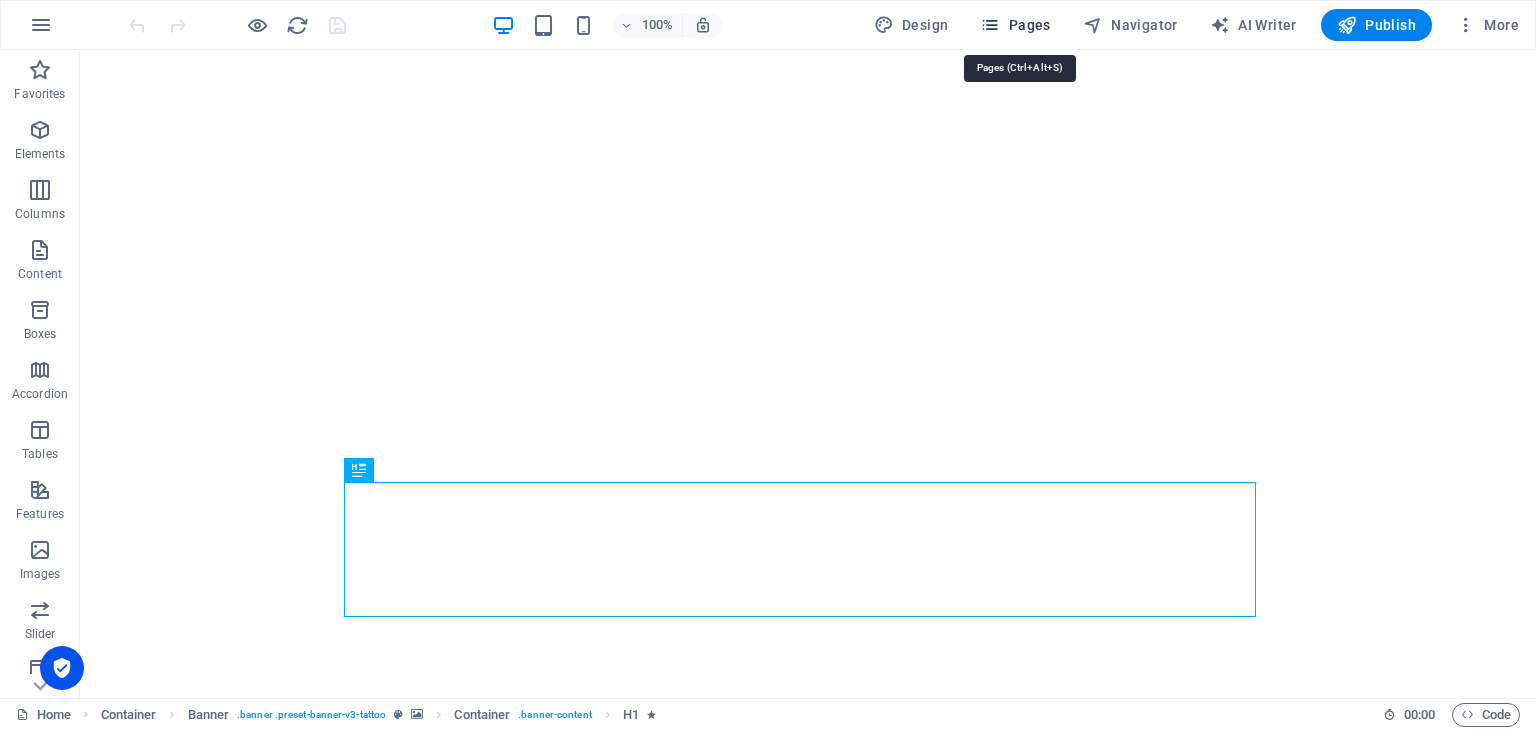 click on "Pages" at bounding box center (1015, 25) 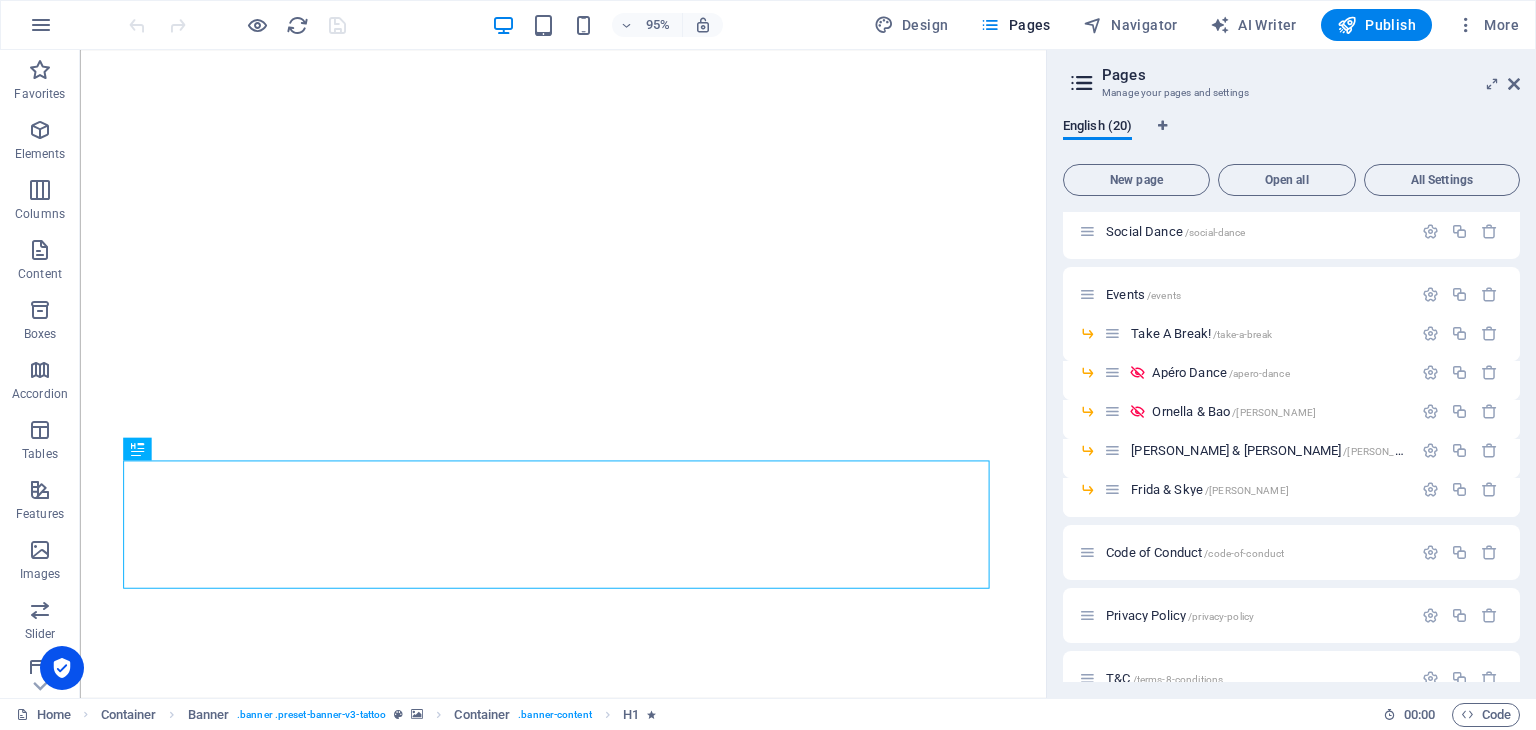 scroll, scrollTop: 408, scrollLeft: 0, axis: vertical 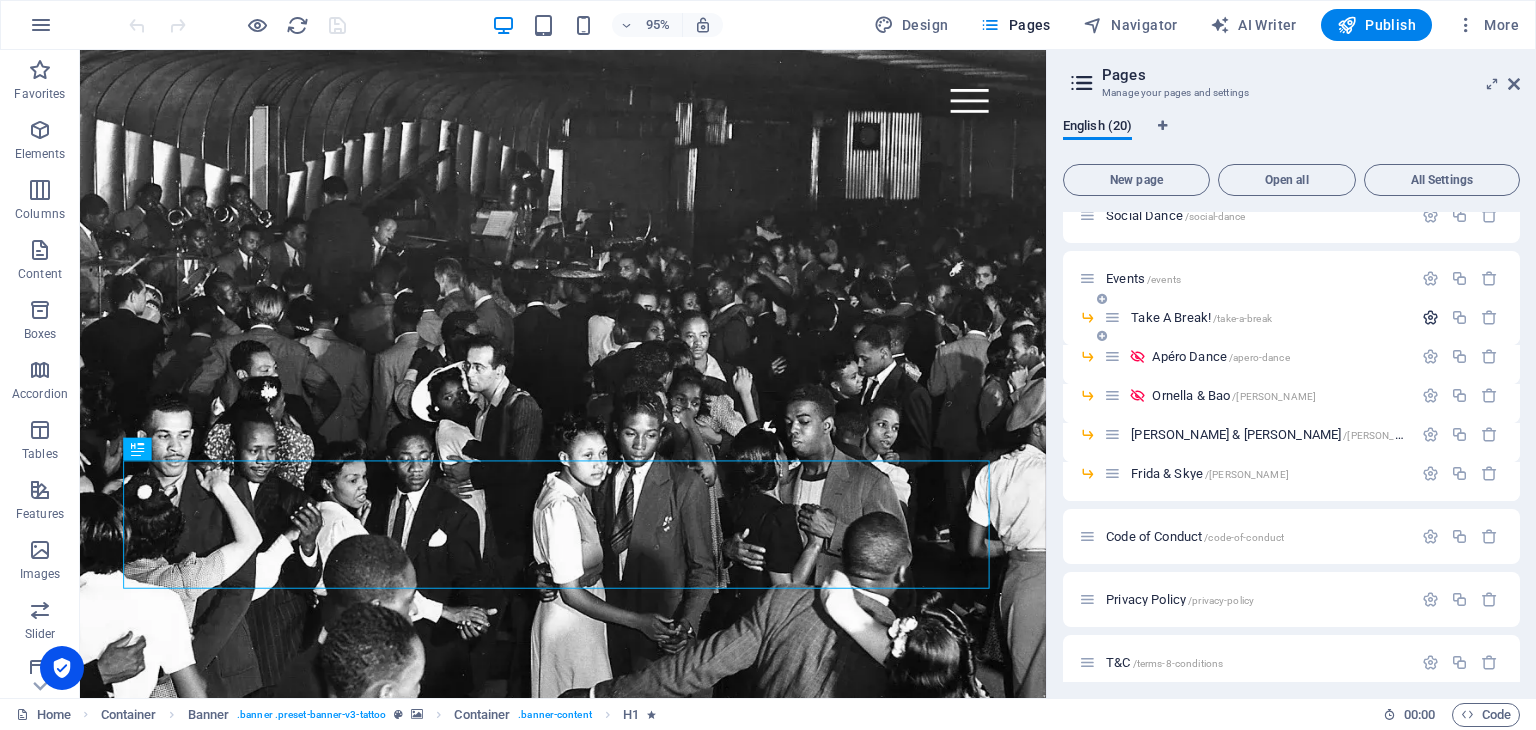 click at bounding box center [1430, 317] 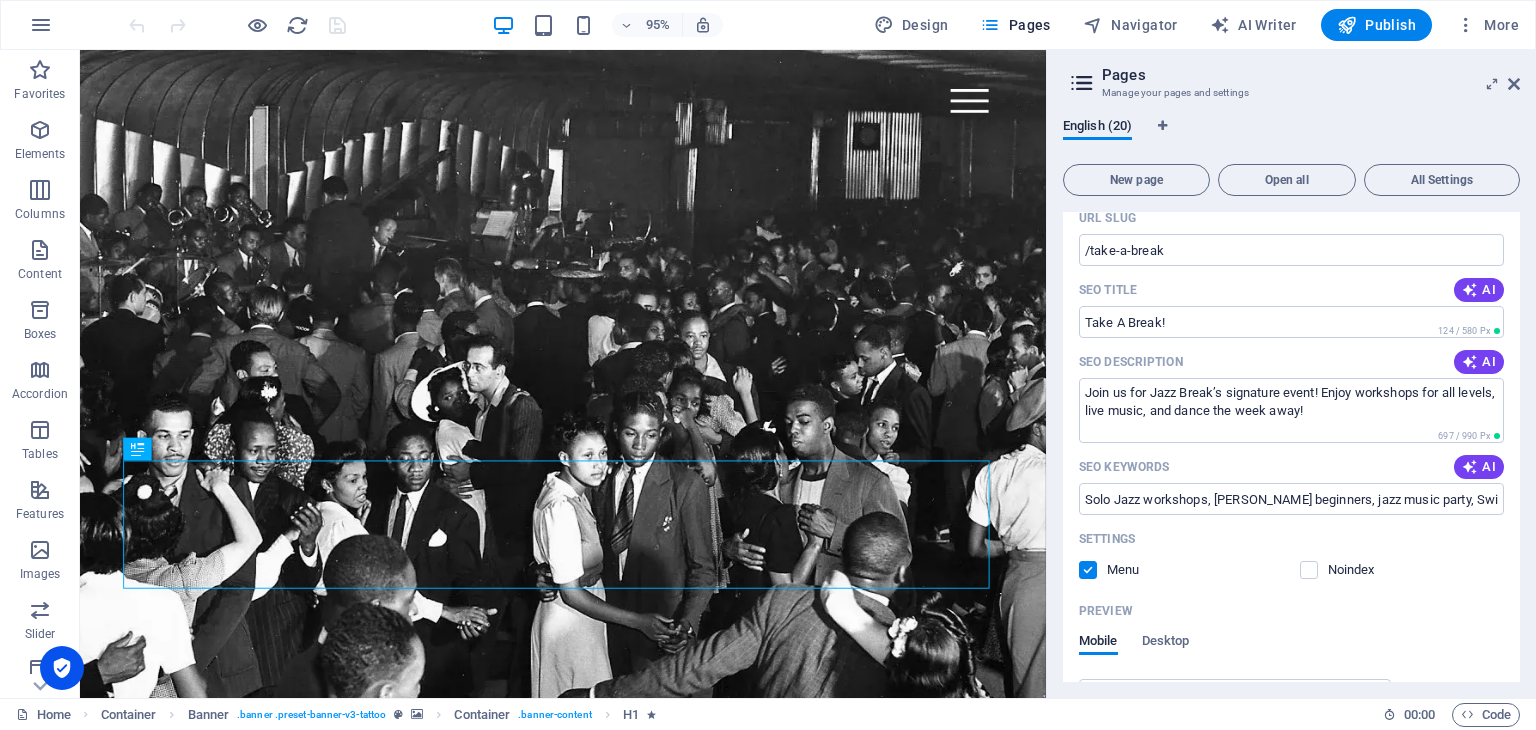 scroll, scrollTop: 632, scrollLeft: 0, axis: vertical 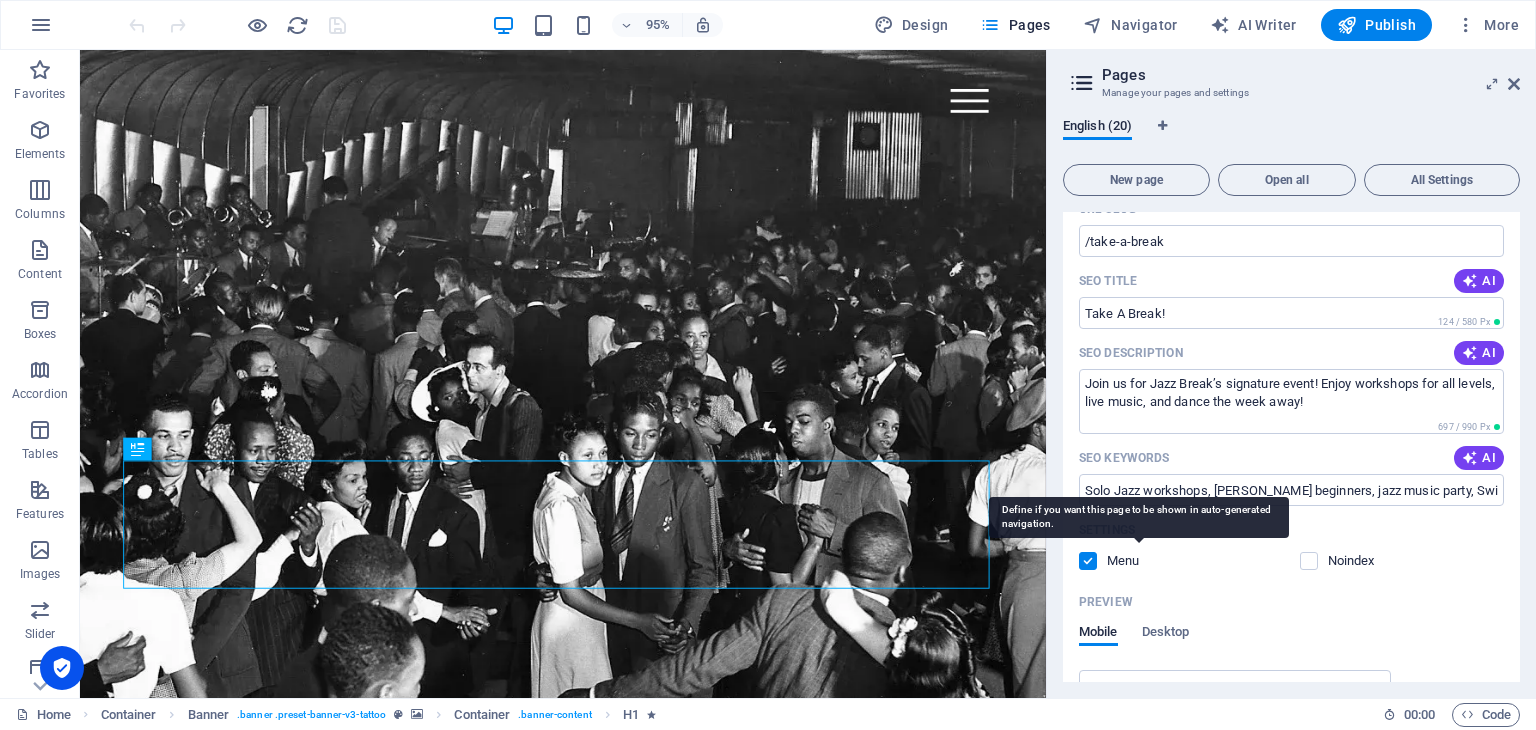 click on "Menu" at bounding box center (1139, 561) 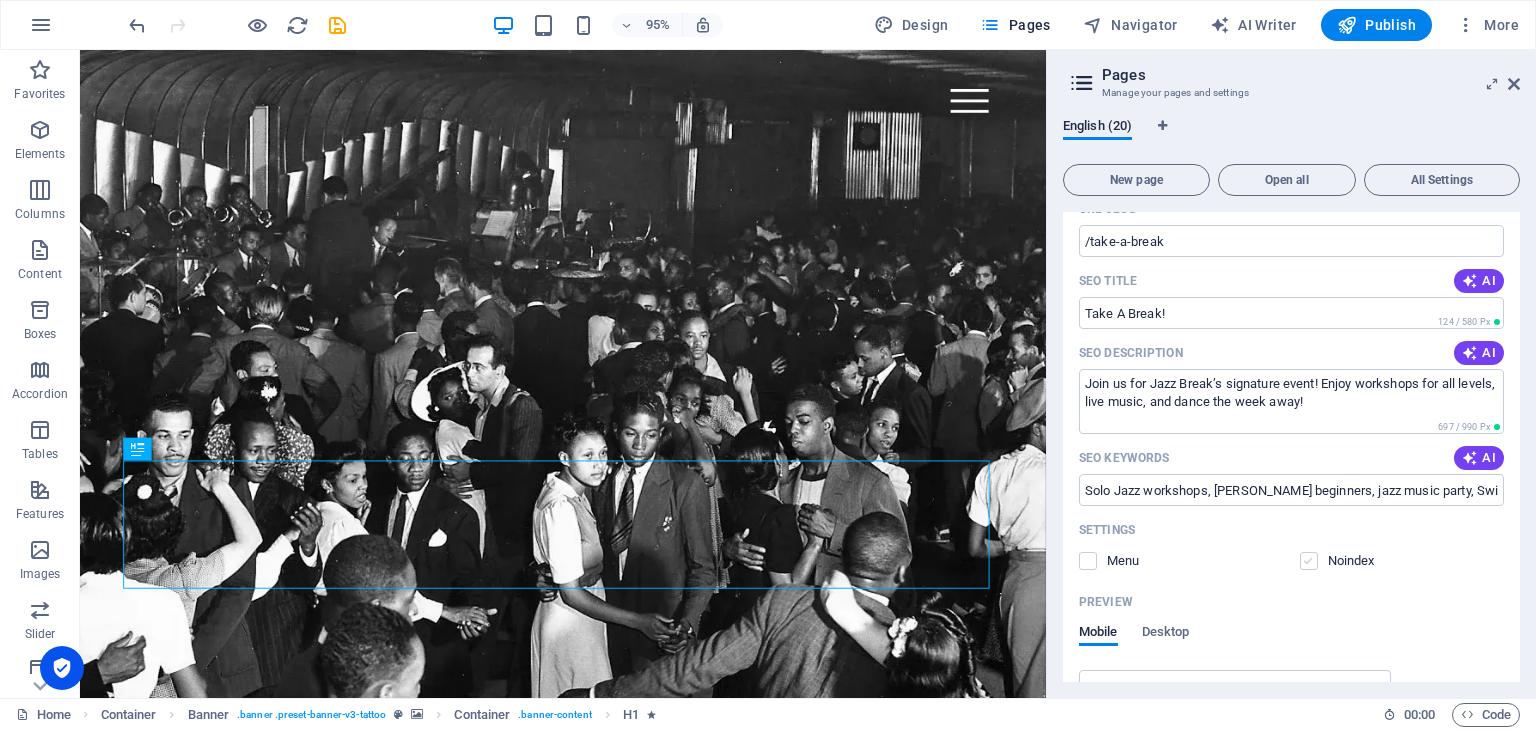 click at bounding box center [1309, 561] 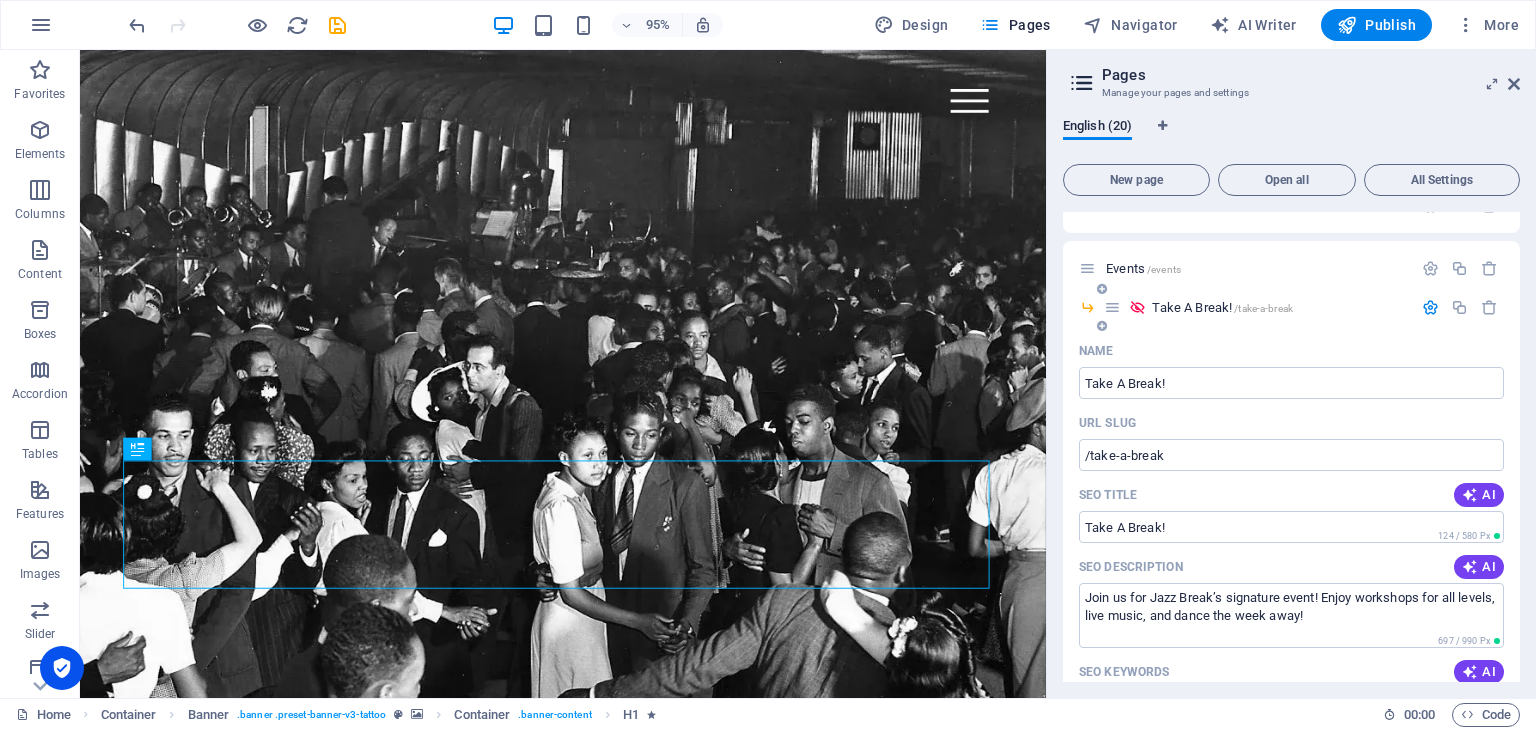 scroll, scrollTop: 363, scrollLeft: 0, axis: vertical 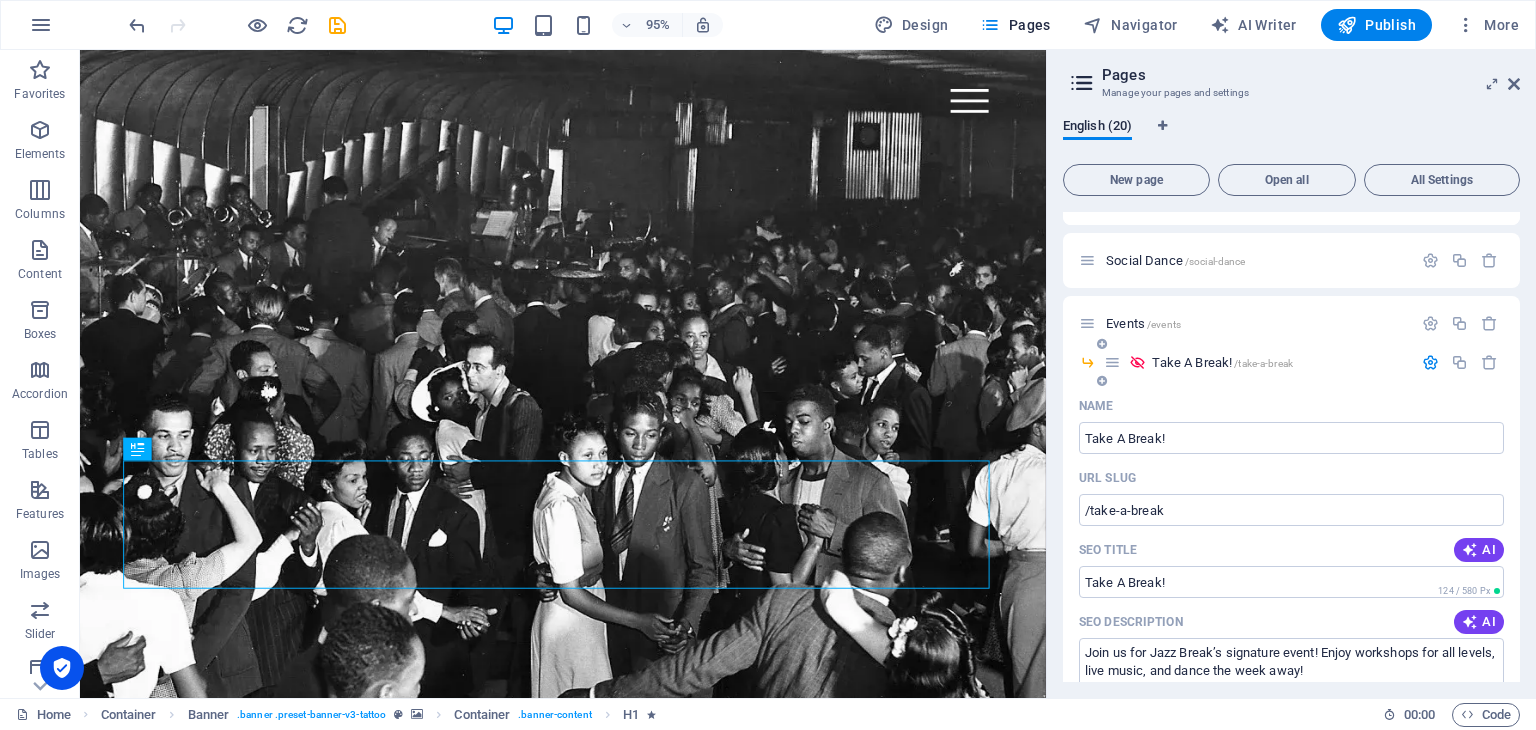 click at bounding box center [1430, 362] 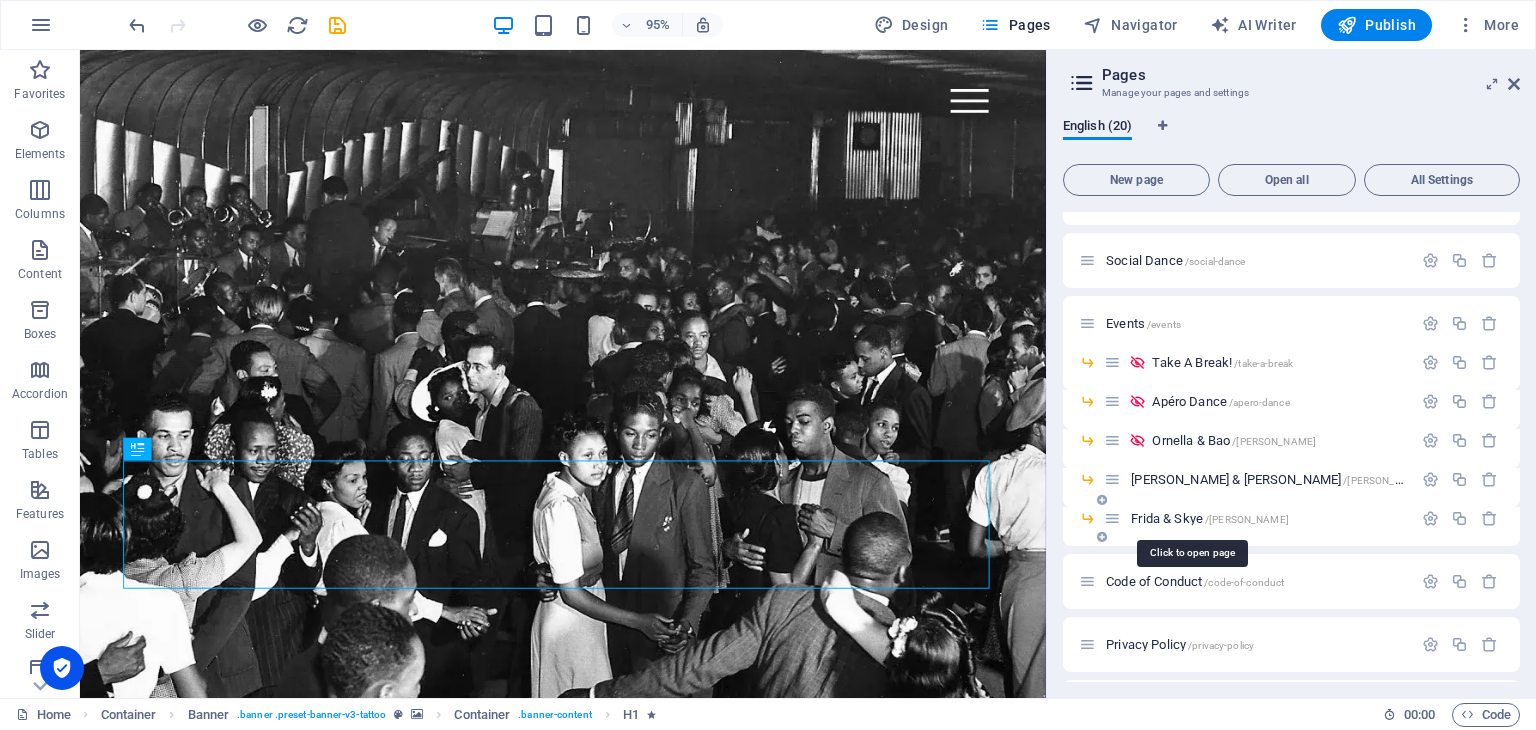 click on "[PERSON_NAME] & [PERSON_NAME] /[PERSON_NAME]" at bounding box center [1210, 518] 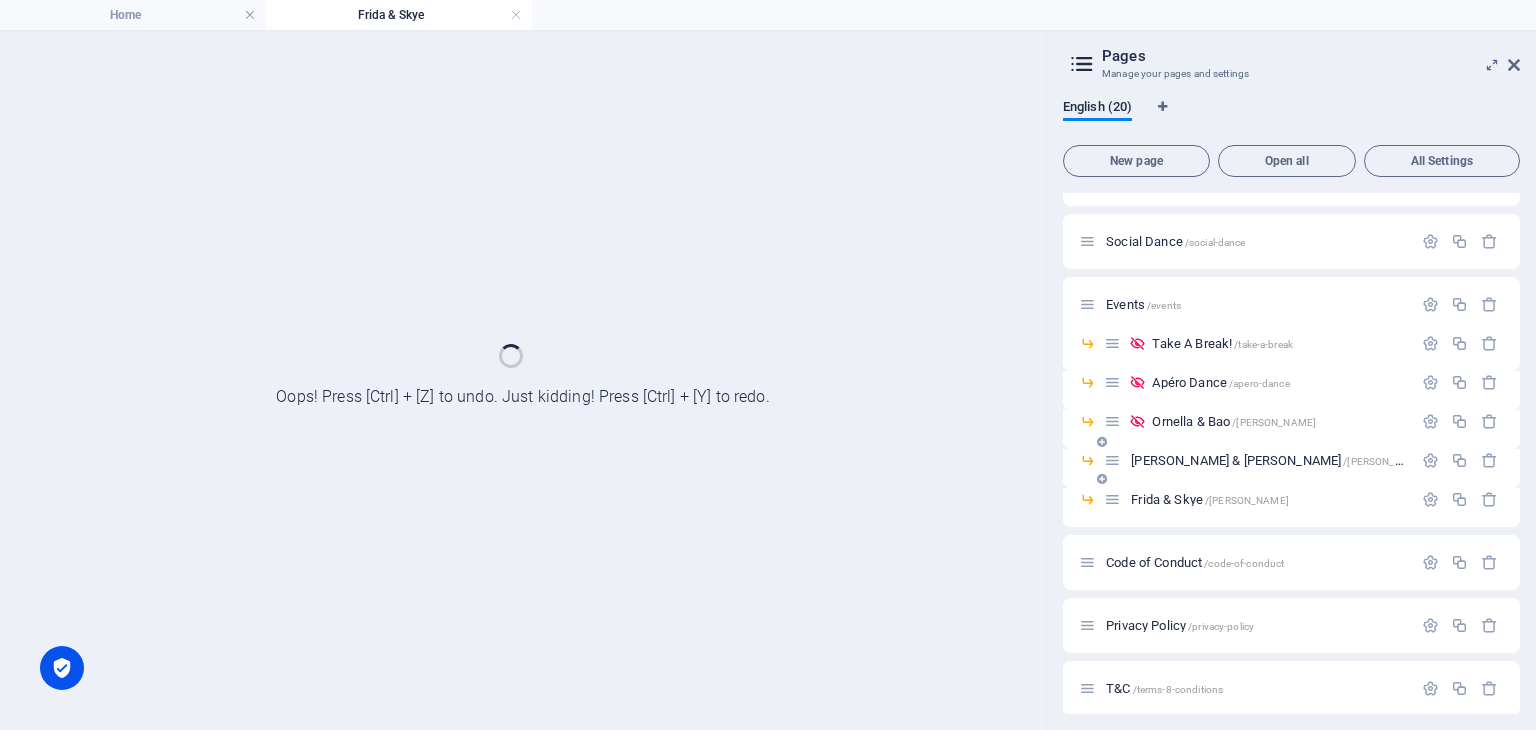 click on "/[PERSON_NAME]" at bounding box center [1385, 461] 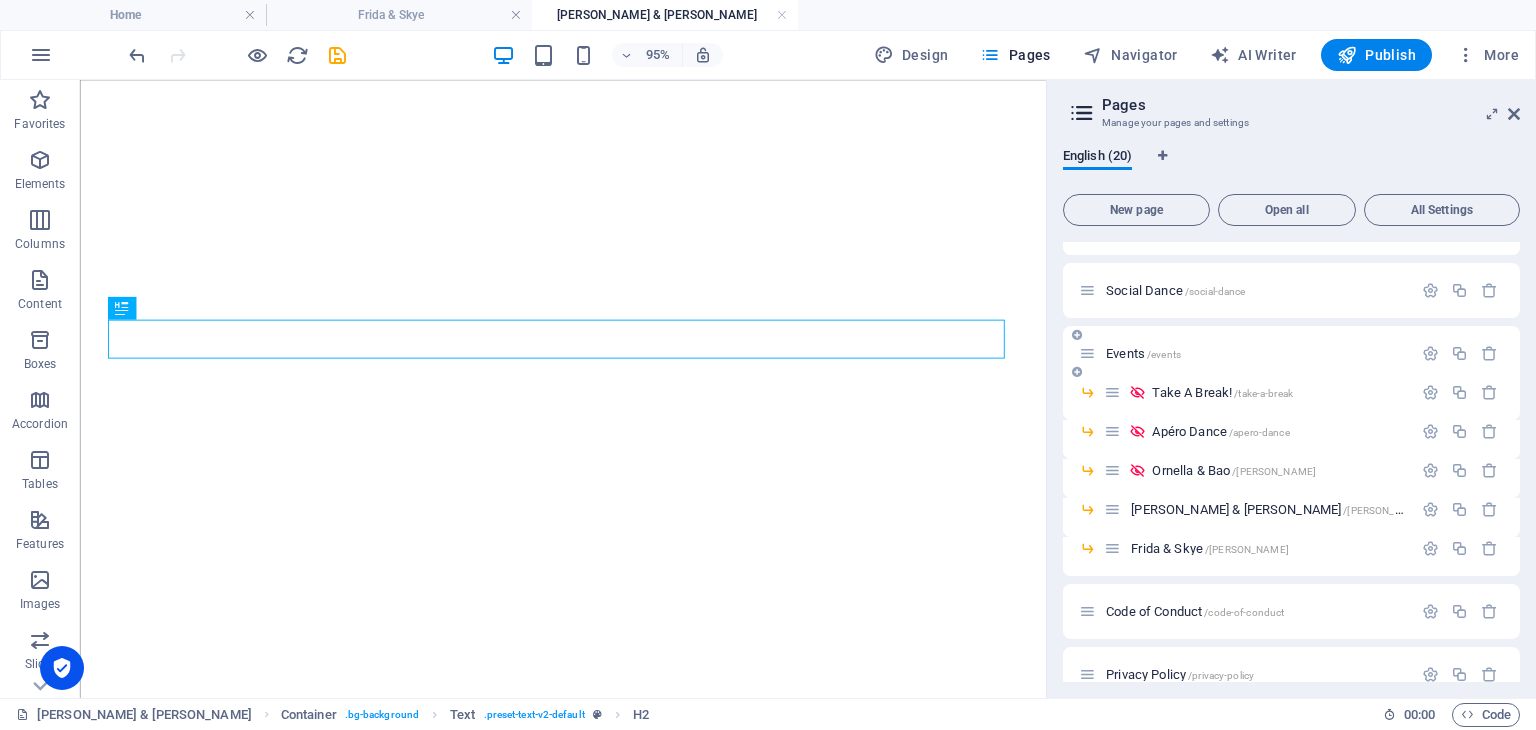 click on "Events /events" at bounding box center [1143, 353] 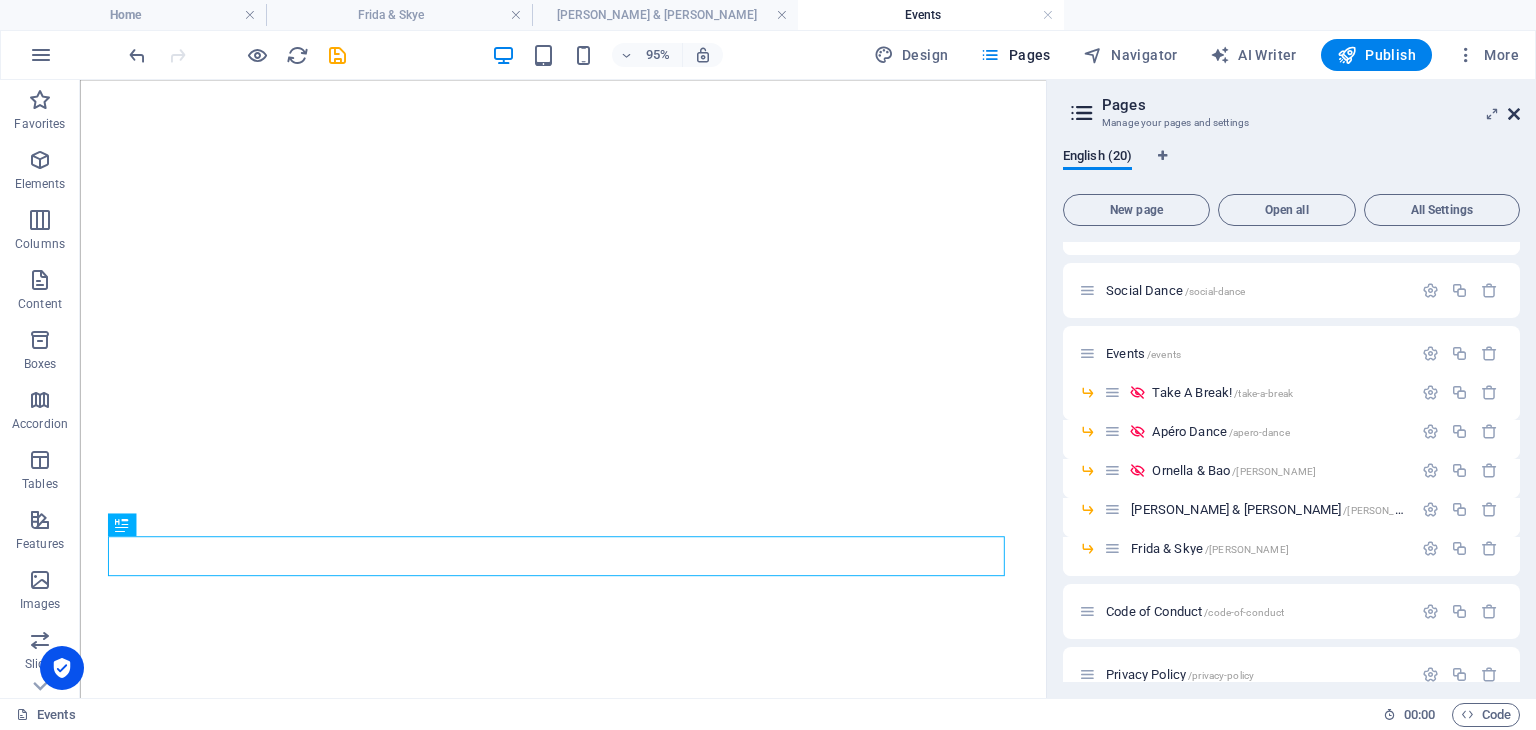 click at bounding box center (1514, 114) 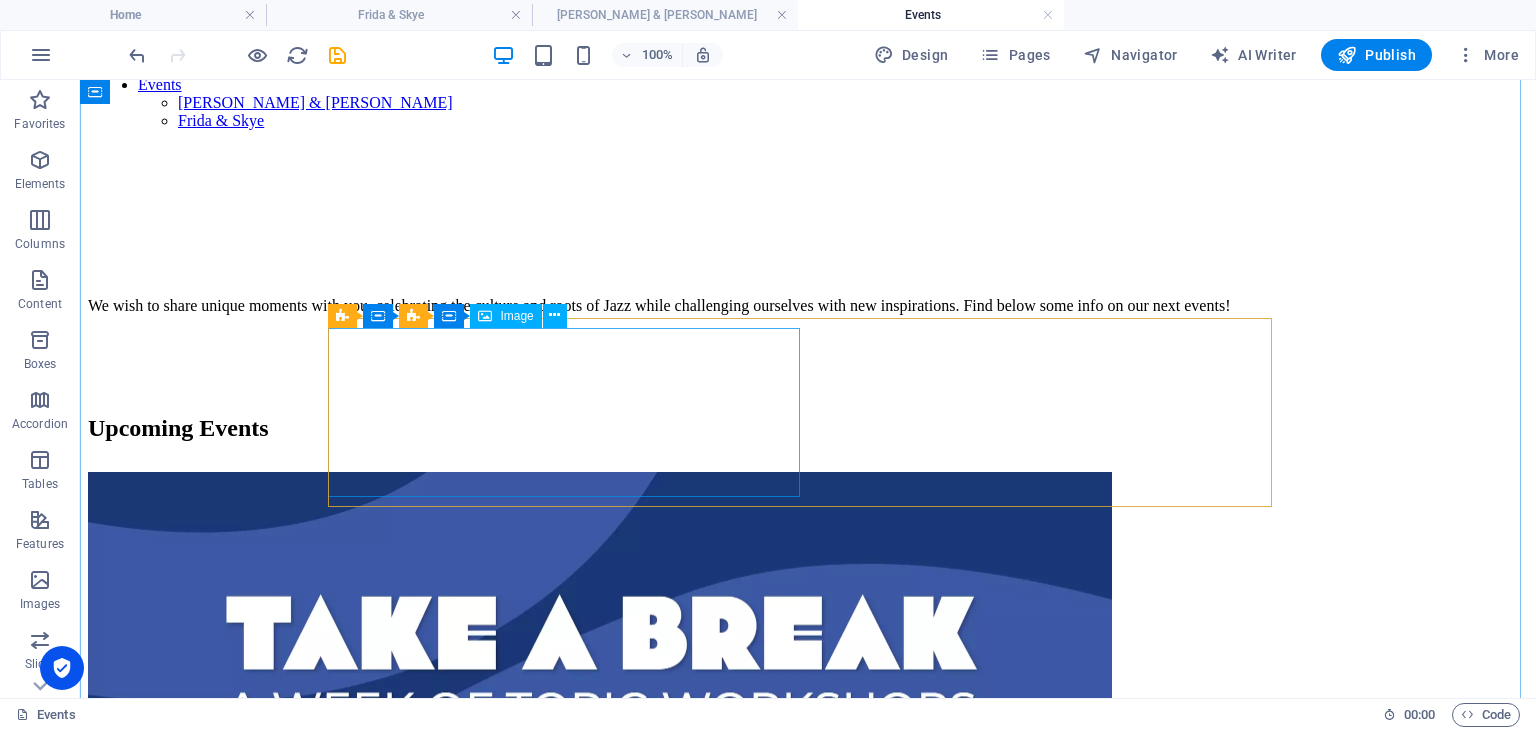 scroll, scrollTop: 284, scrollLeft: 0, axis: vertical 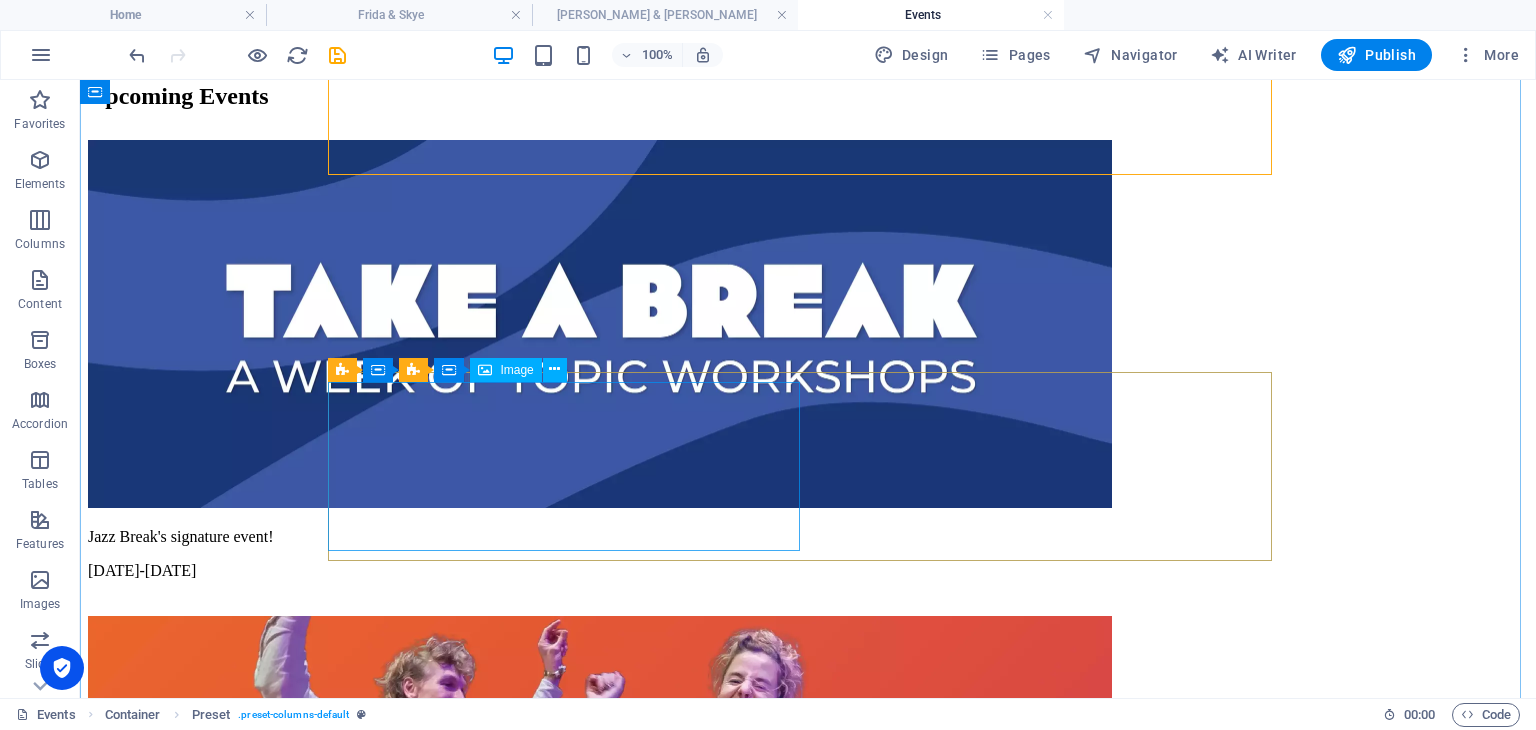drag, startPoint x: 424, startPoint y: 383, endPoint x: 461, endPoint y: 550, distance: 171.0497 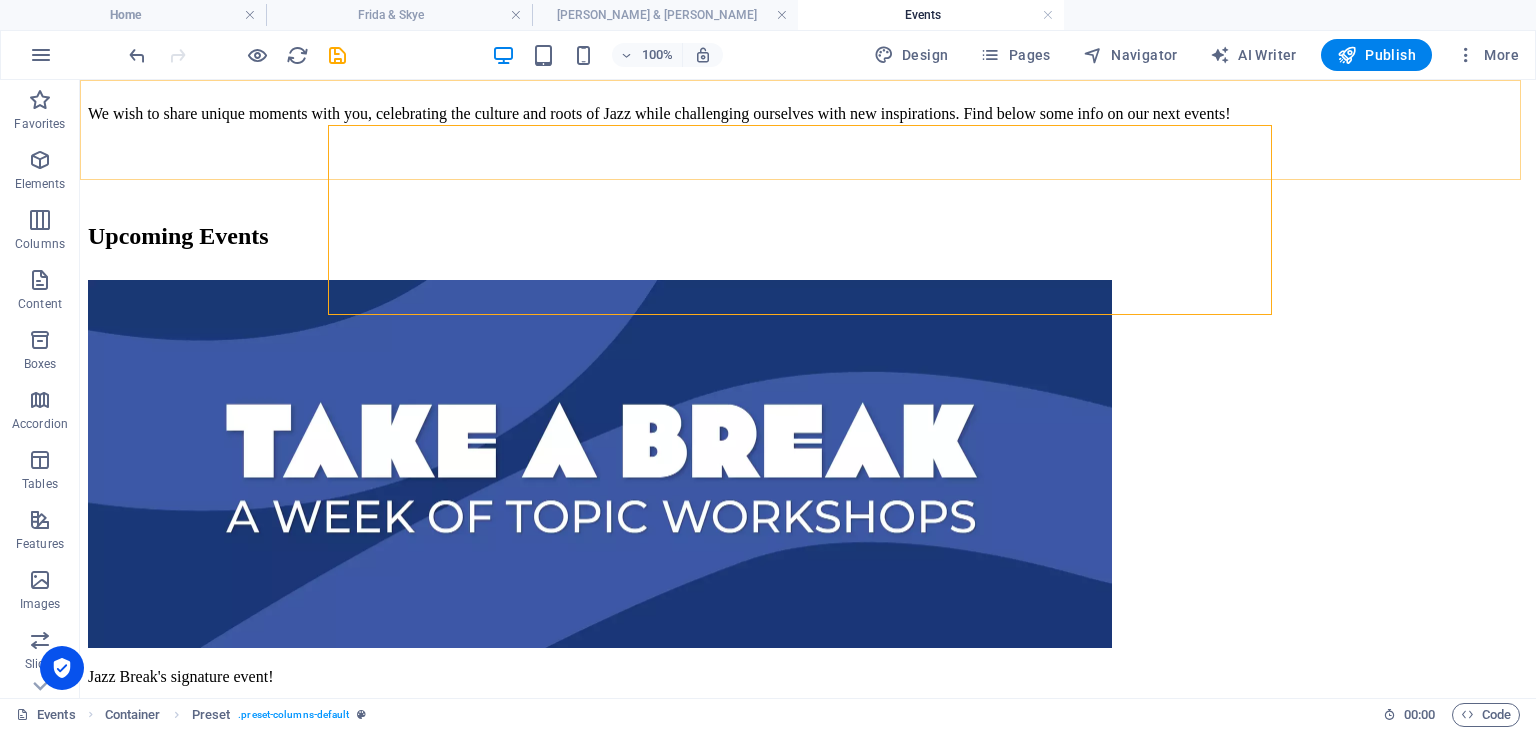 scroll, scrollTop: 379, scrollLeft: 0, axis: vertical 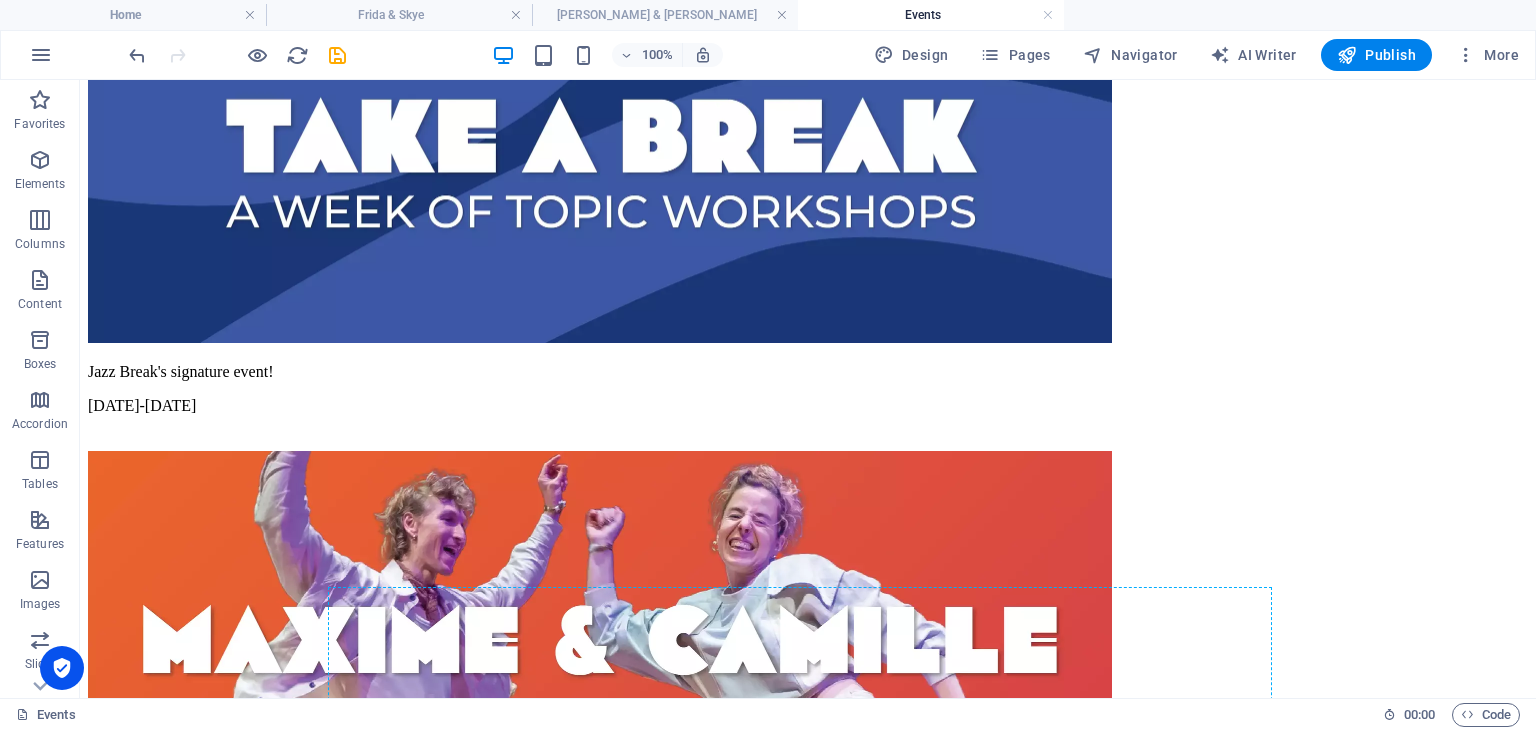 drag, startPoint x: 420, startPoint y: 288, endPoint x: 400, endPoint y: 585, distance: 297.67264 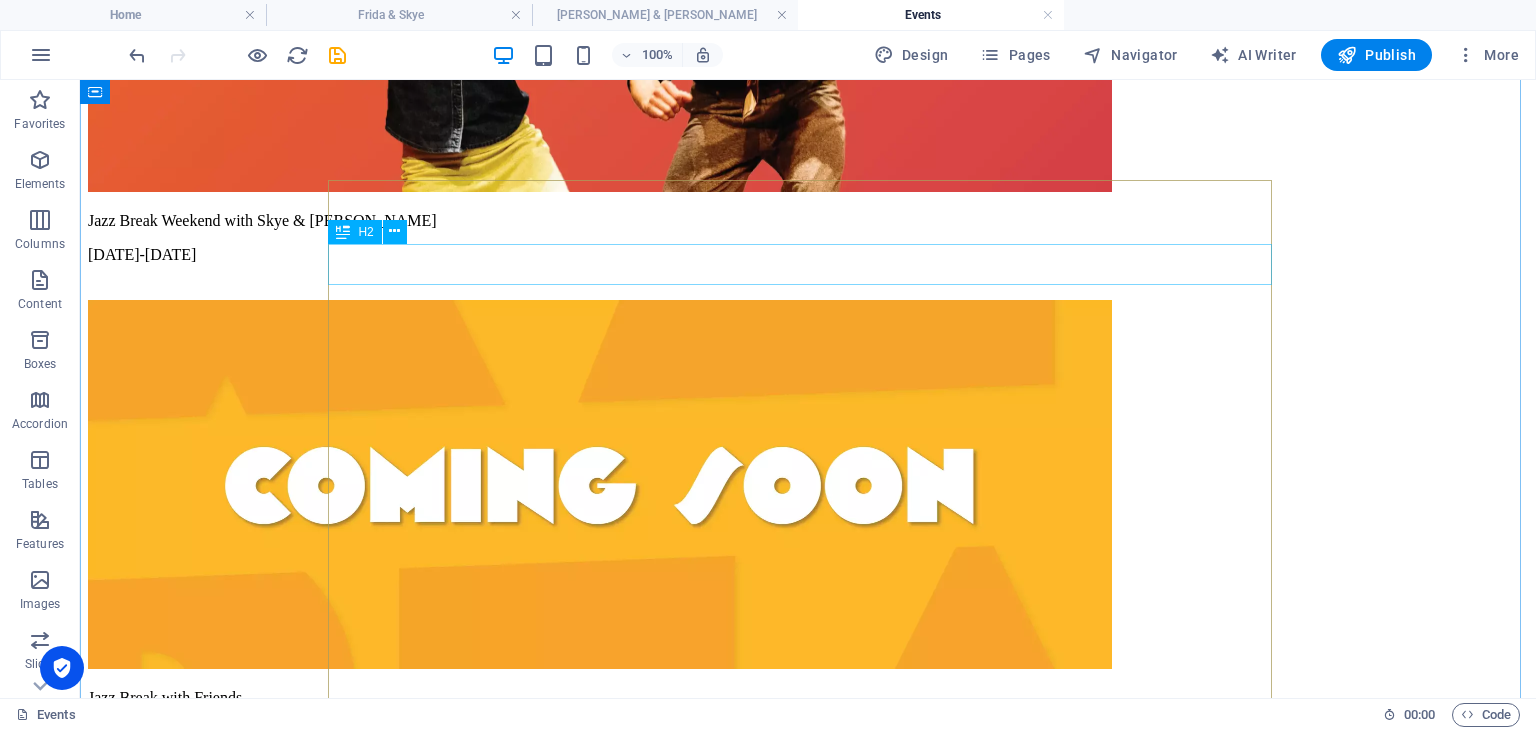 scroll, scrollTop: 1967, scrollLeft: 0, axis: vertical 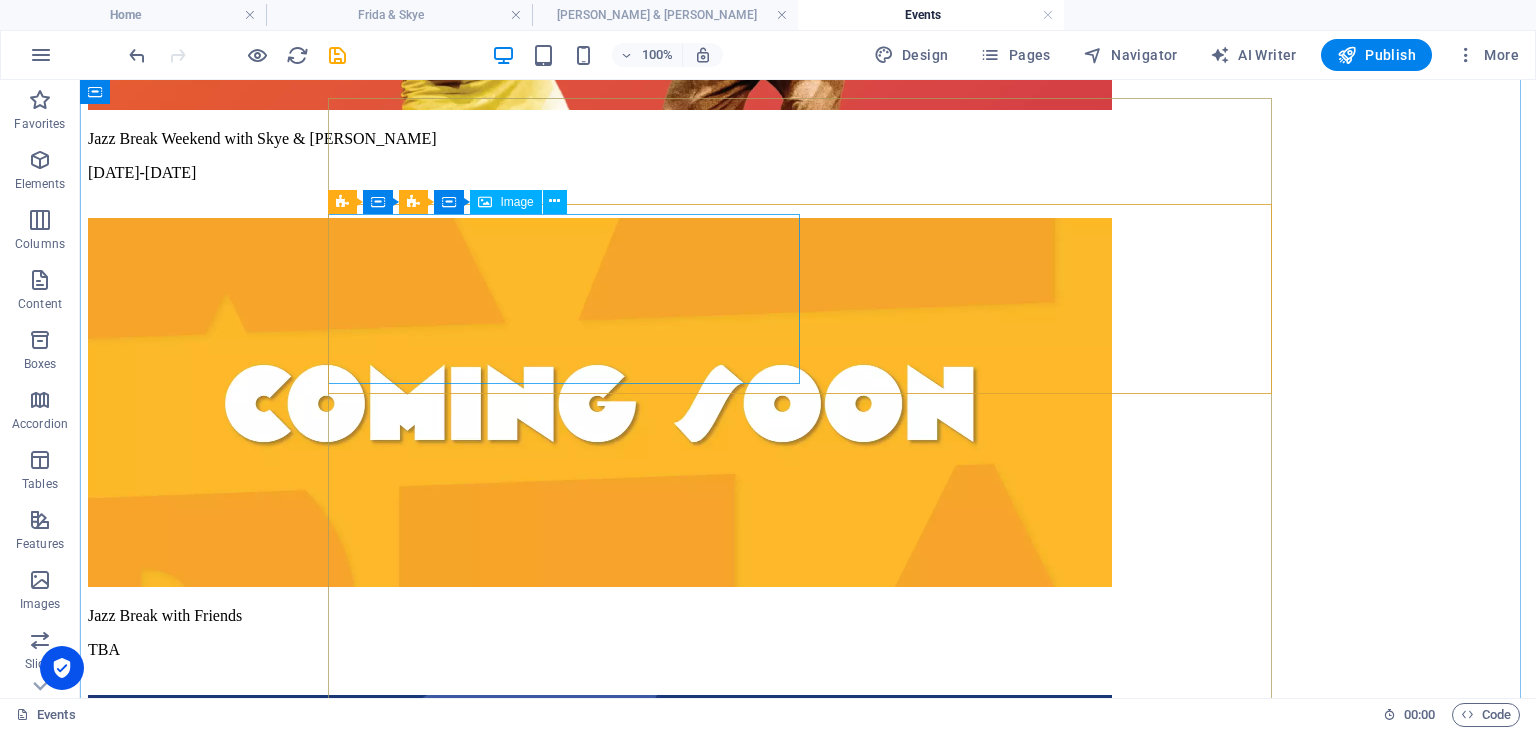 click at bounding box center [808, 2226] 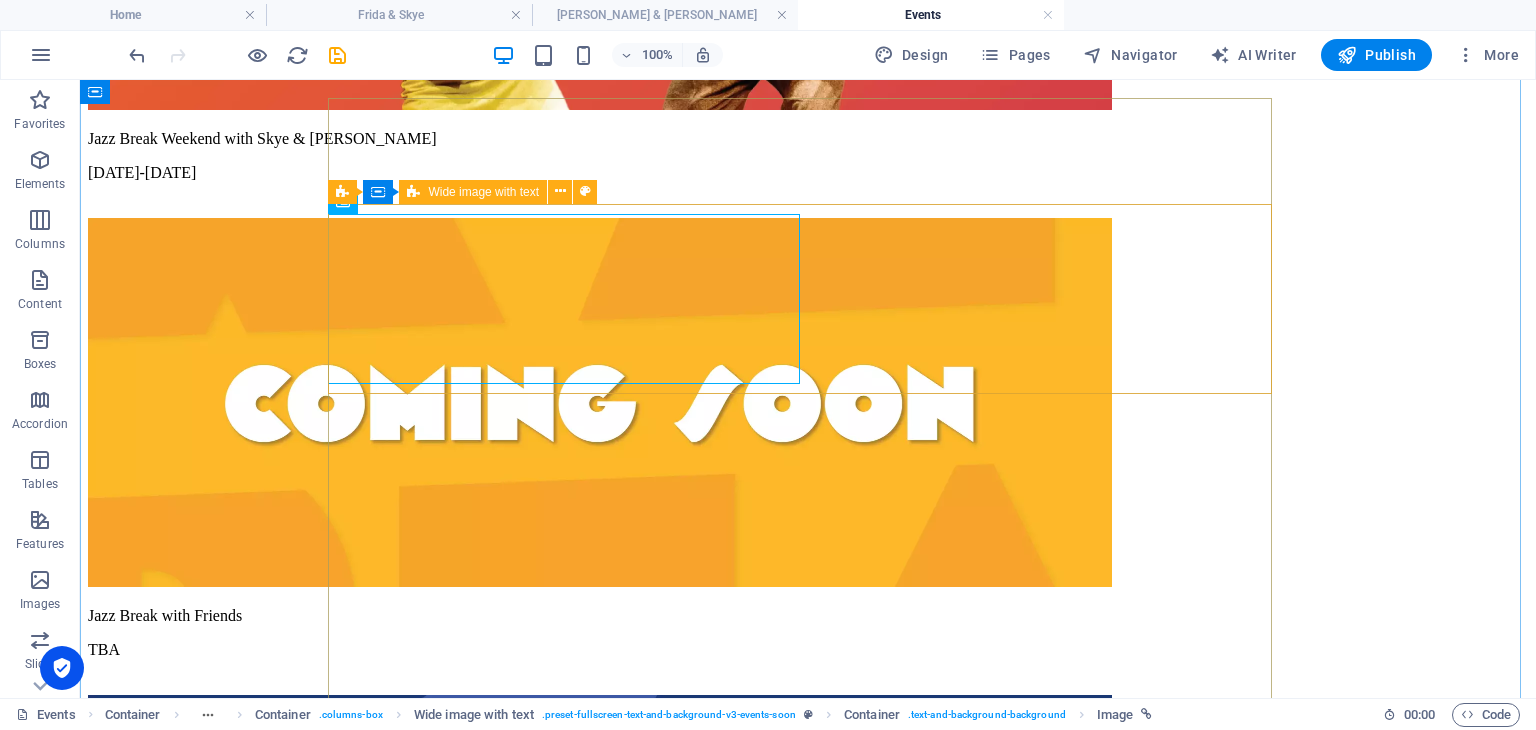 click on "Jazz Break's Birthday Party! [DEMOGRAPHIC_DATA]" at bounding box center [808, 2268] 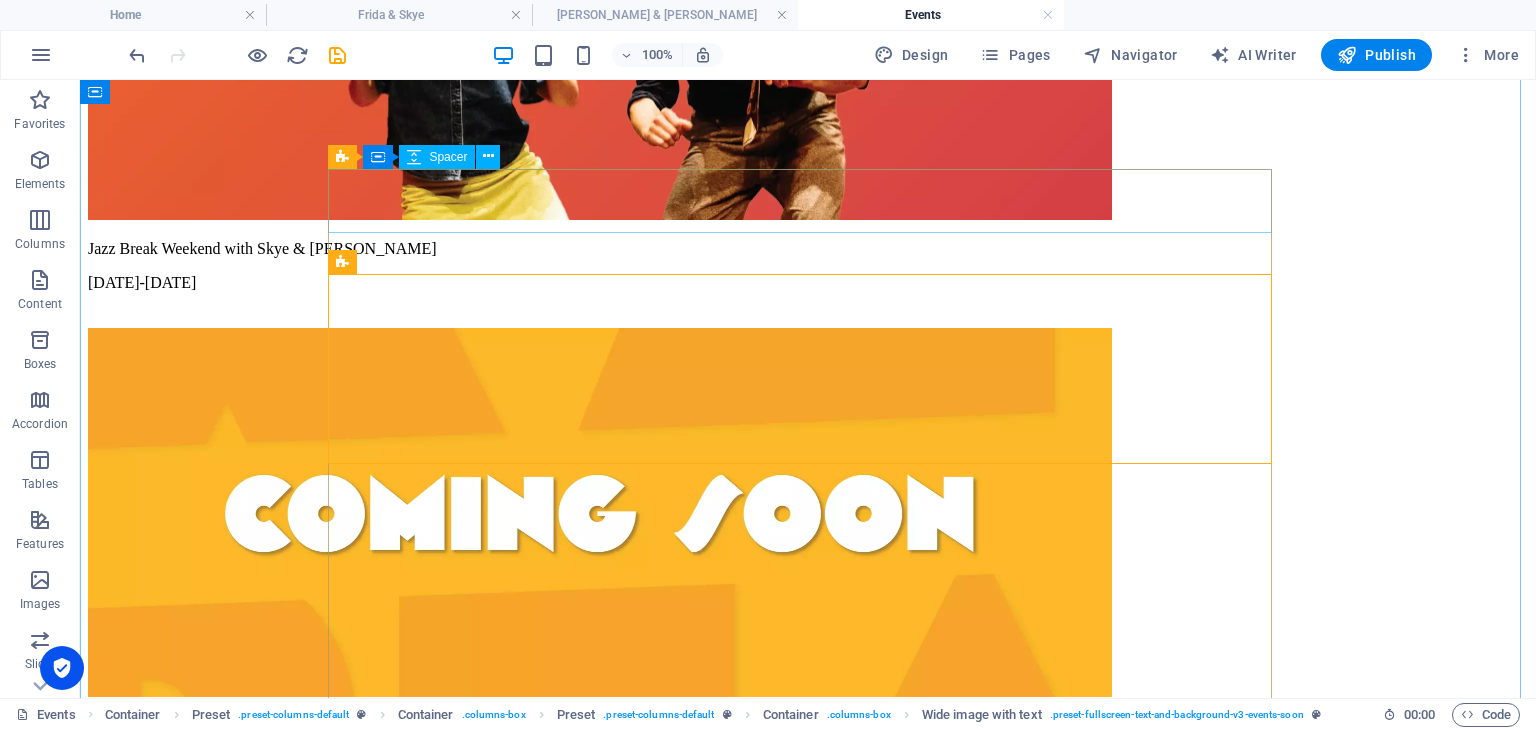 scroll, scrollTop: 1820, scrollLeft: 0, axis: vertical 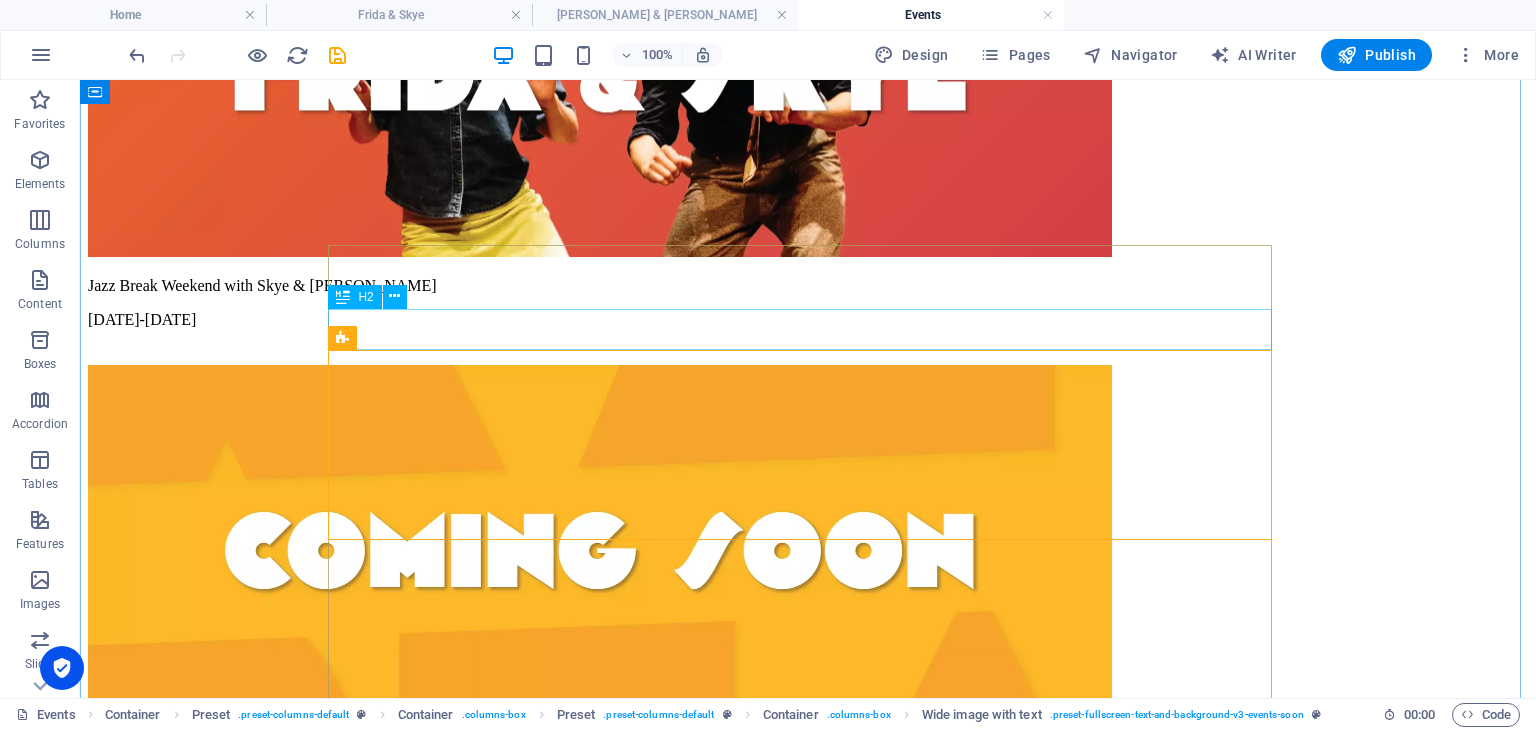 click on "Past Events" at bounding box center [808, 2144] 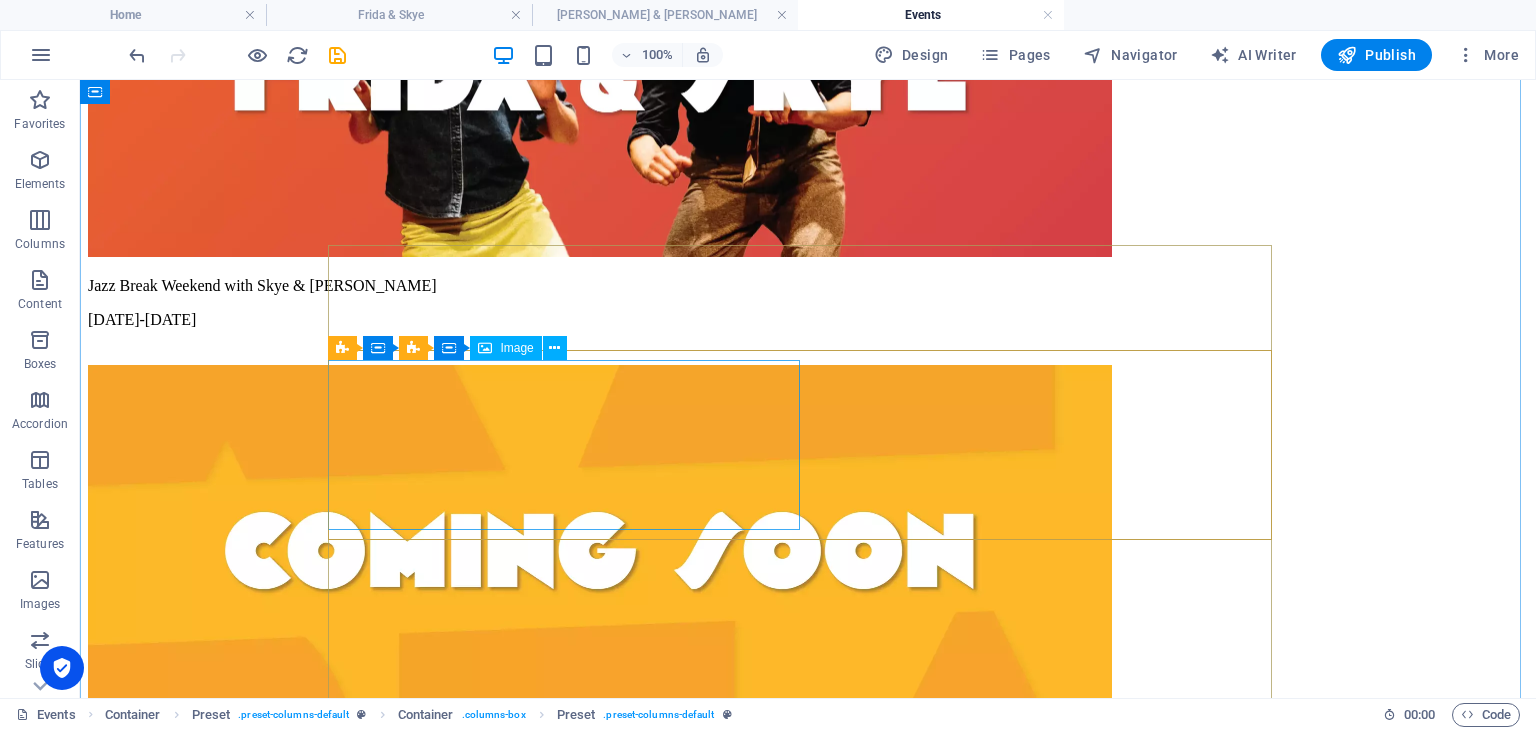 click at bounding box center [808, 2373] 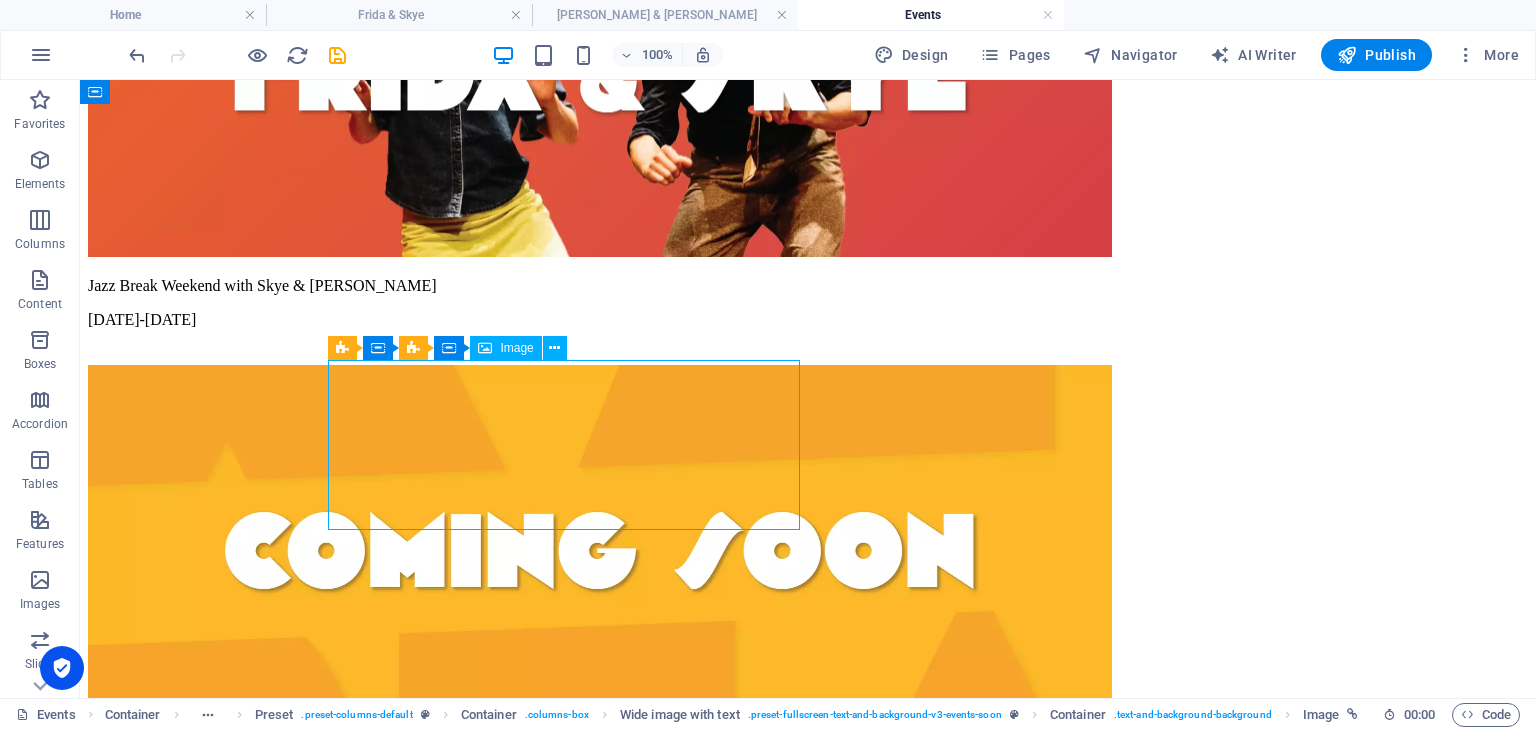 click at bounding box center (808, 2373) 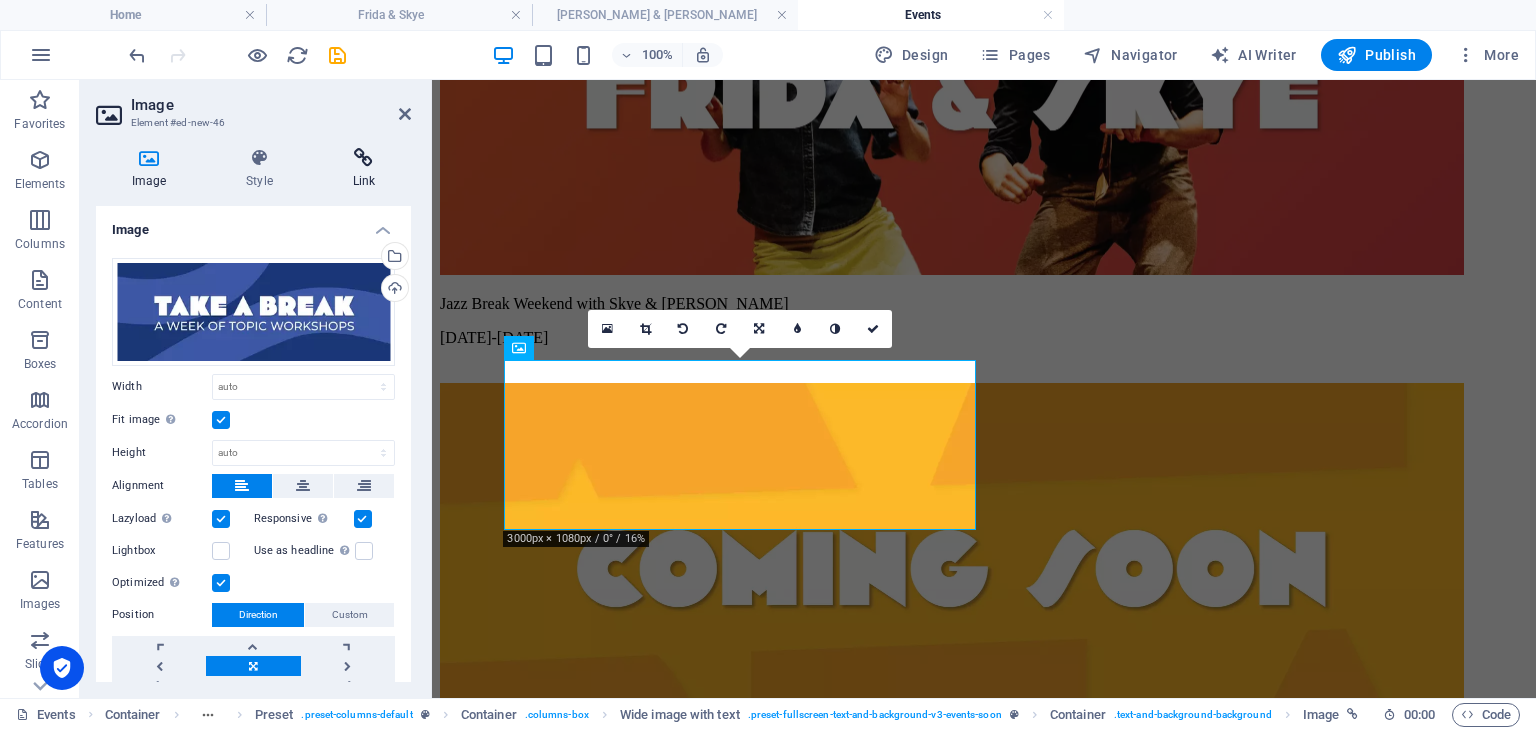 click at bounding box center [364, 158] 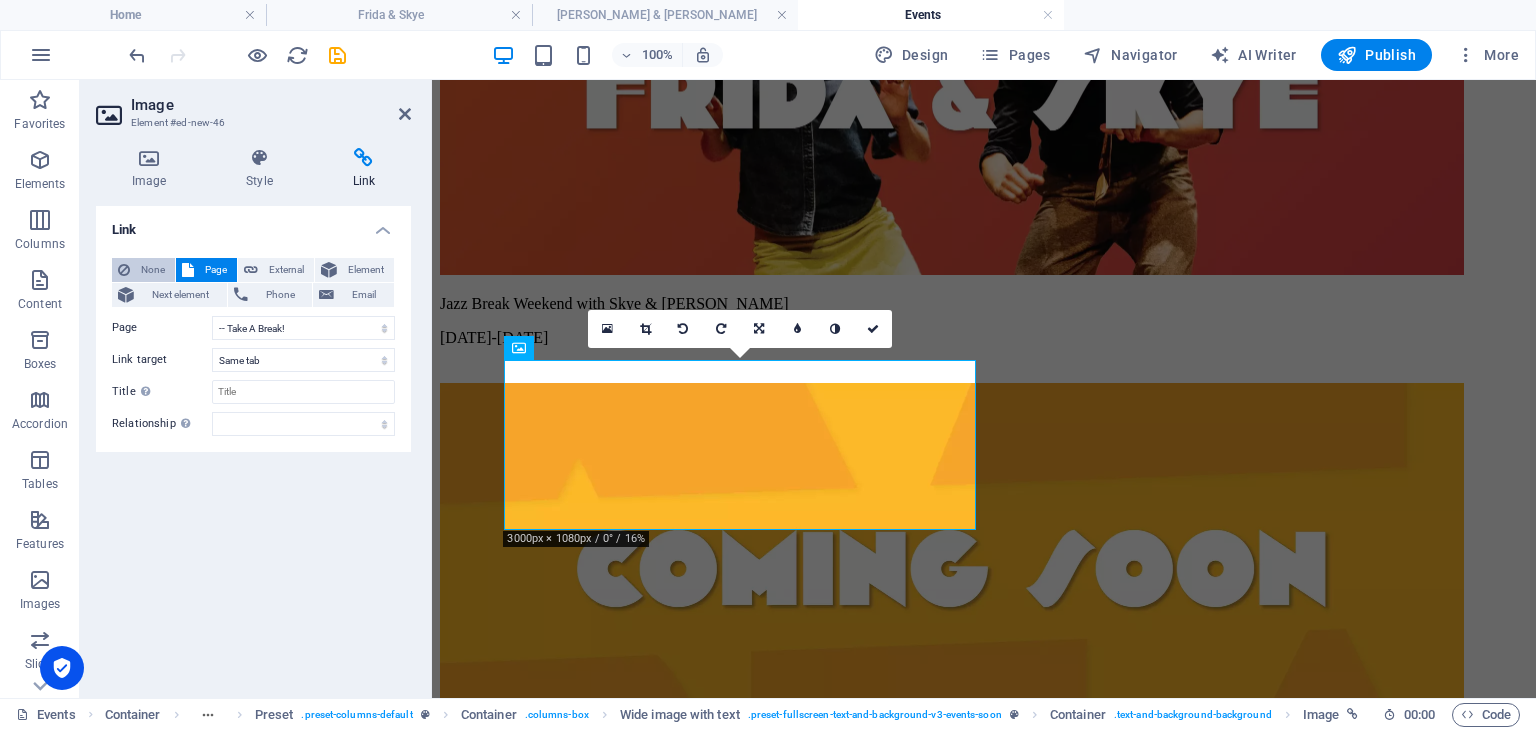 click on "None" at bounding box center [152, 270] 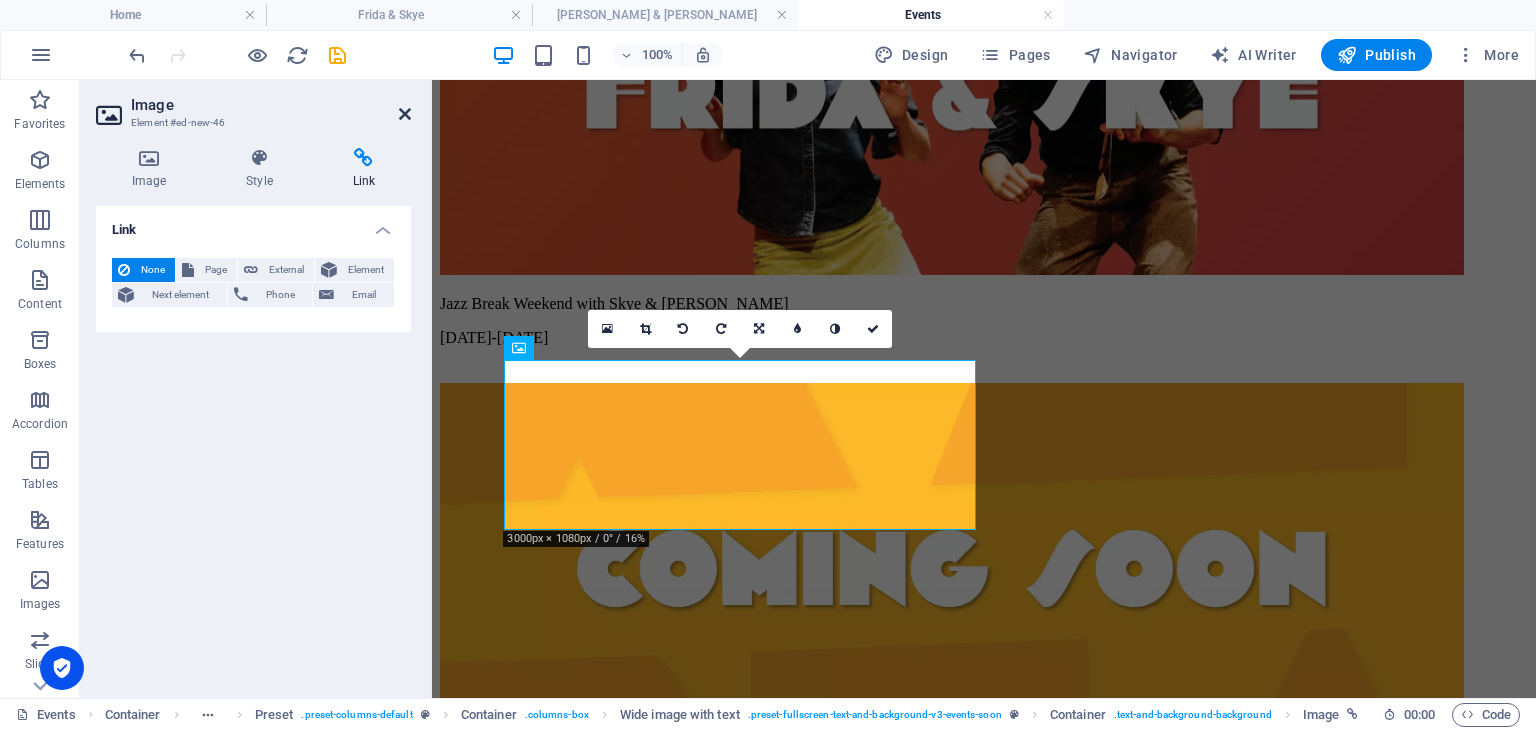 click at bounding box center (405, 114) 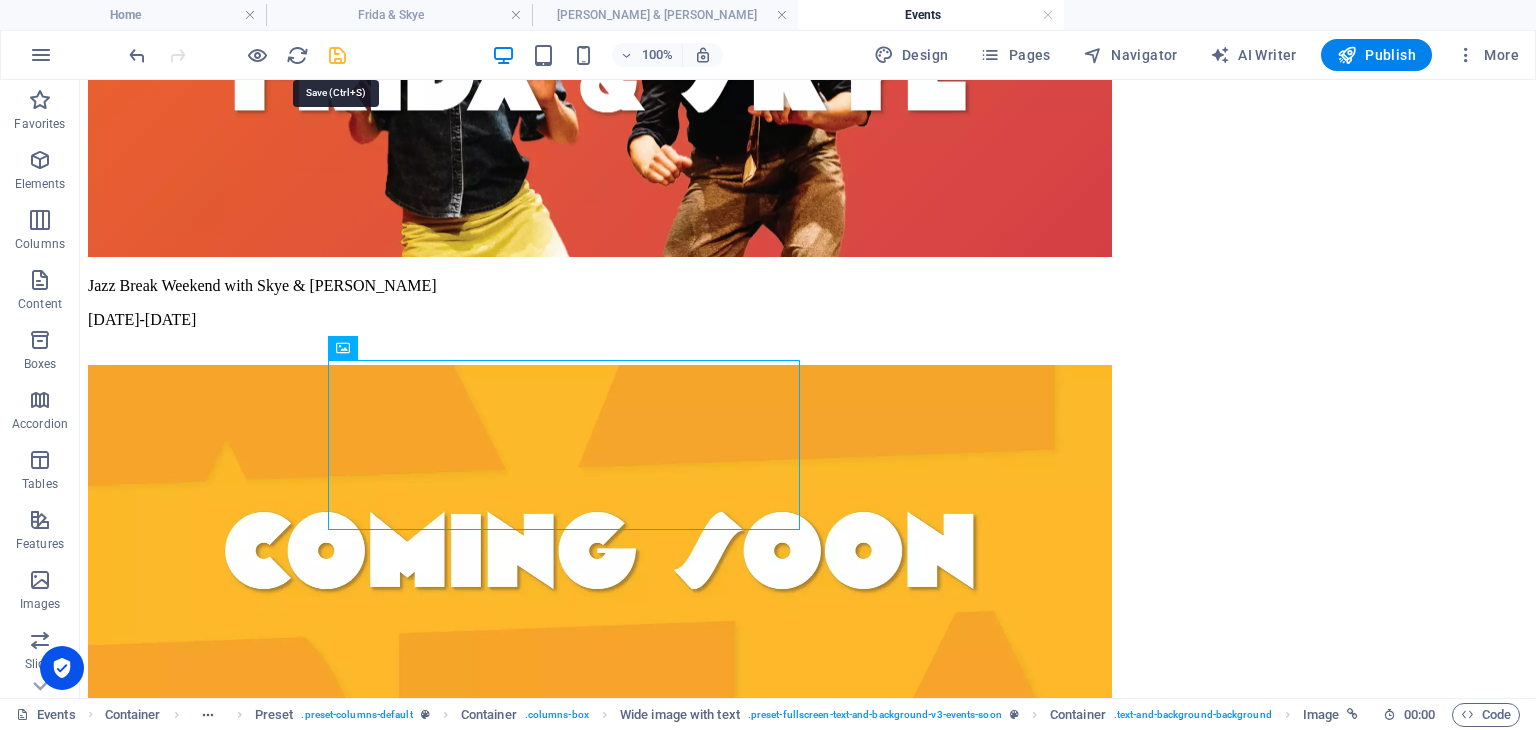 drag, startPoint x: 332, startPoint y: 49, endPoint x: 268, endPoint y: 36, distance: 65.30697 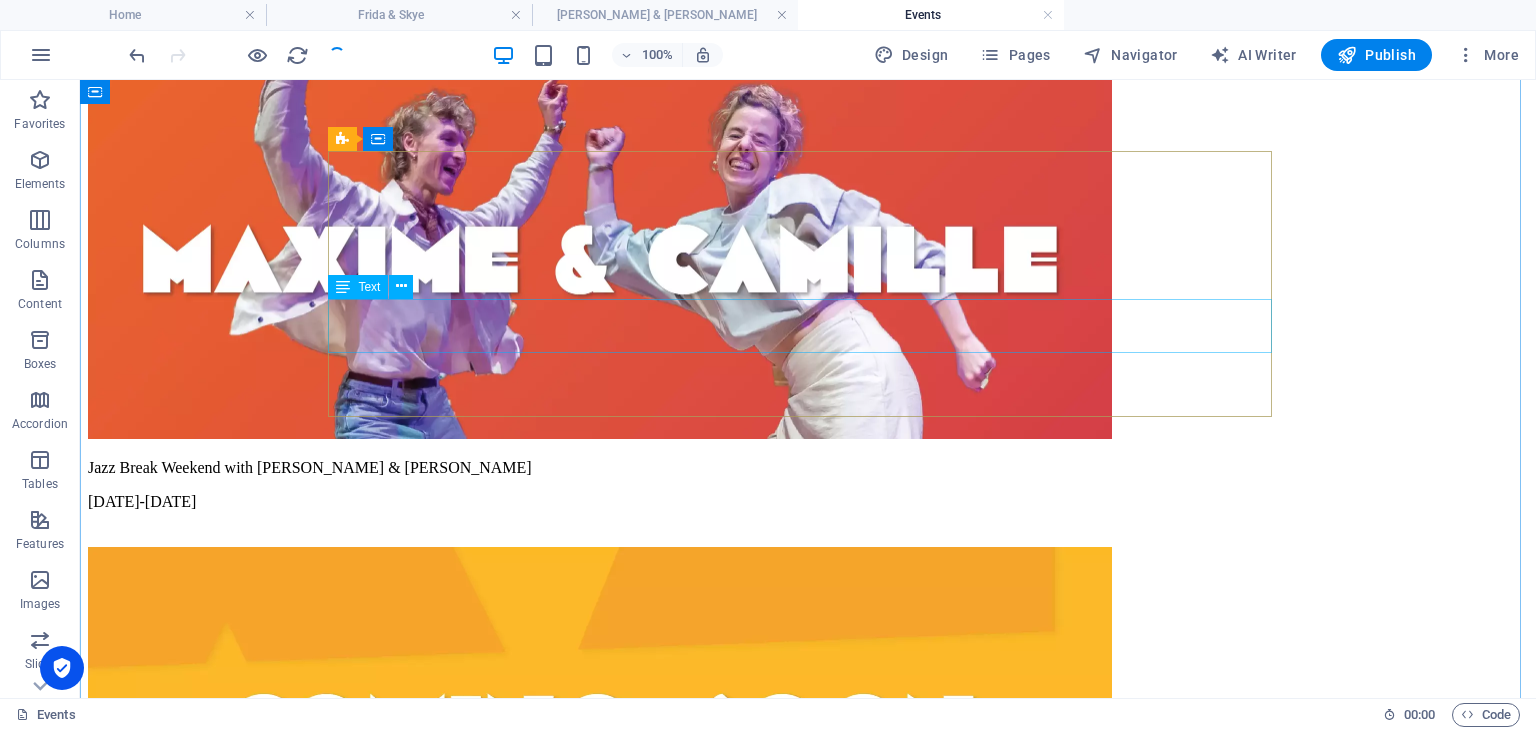 scroll, scrollTop: 0, scrollLeft: 0, axis: both 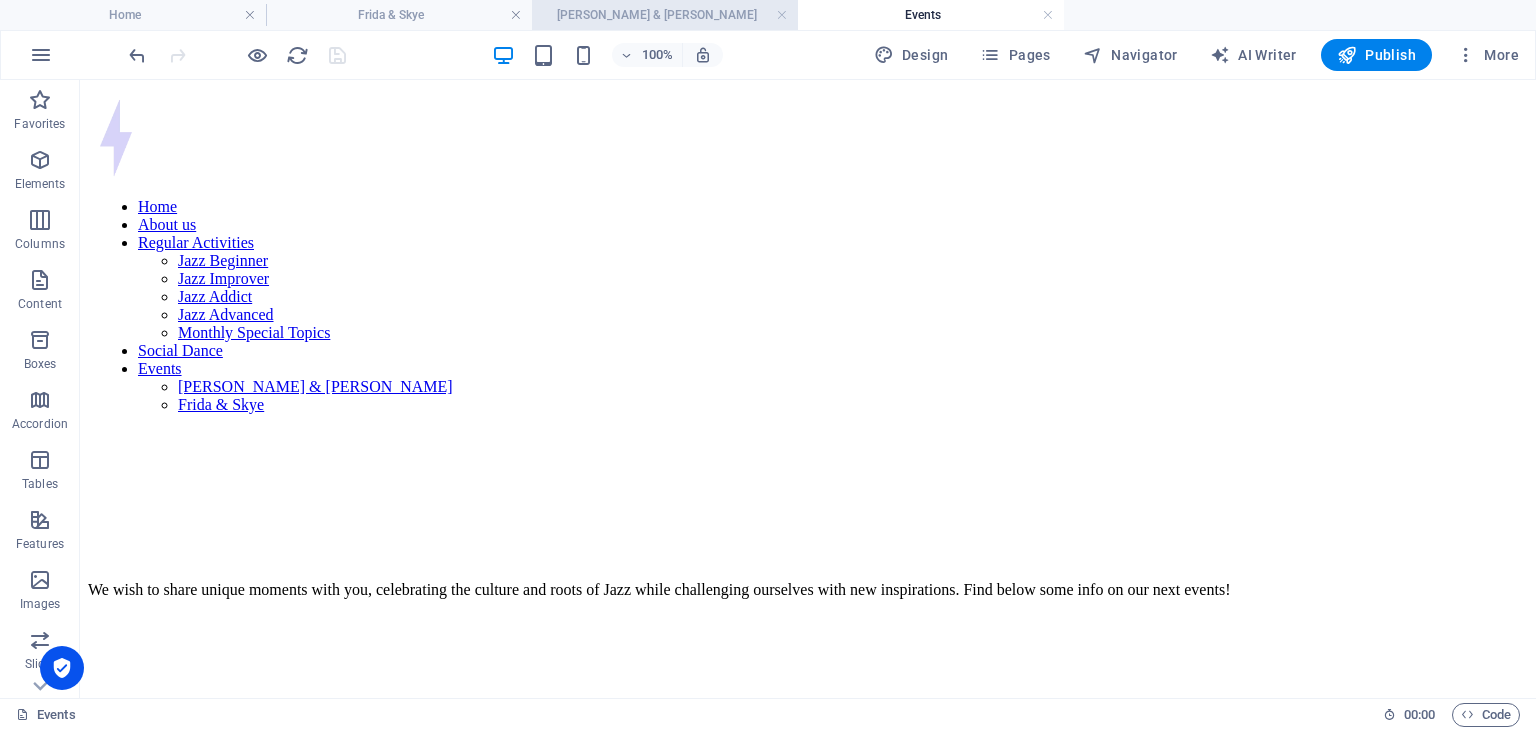 click on "[PERSON_NAME] & [PERSON_NAME]" at bounding box center (665, 15) 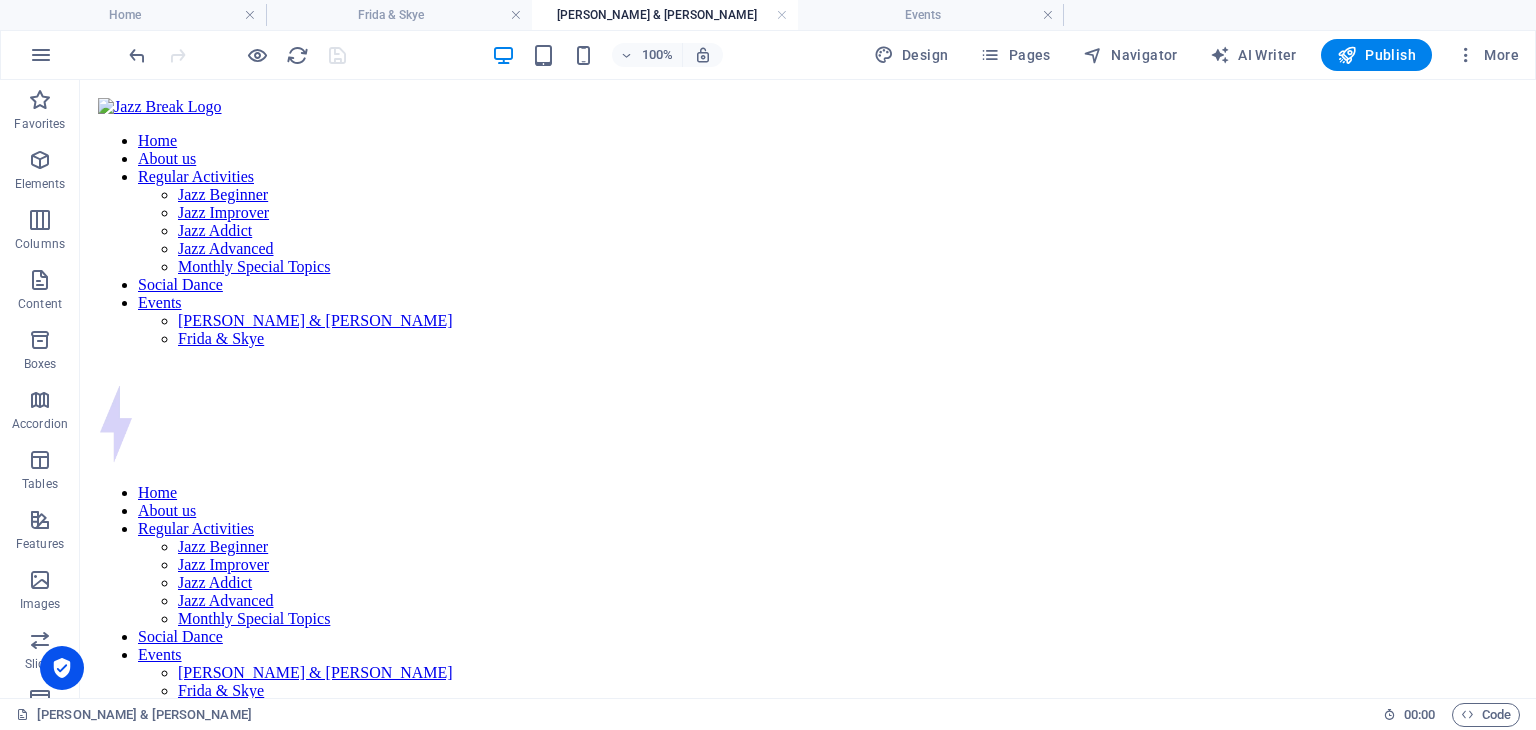 scroll, scrollTop: 1089, scrollLeft: 0, axis: vertical 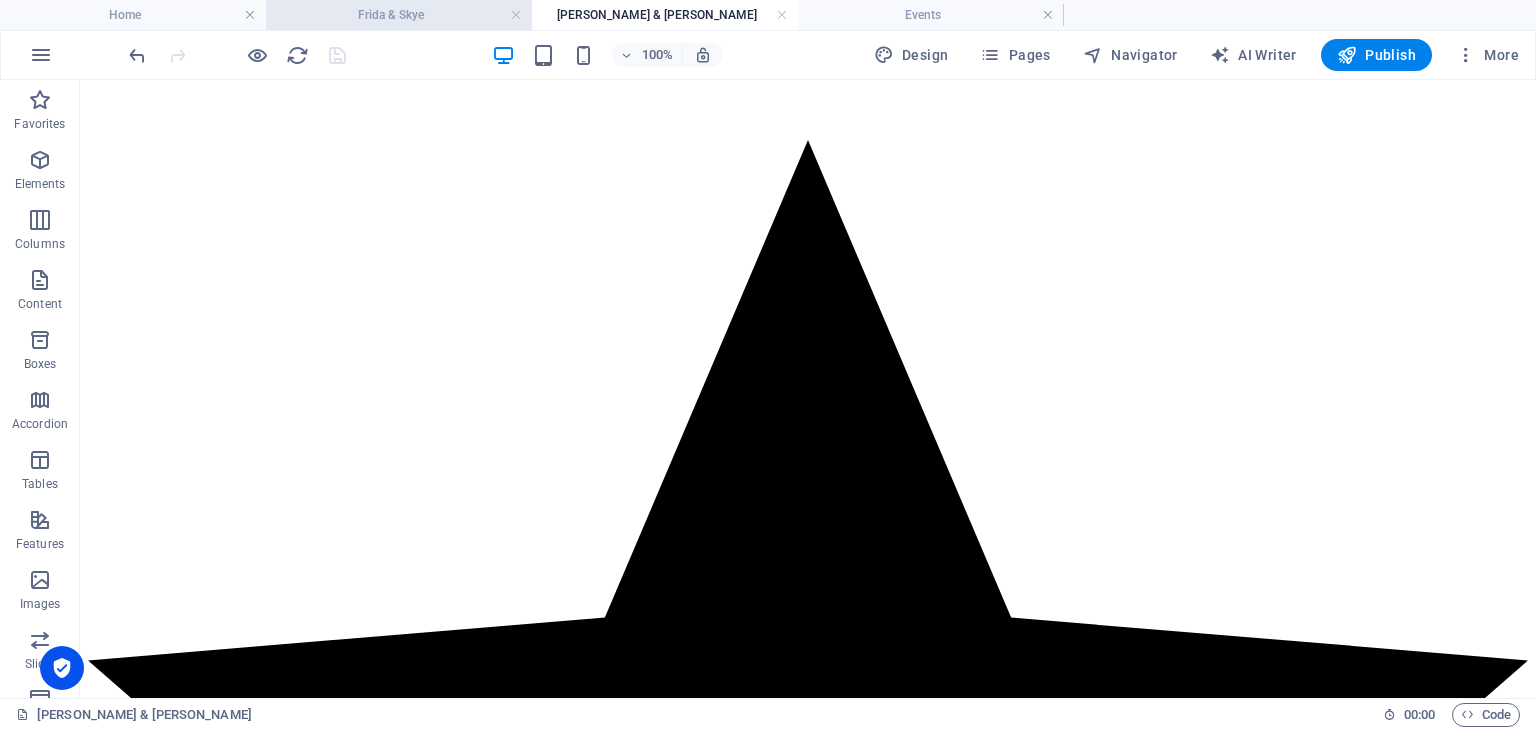 click on "Frida & Skye" at bounding box center (399, 15) 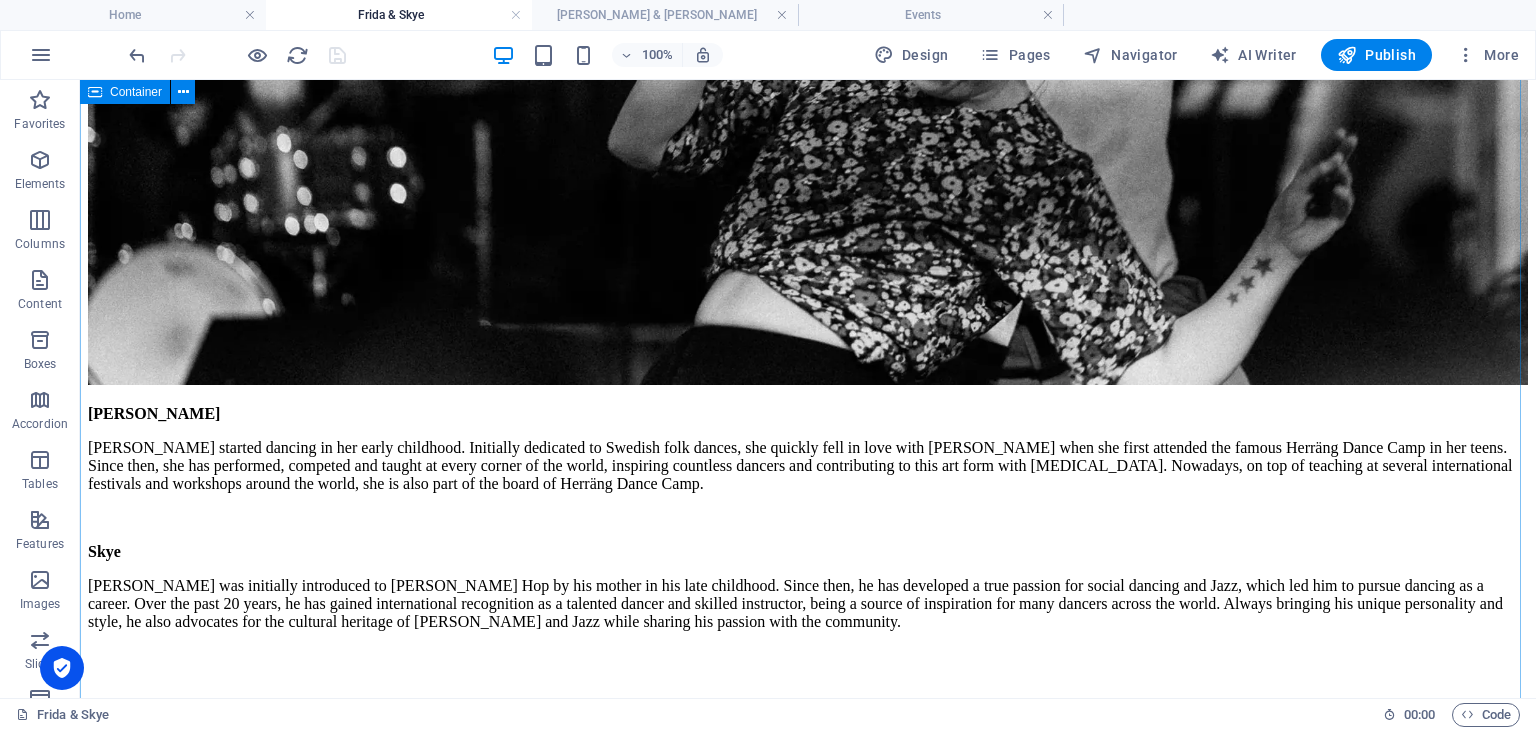 scroll, scrollTop: 4288, scrollLeft: 0, axis: vertical 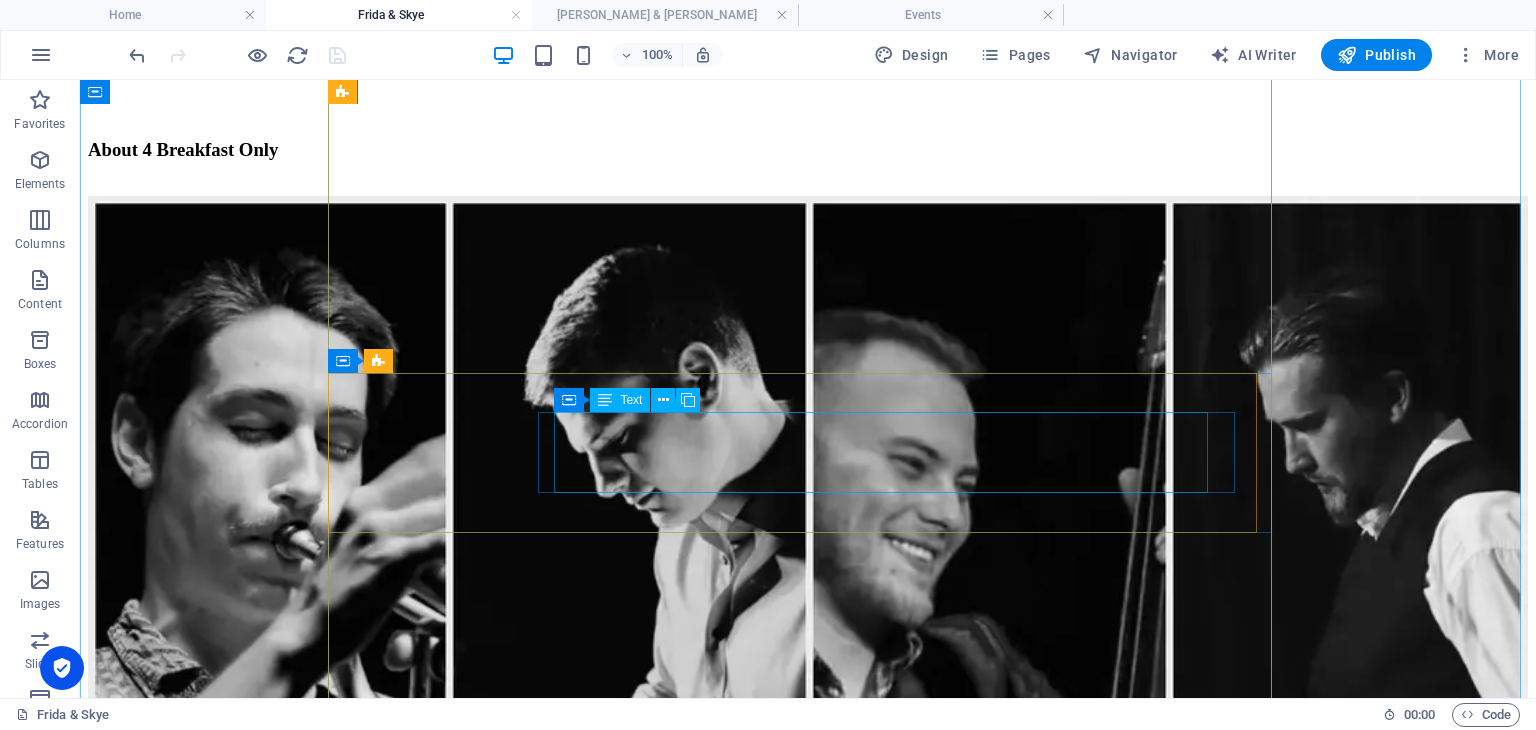 click on "For KulturPass holders, we offer limited spots at 1.5 € per day of activities. Reach out via e-mail to complete your KulturPass registration!" at bounding box center (560, 1728) 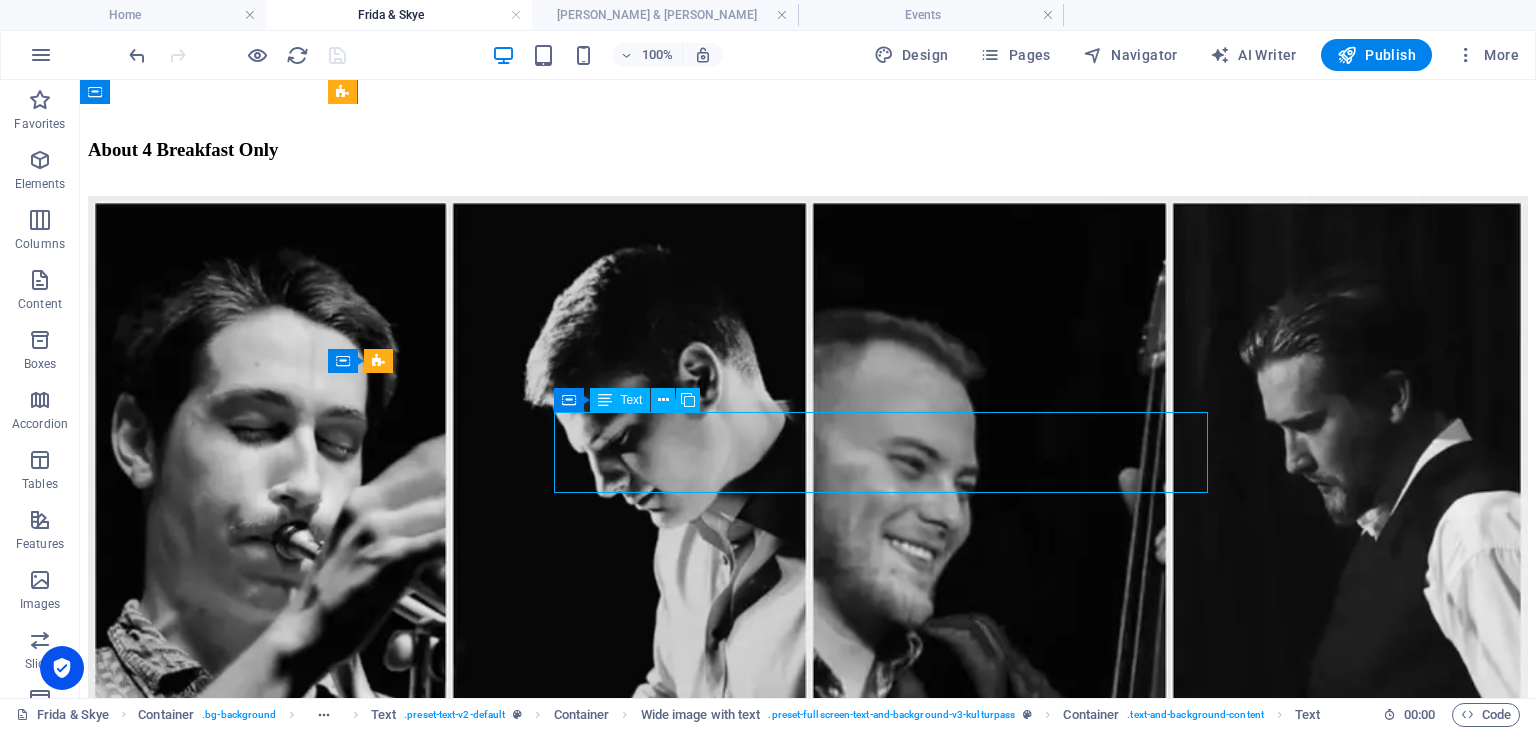click on "For KulturPass holders, we offer limited spots at 1.5 € per day of activities. Reach out via e-mail to complete your KulturPass registration!" at bounding box center (560, 1728) 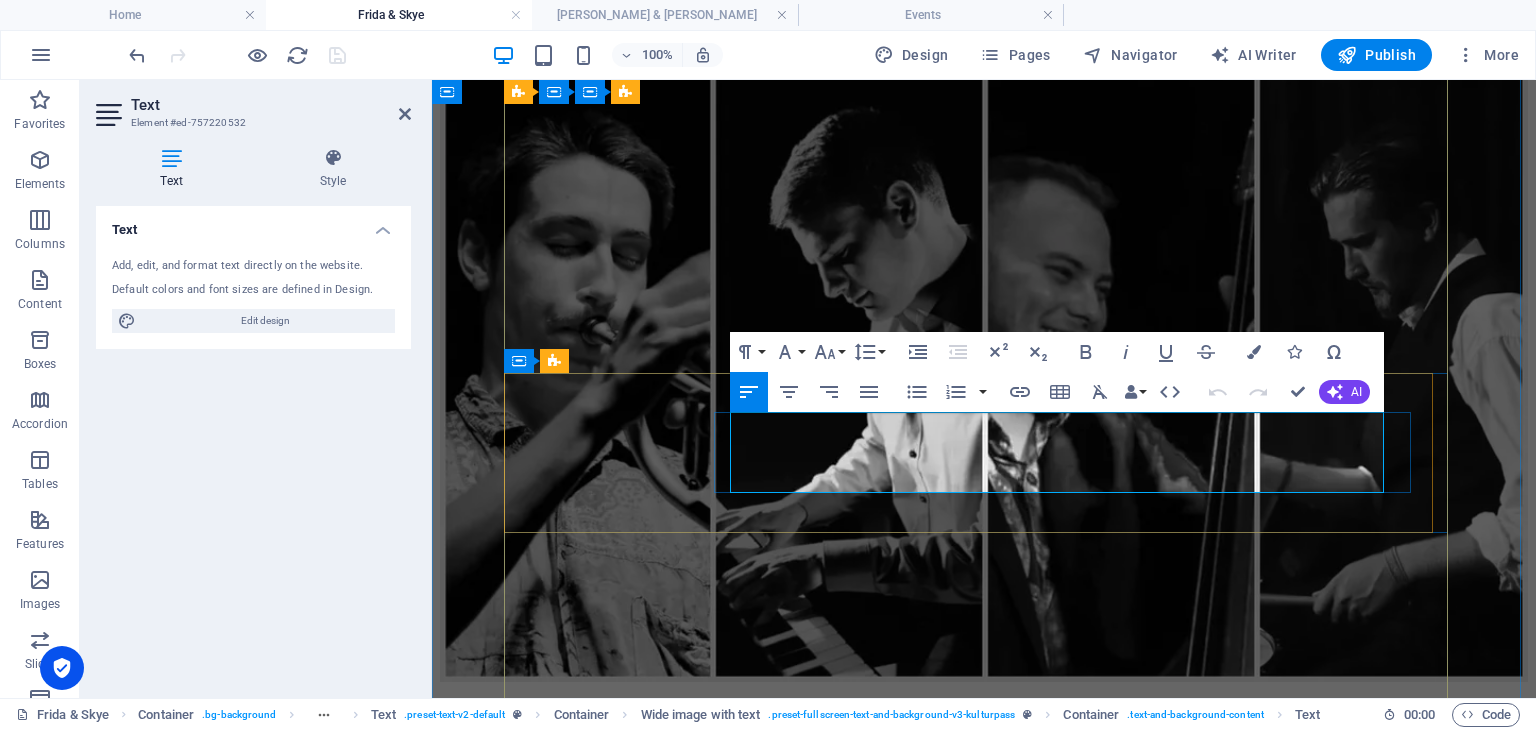 click on "For KulturPass holders, we offer limited spots at 1.5 € per day of activities." at bounding box center (912, 1405) 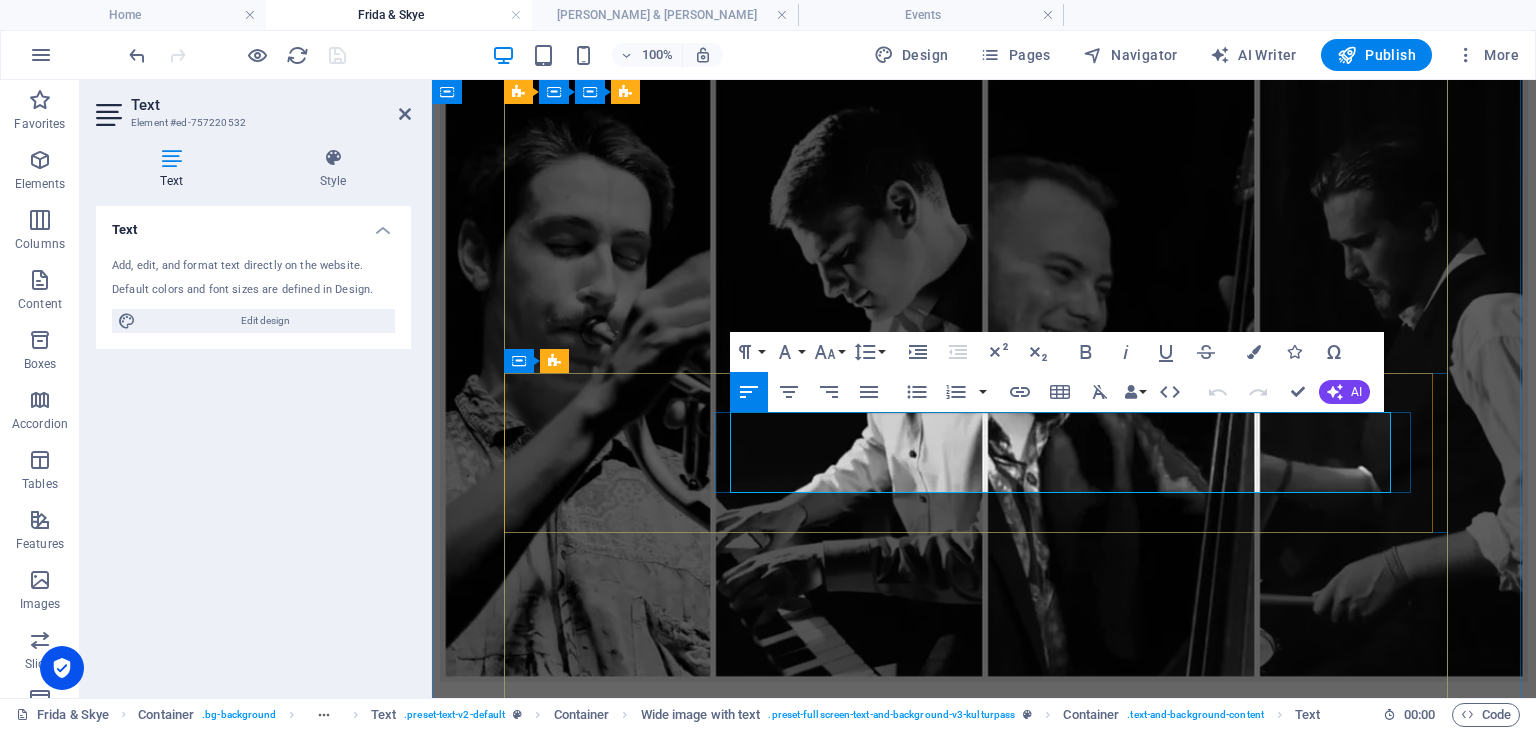 scroll, scrollTop: 4274, scrollLeft: 0, axis: vertical 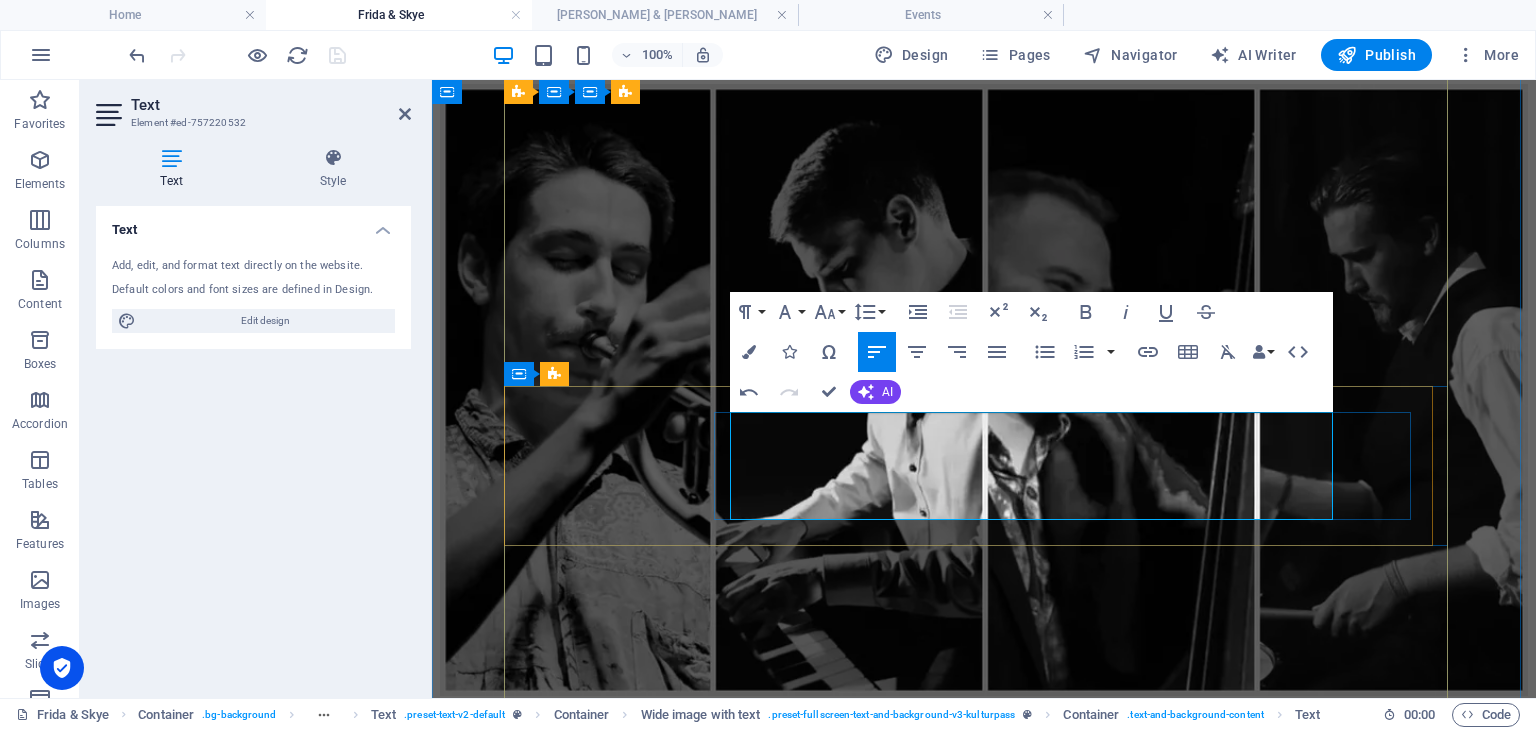 click on "- actrtivities with Team Jazz Break:  1.5 € per day of activities." at bounding box center (912, 1453) 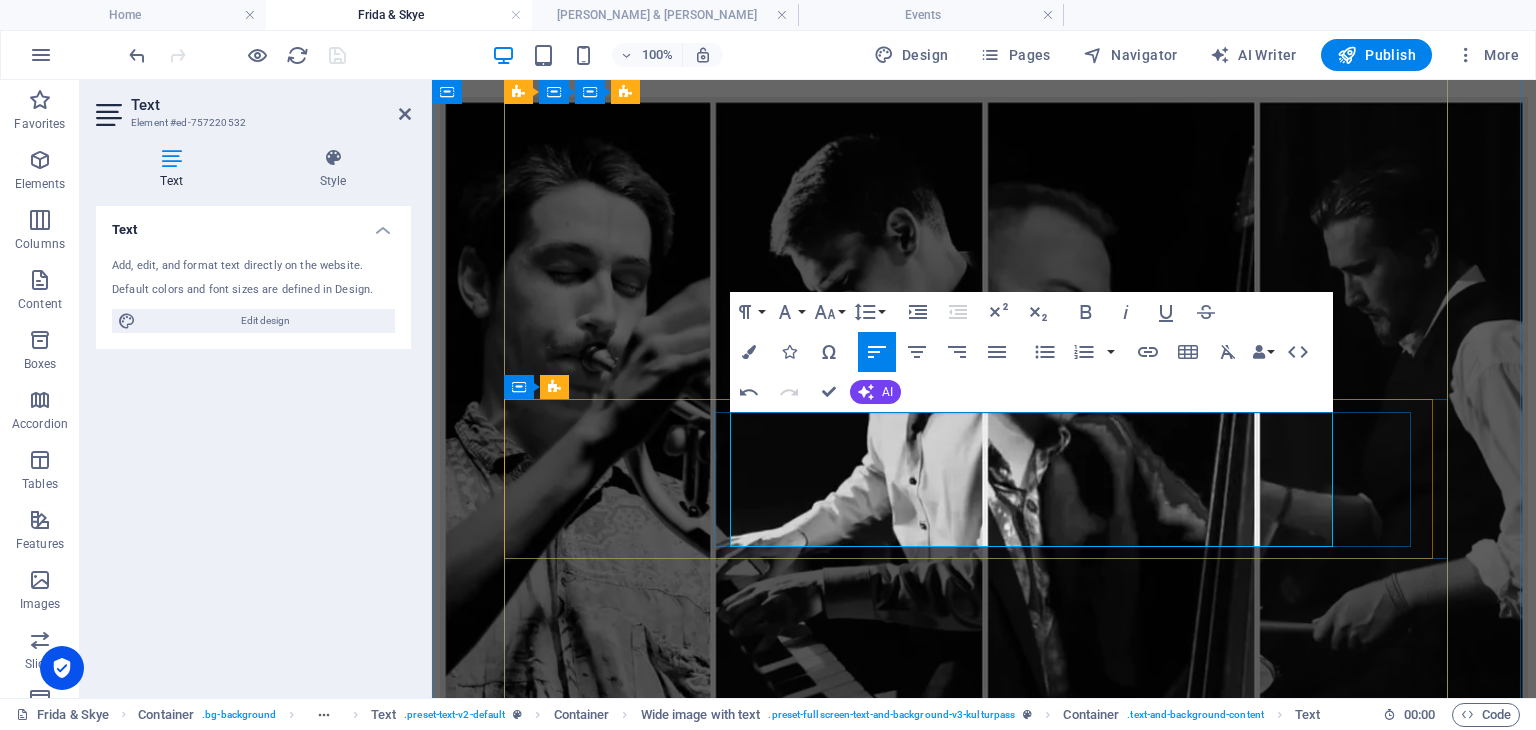 click on "-activities with guest teachers: 50% off." at bounding box center (912, 1500) 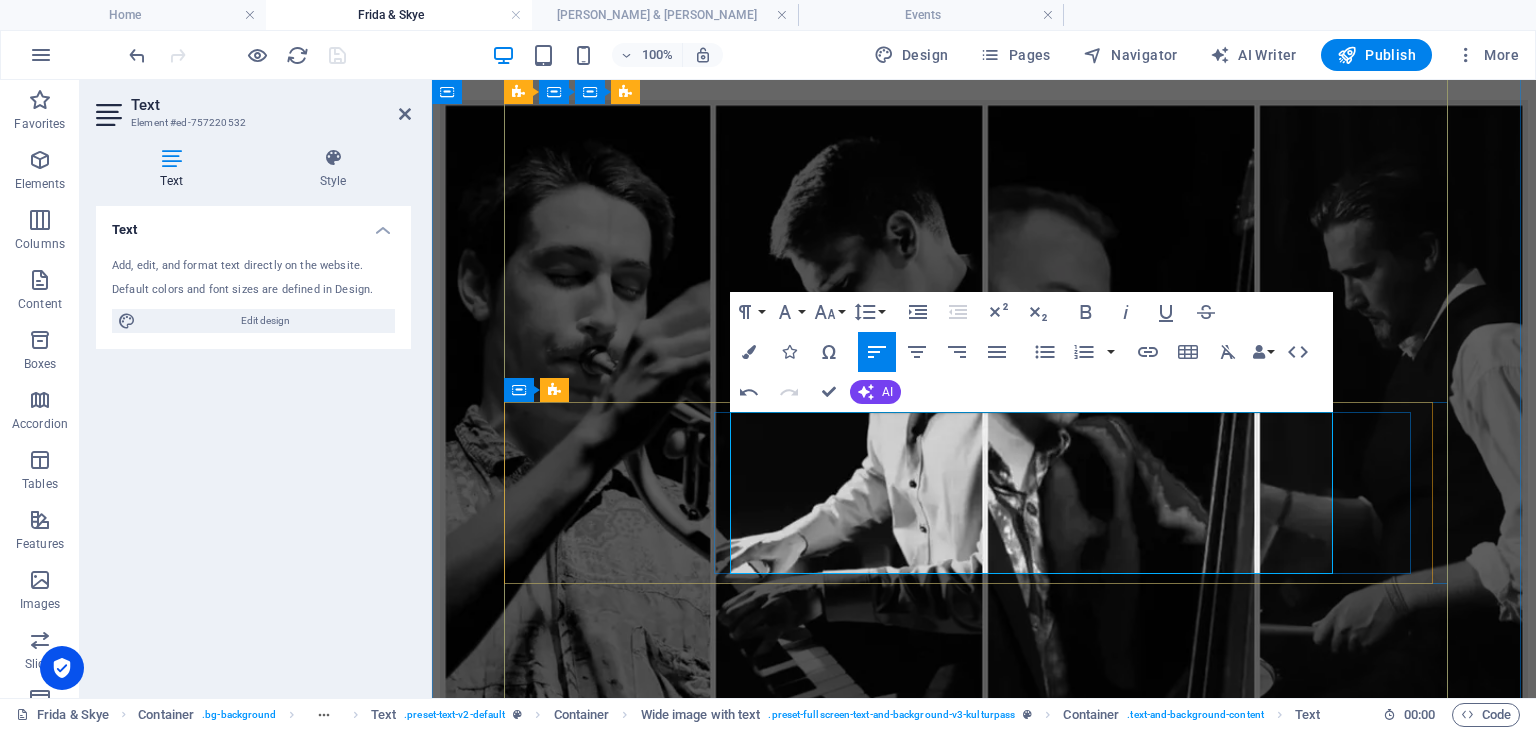 scroll, scrollTop: 4261, scrollLeft: 0, axis: vertical 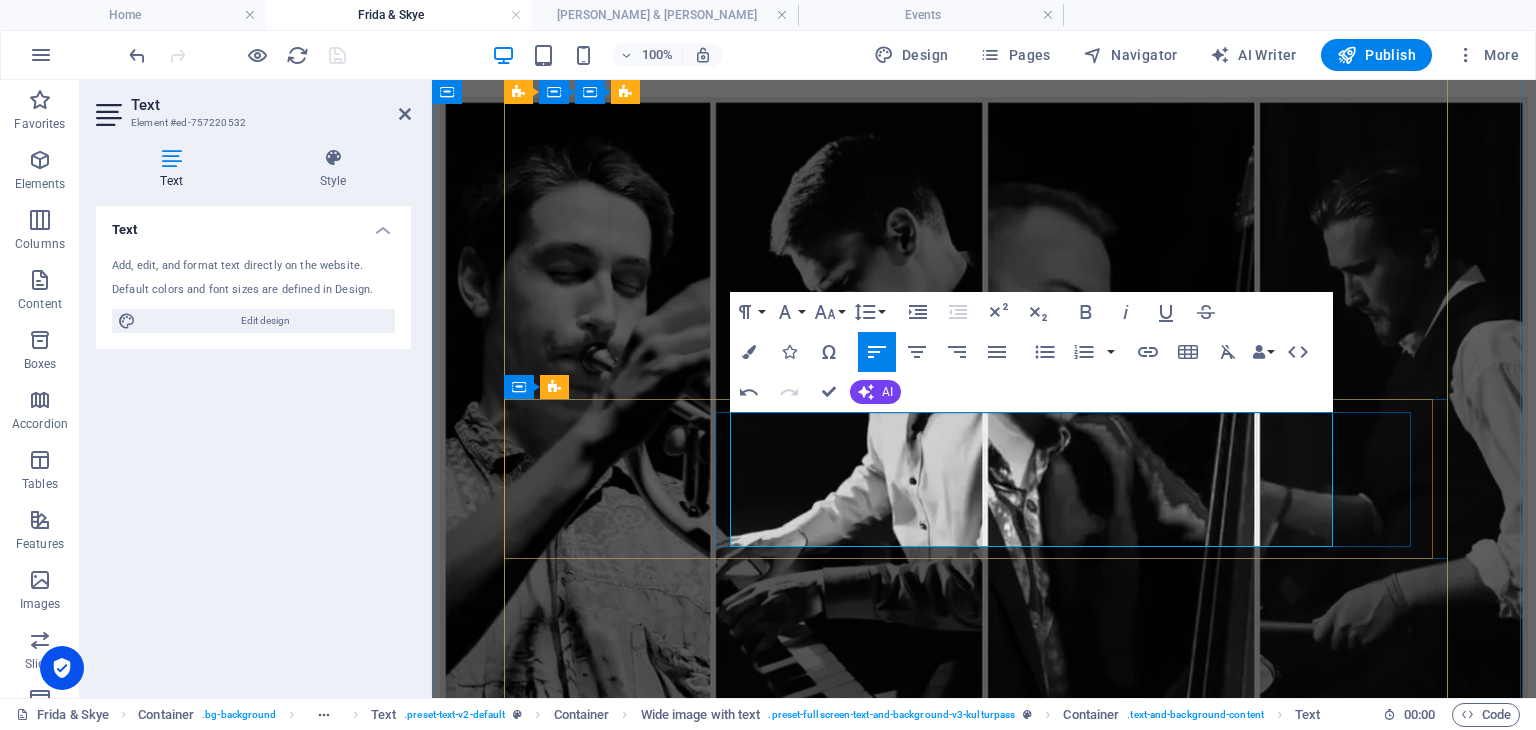 click on "- party ticket: 1.5 €" at bounding box center [912, 1534] 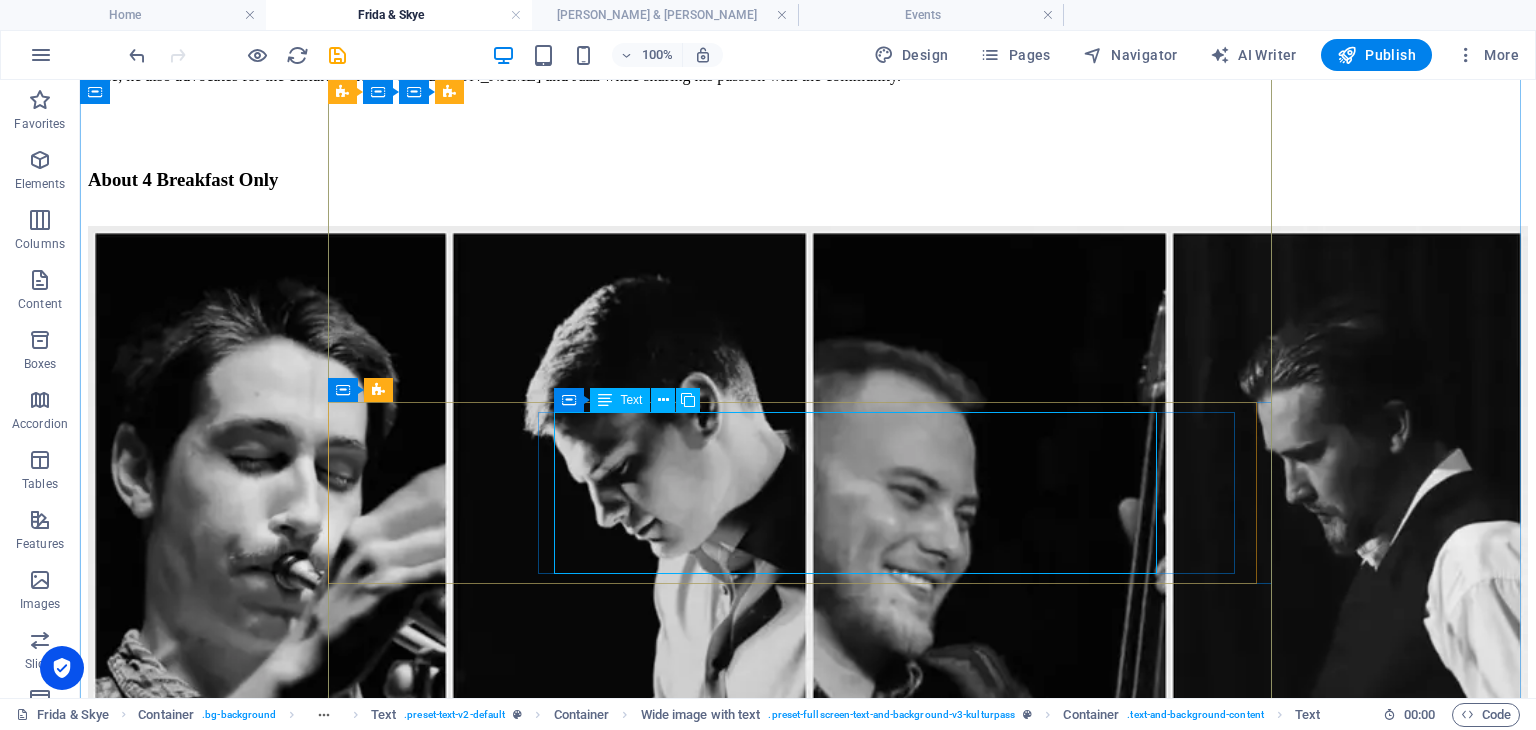 click on "For KulturPass holders, we offer limited spots at the following rates: - actrtivities with Team Jazz Break: 1.5 € per day. - activities with guest teachers: 50% off. - party ticket: 1.5 € Reach out via e-mail to complete your KulturPass registration!" at bounding box center [560, 1809] 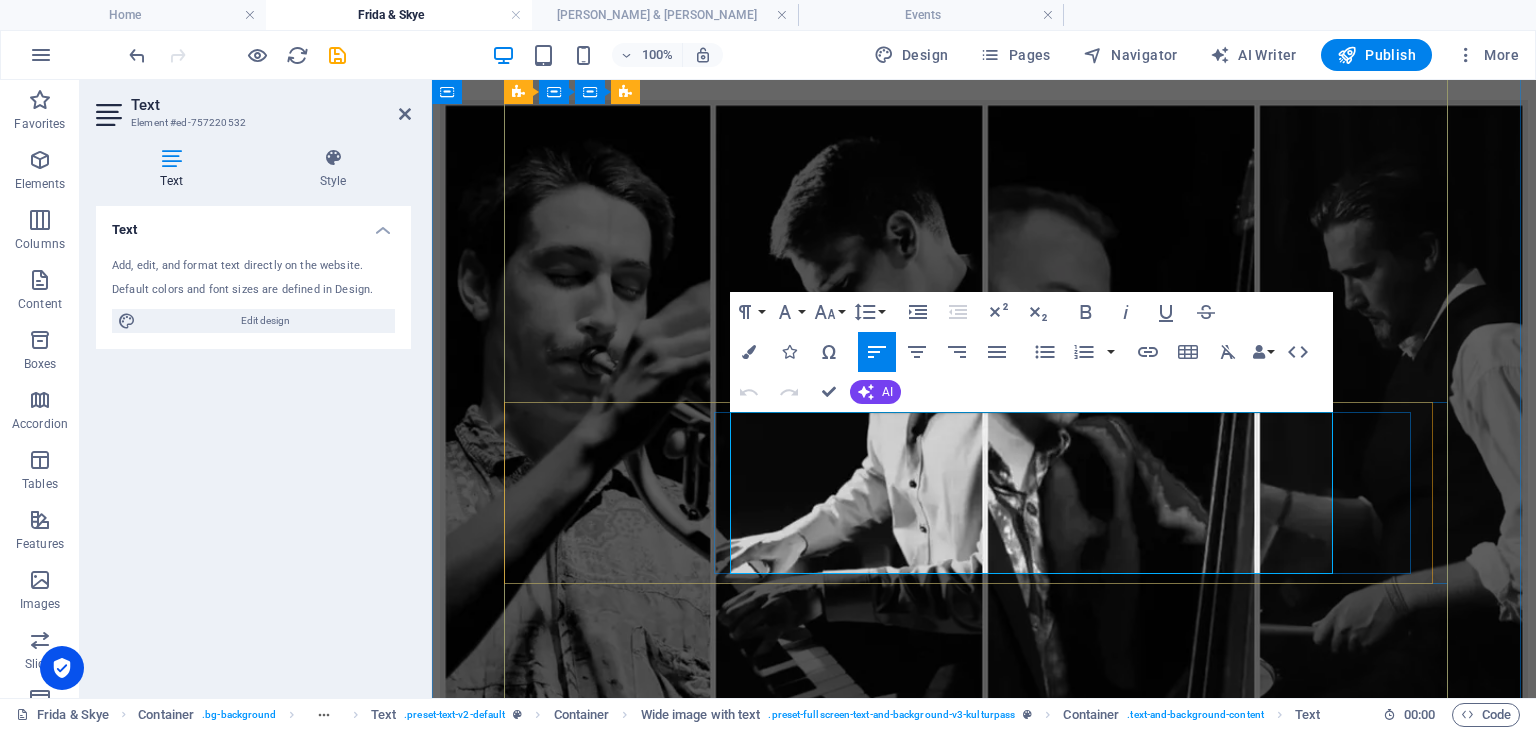 drag, startPoint x: 896, startPoint y: 505, endPoint x: 734, endPoint y: 460, distance: 168.13388 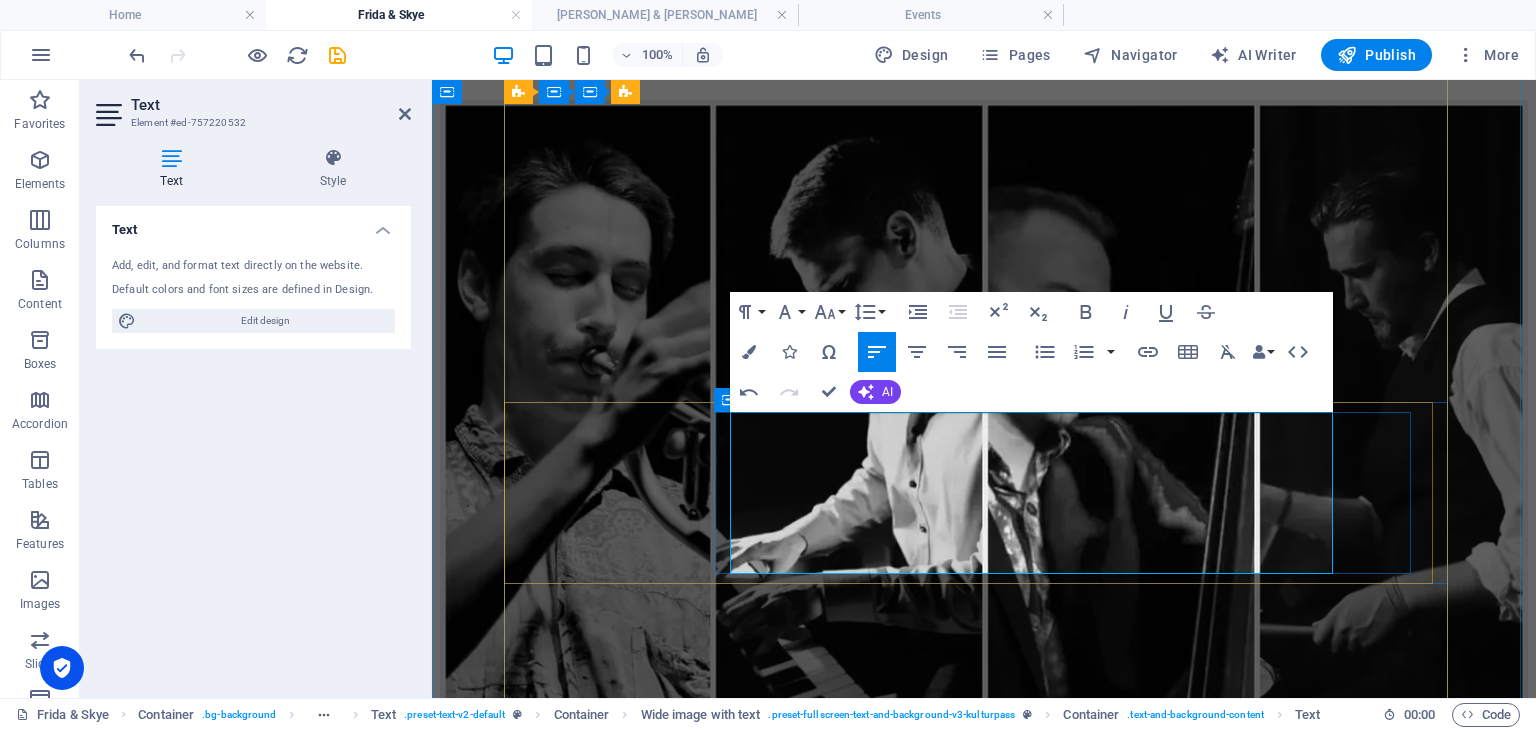 drag, startPoint x: 940, startPoint y: 517, endPoint x: 729, endPoint y: 457, distance: 219.36499 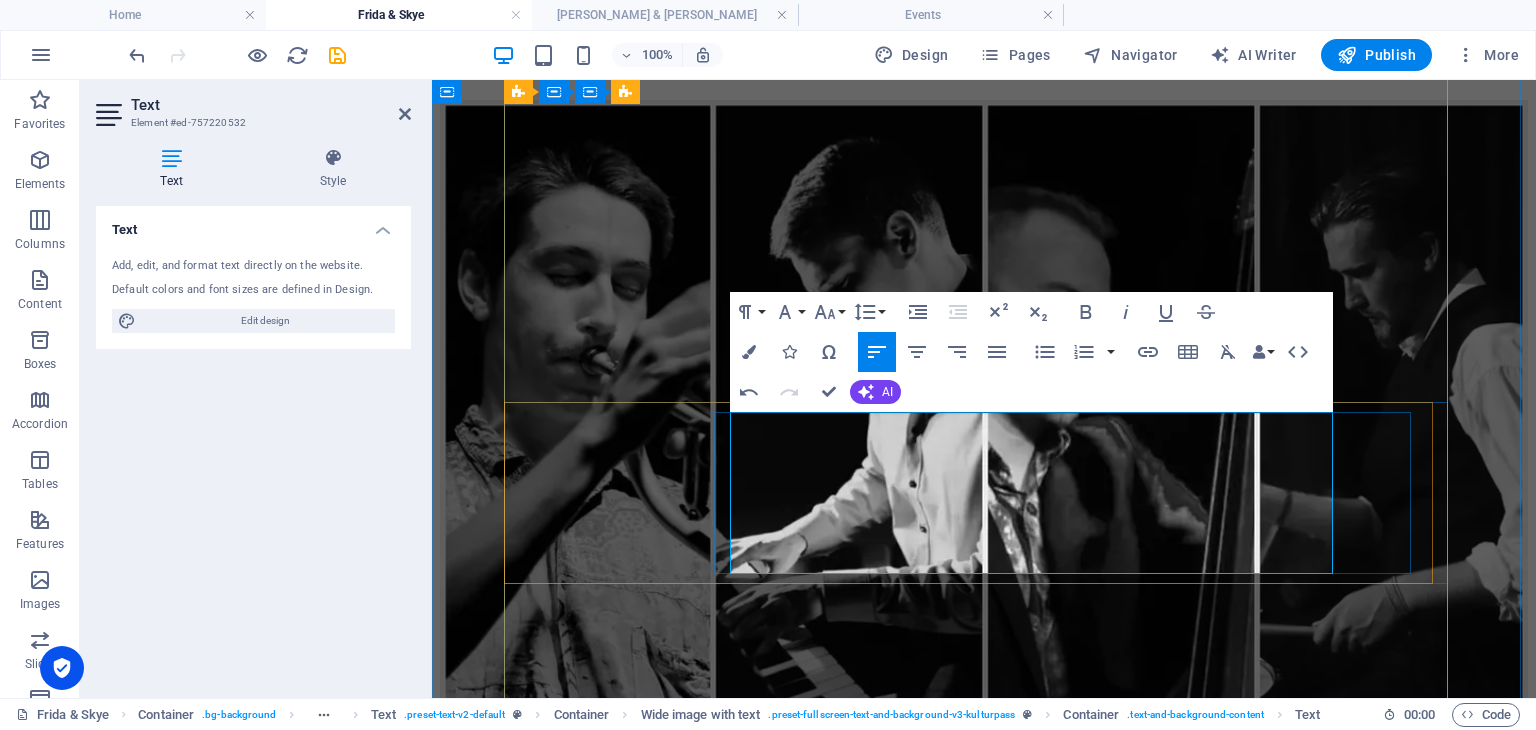 click on "- party ticket: 1.5 €" at bounding box center [912, 1537] 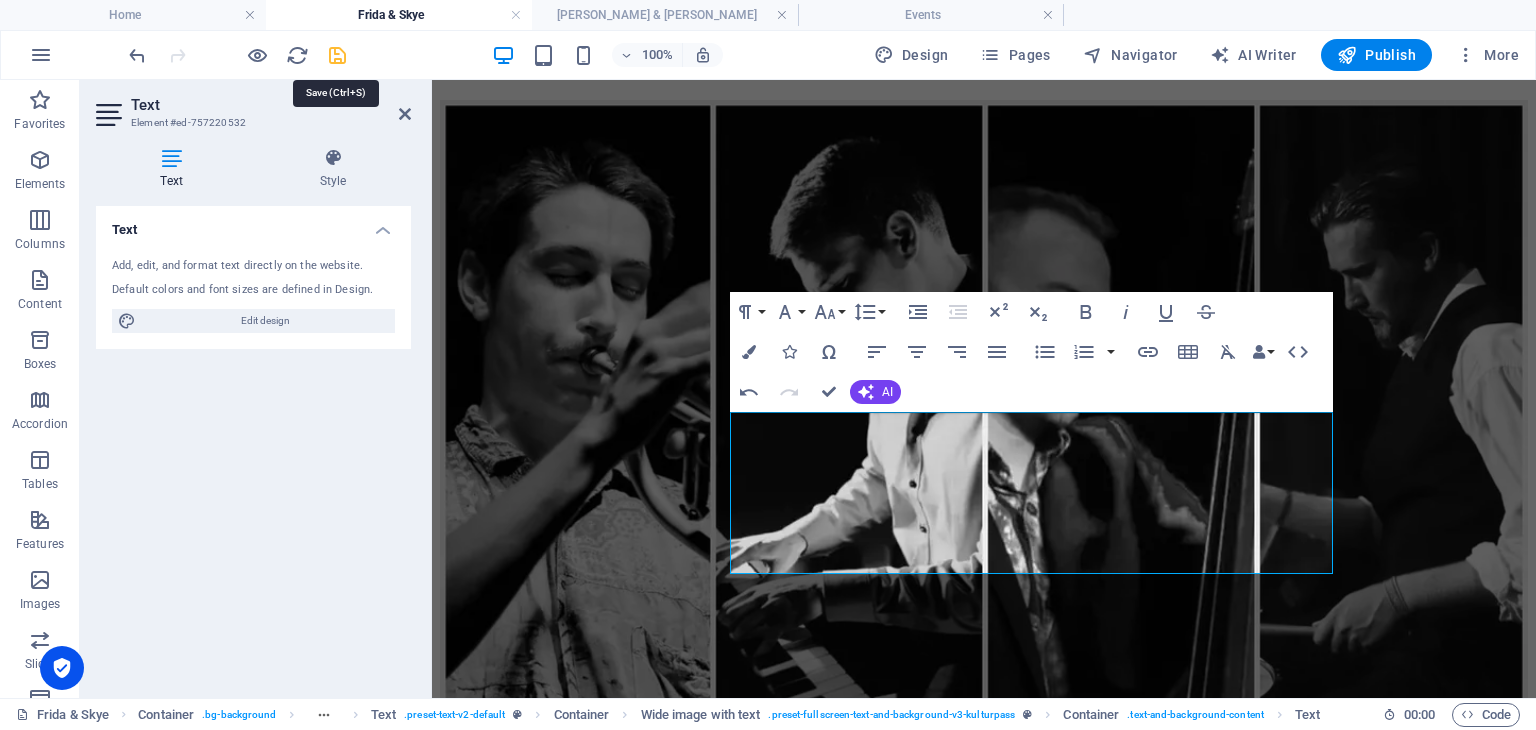 click at bounding box center [337, 55] 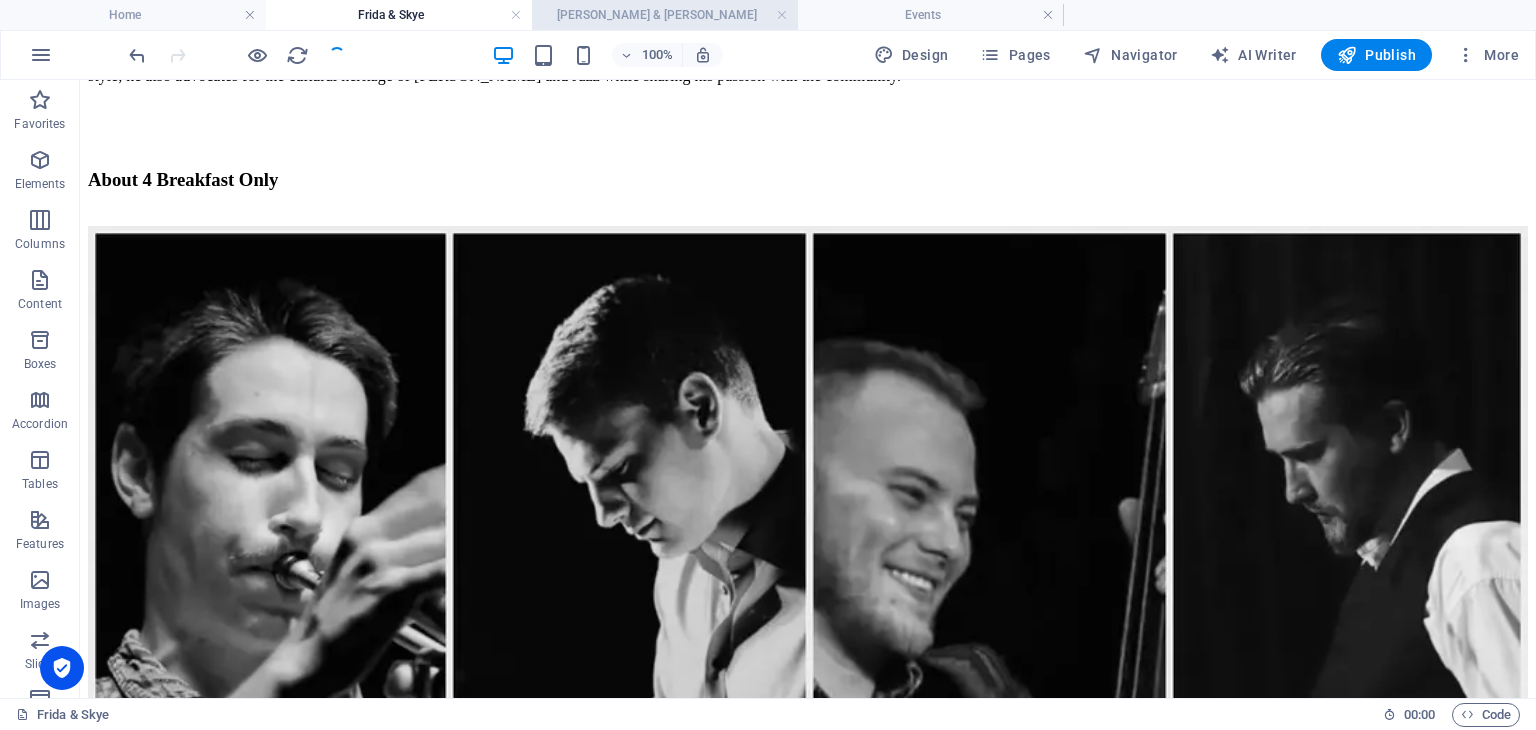 click on "[PERSON_NAME] & [PERSON_NAME]" at bounding box center (665, 15) 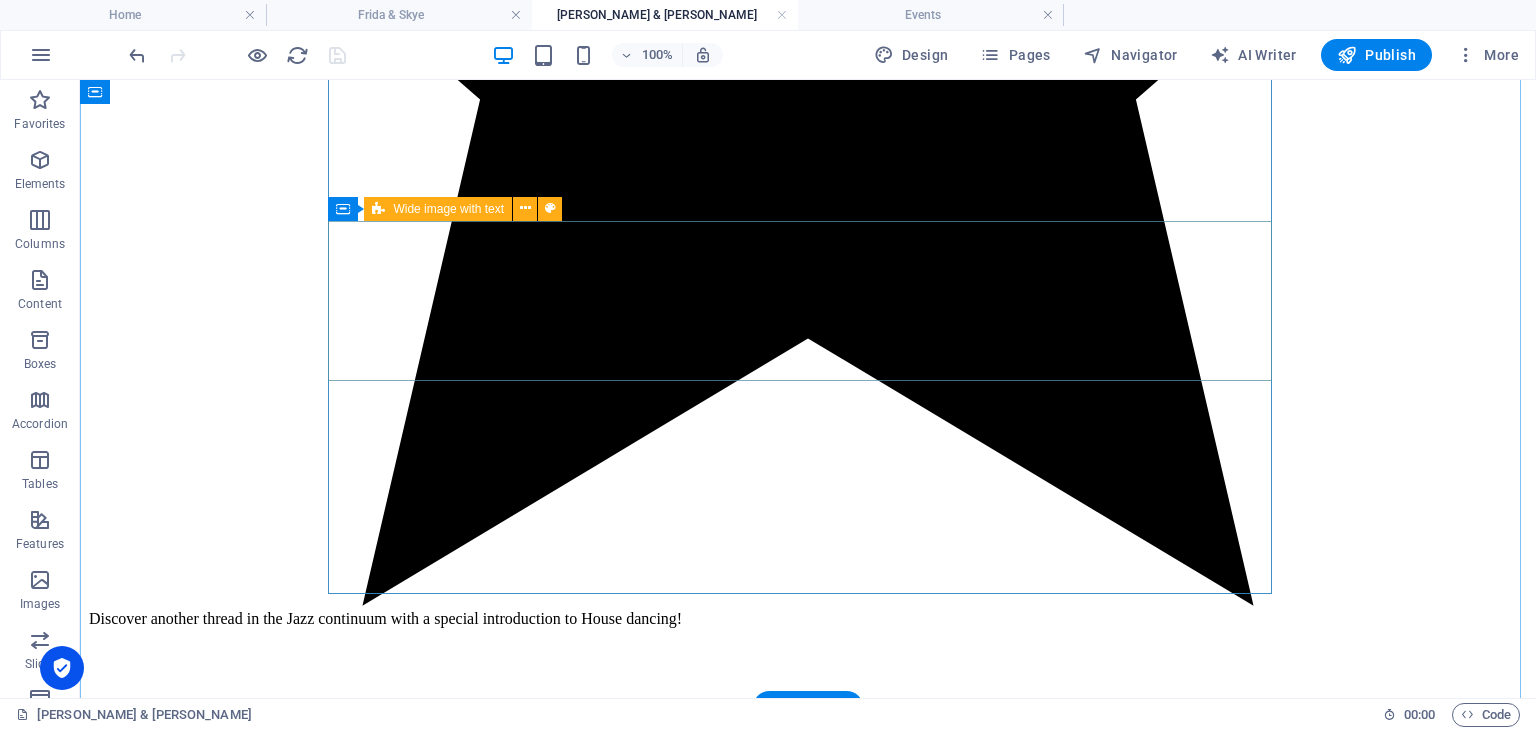 scroll, scrollTop: 3361, scrollLeft: 0, axis: vertical 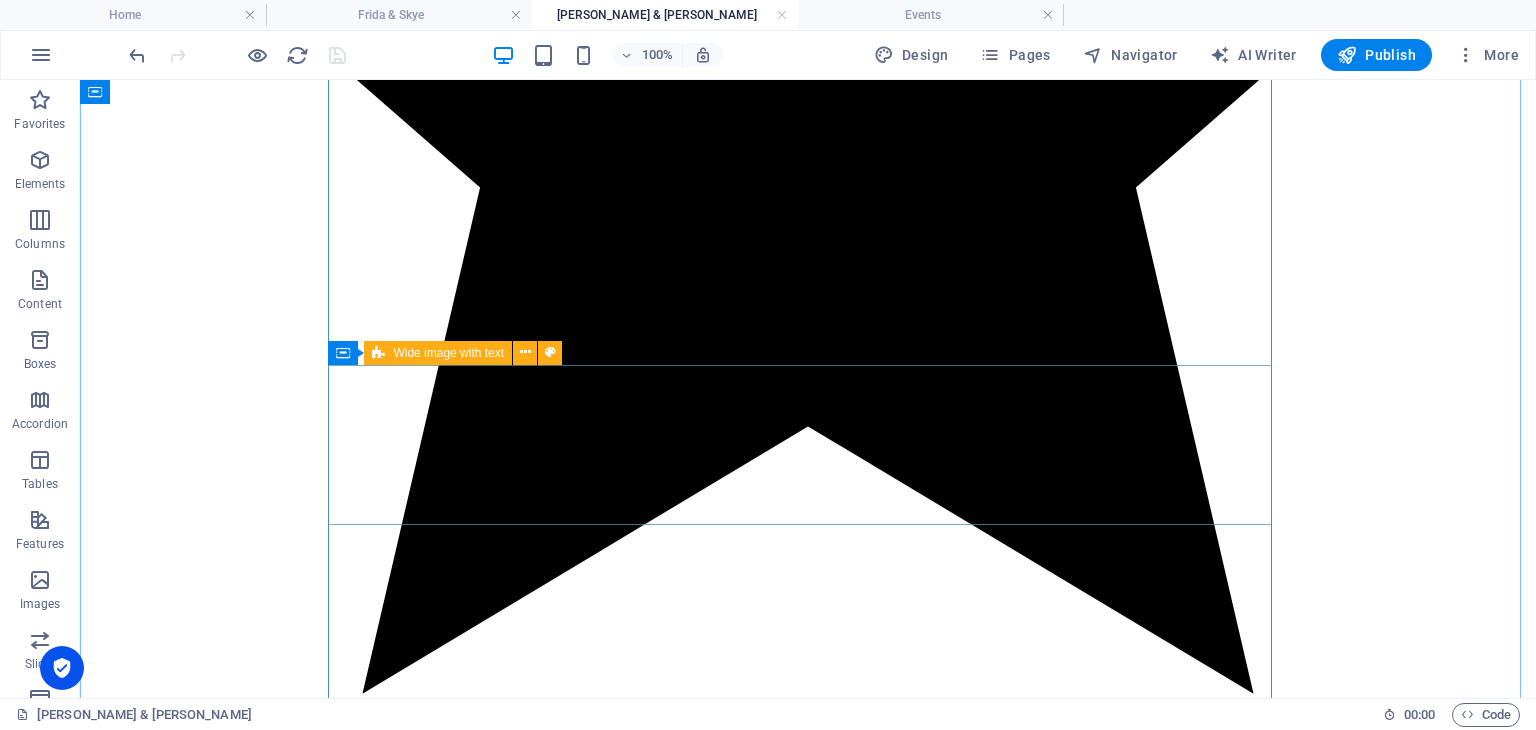 click on "For KulturPass holders, we offer limited spots at 1.5 € per day of activities. Reach out via e-mail to complete your KulturPass registration!" at bounding box center [588, 5272] 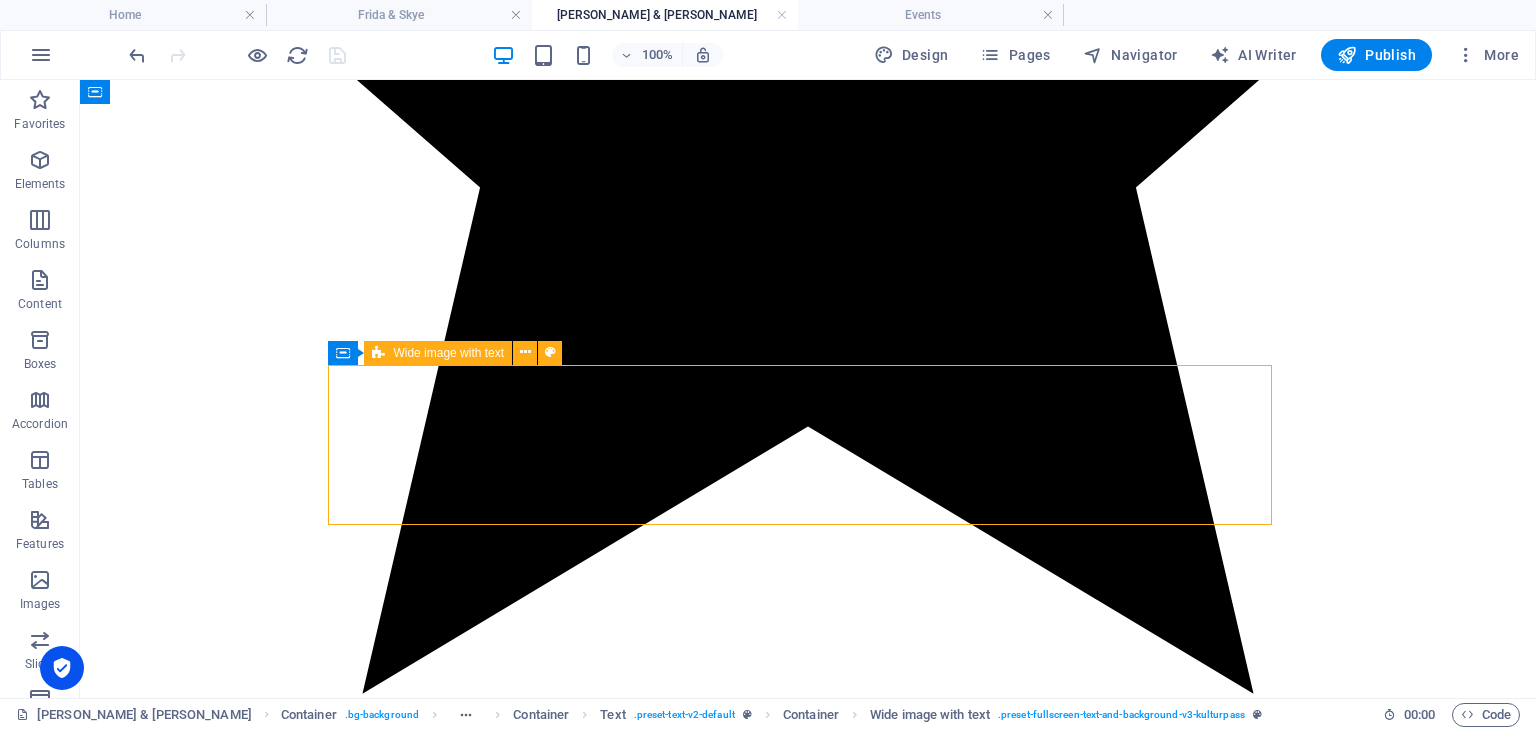 click on "For KulturPass holders, we offer limited spots at 1.5 € per day of activities. Reach out via e-mail to complete your KulturPass registration!" at bounding box center [588, 5272] 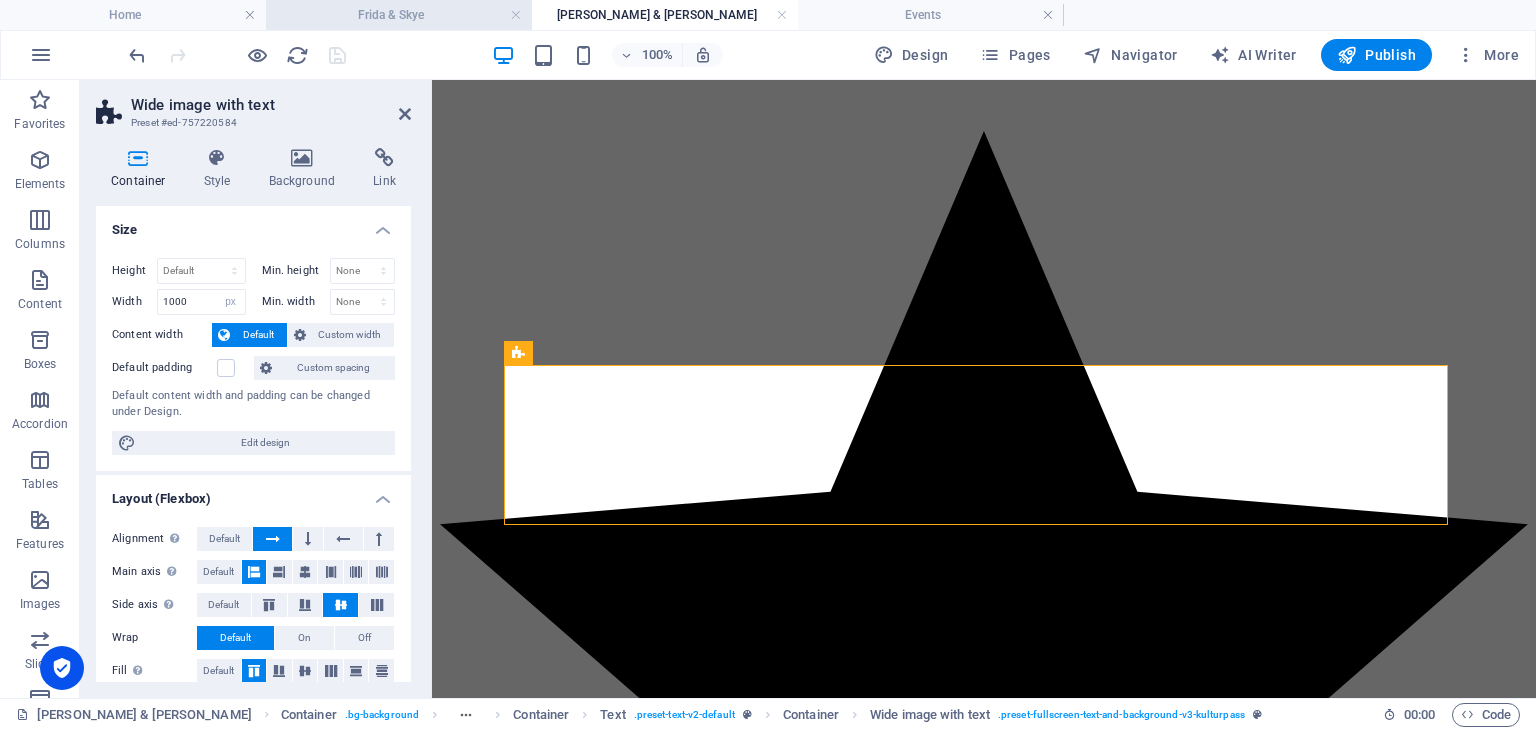 click on "Frida & Skye" at bounding box center (399, 15) 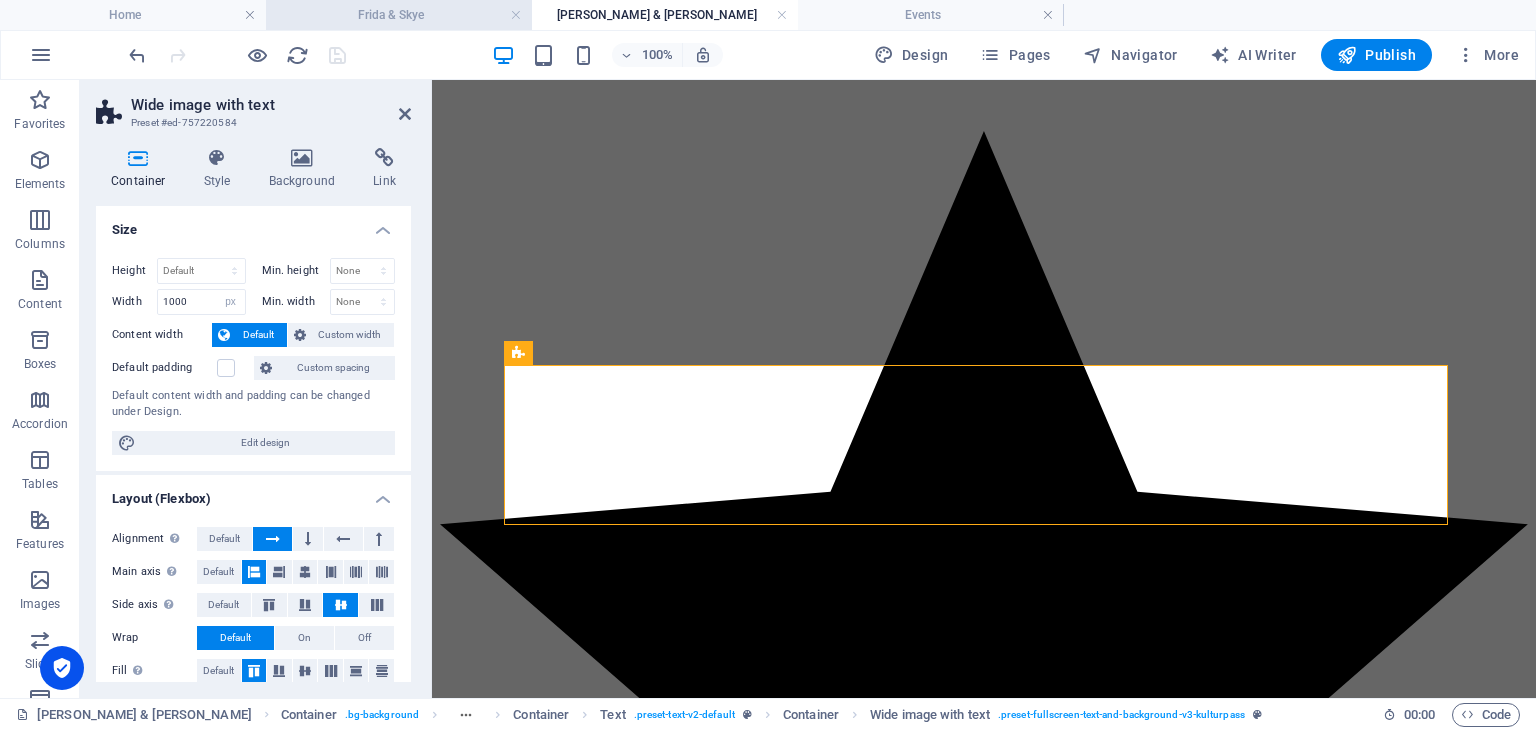 scroll, scrollTop: 0, scrollLeft: 0, axis: both 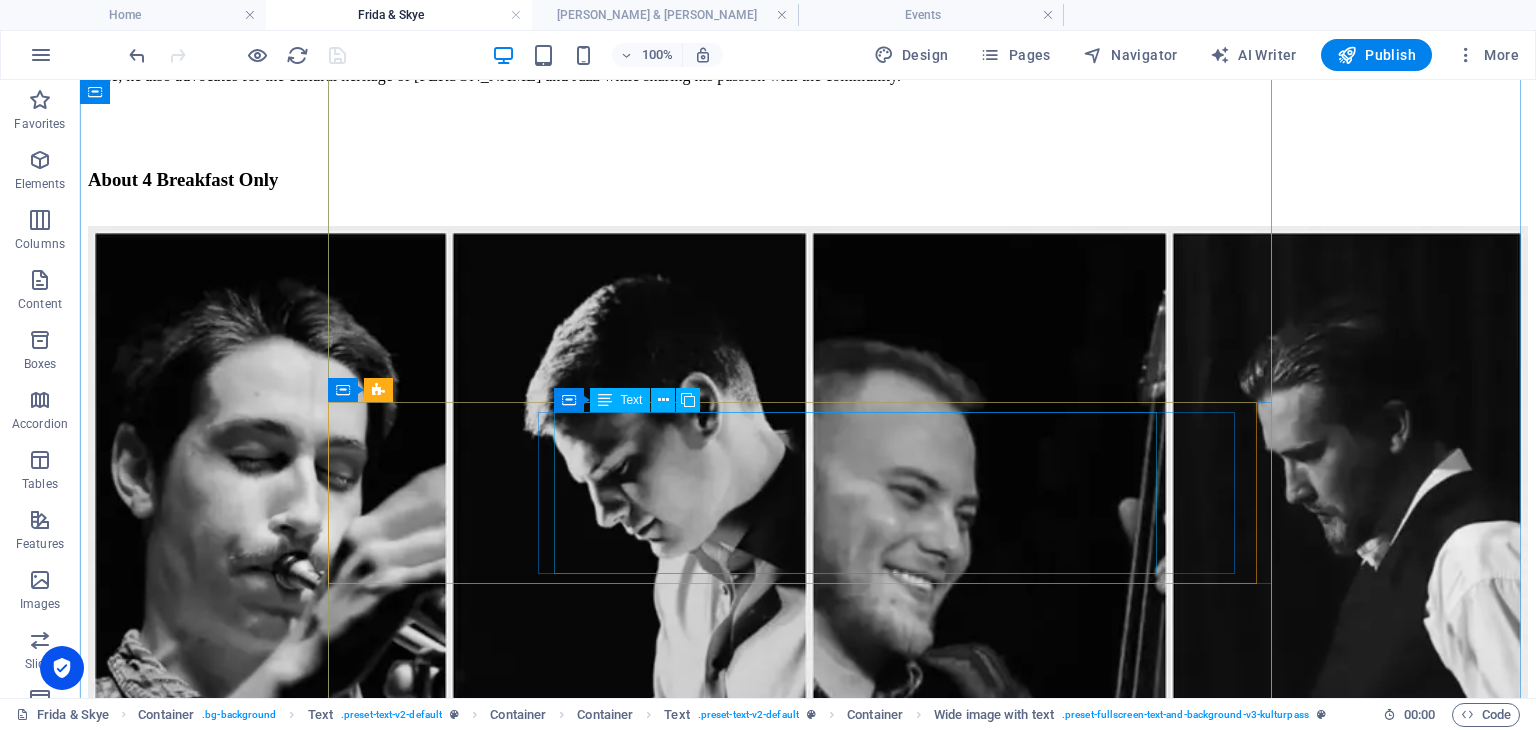 click on "For KulturPass holders, we offer limited spots at the following rates: - activities with Team Jazz Break: 1.5 € per day. - activities with guest teachers: 50% off. - party ticket: 1.5 € Reach out via e-mail to complete your KulturPass registration!" at bounding box center [560, 1809] 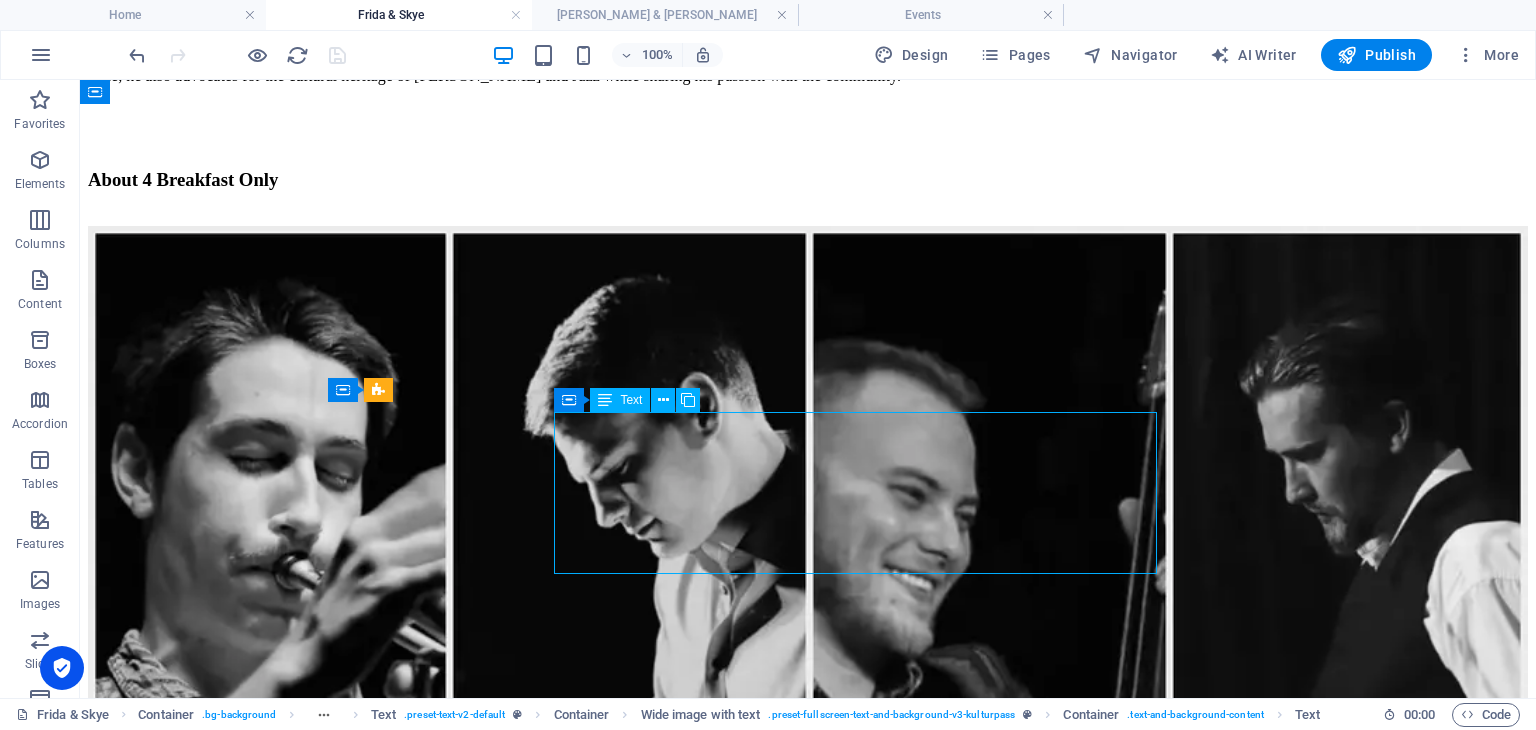 click on "For KulturPass holders, we offer limited spots at the following rates: - activities with Team Jazz Break: 1.5 € per day. - activities with guest teachers: 50% off. - party ticket: 1.5 € Reach out via e-mail to complete your KulturPass registration!" at bounding box center (560, 1809) 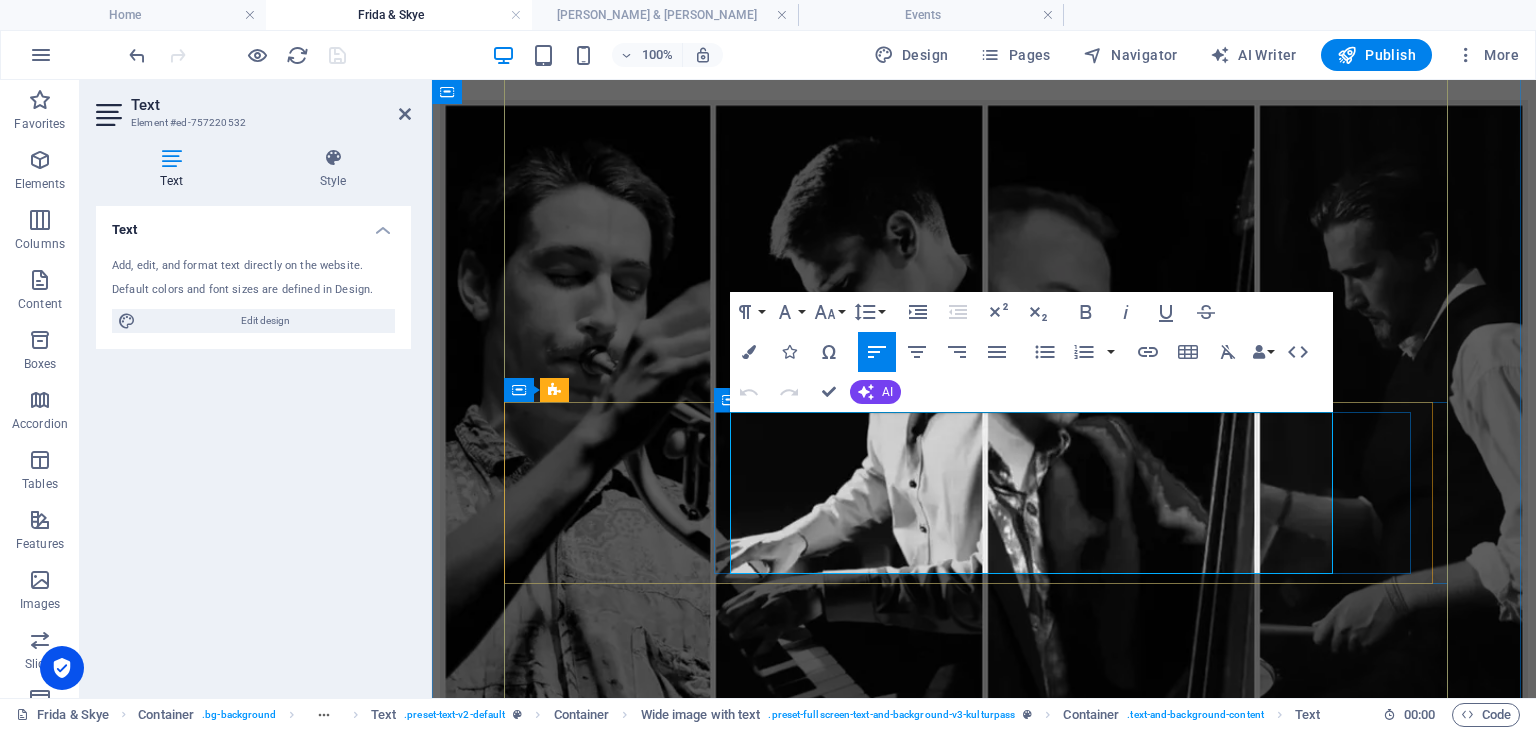 drag, startPoint x: 893, startPoint y: 529, endPoint x: 728, endPoint y: 431, distance: 191.90883 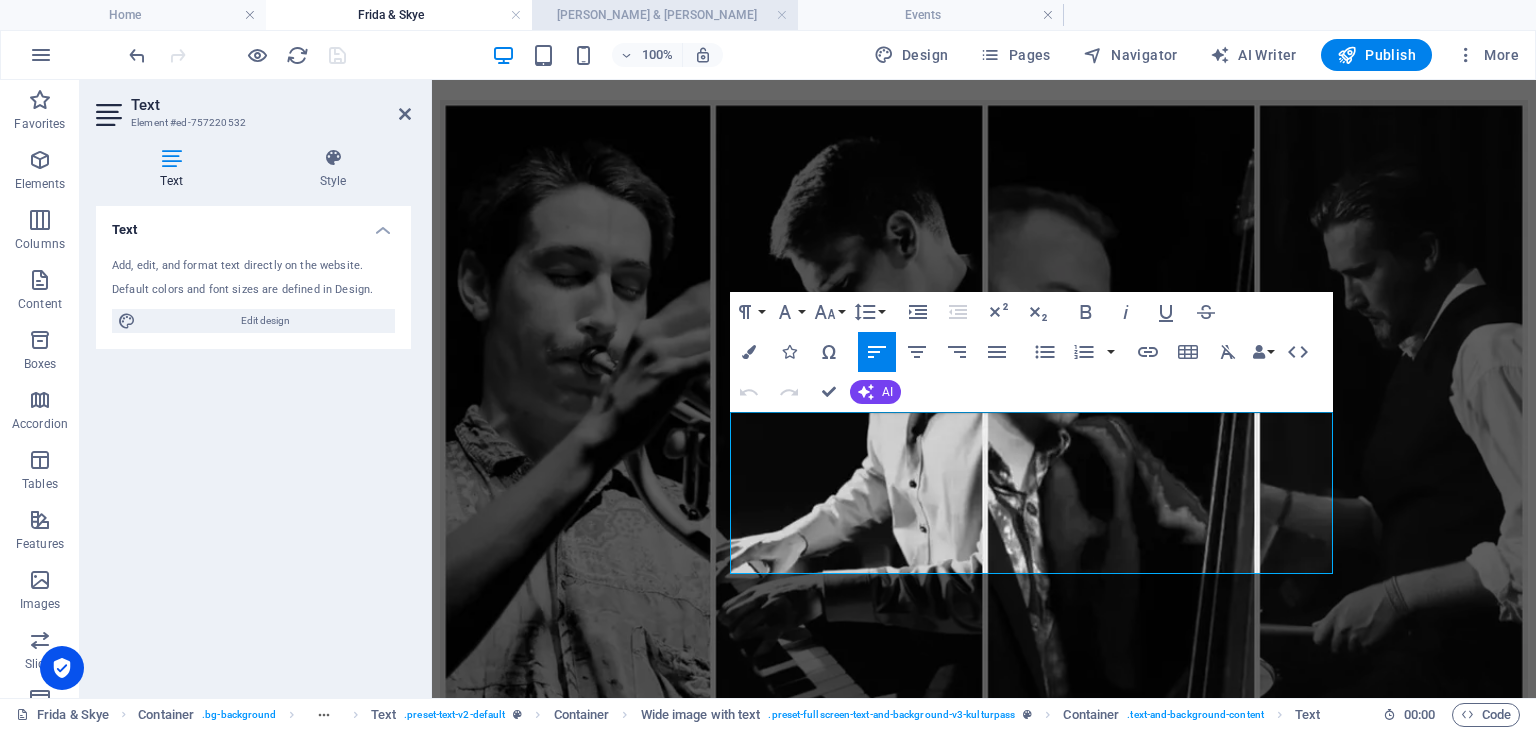 click on "[PERSON_NAME] & [PERSON_NAME]" at bounding box center (665, 15) 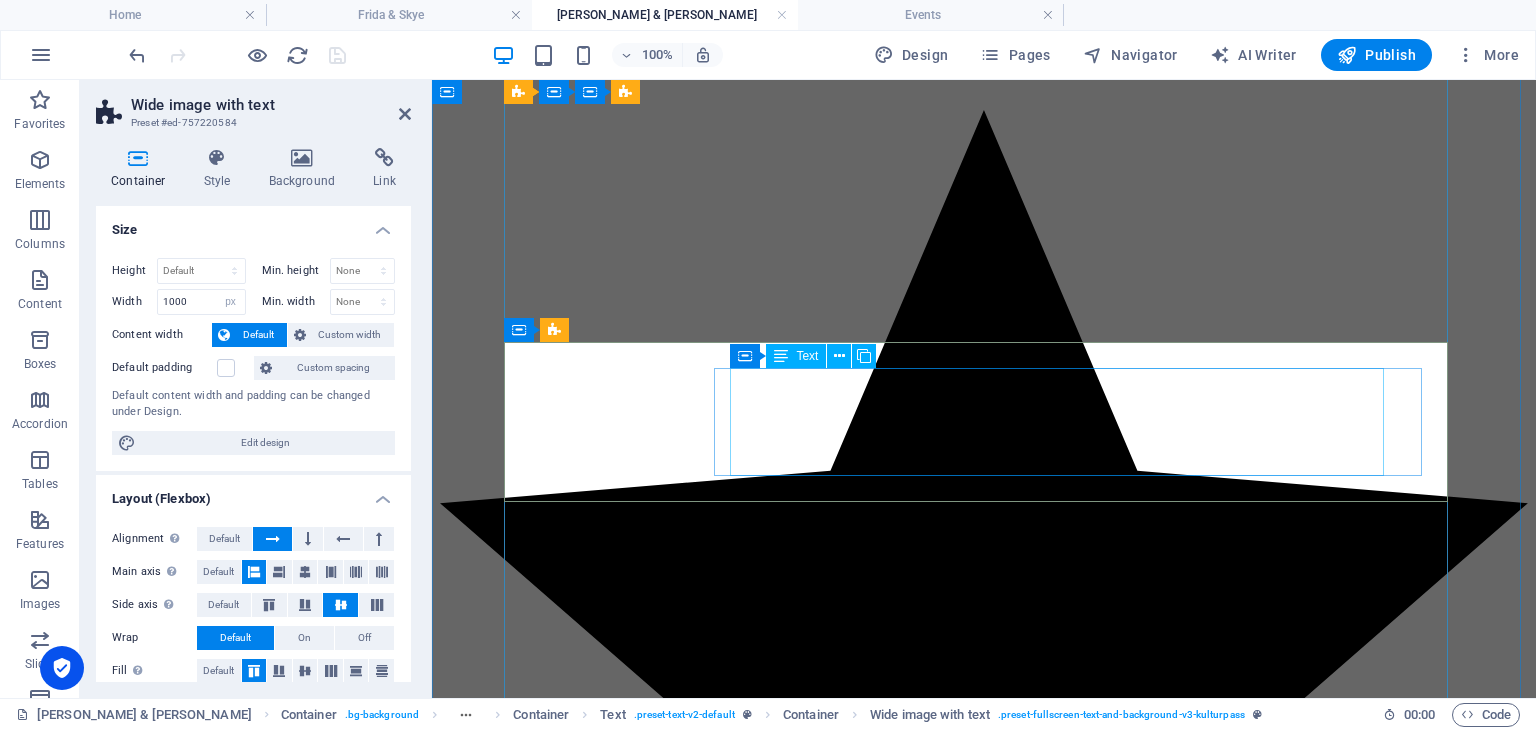 scroll, scrollTop: 3384, scrollLeft: 0, axis: vertical 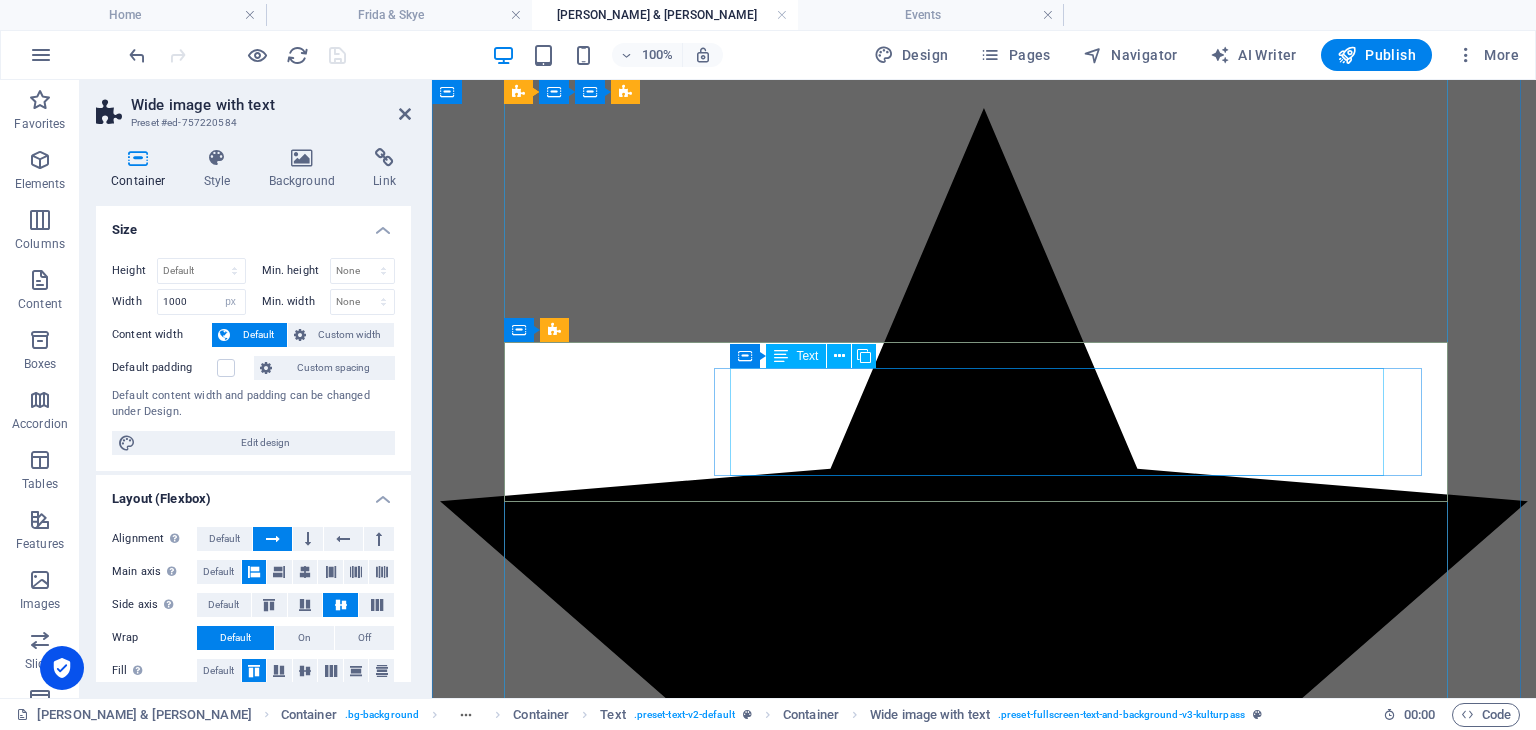 click on "For KulturPass holders, we offer limited spots at 1.5 € per day of activities. Reach out via e-mail to complete your KulturPass registration!" at bounding box center [948, 4203] 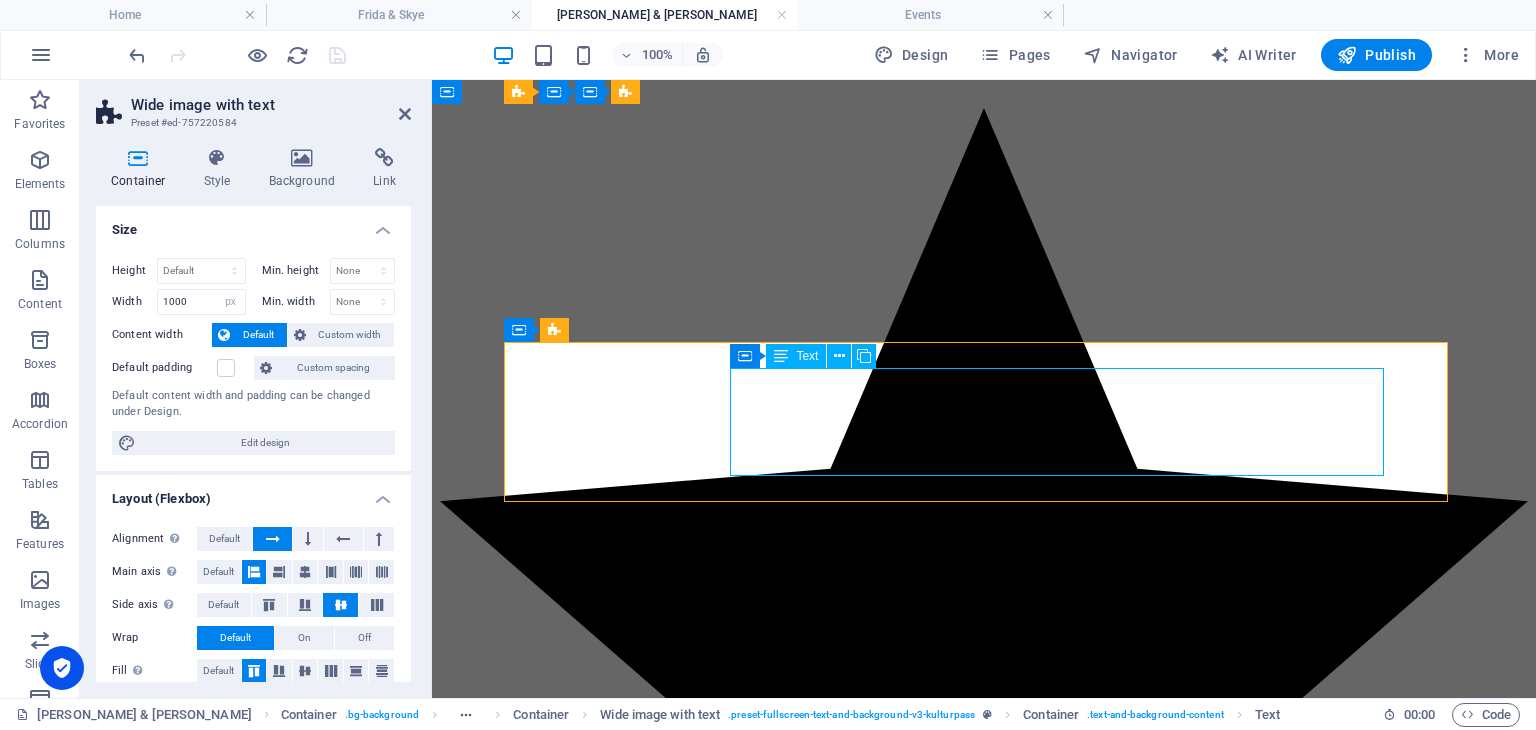 click on "For KulturPass holders, we offer limited spots at 1.5 € per day of activities. Reach out via e-mail to complete your KulturPass registration!" at bounding box center (948, 4203) 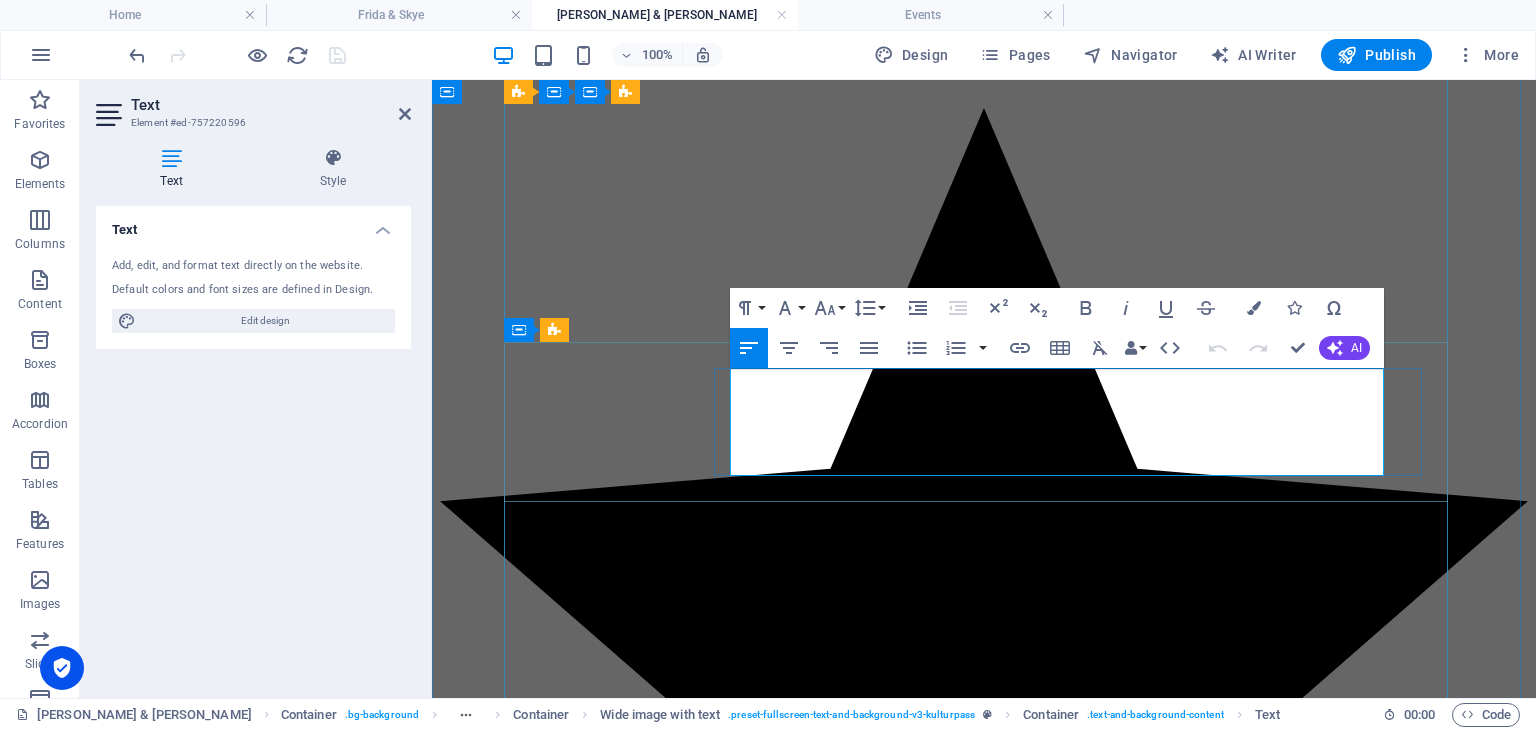 drag, startPoint x: 736, startPoint y: 403, endPoint x: 729, endPoint y: 386, distance: 18.384777 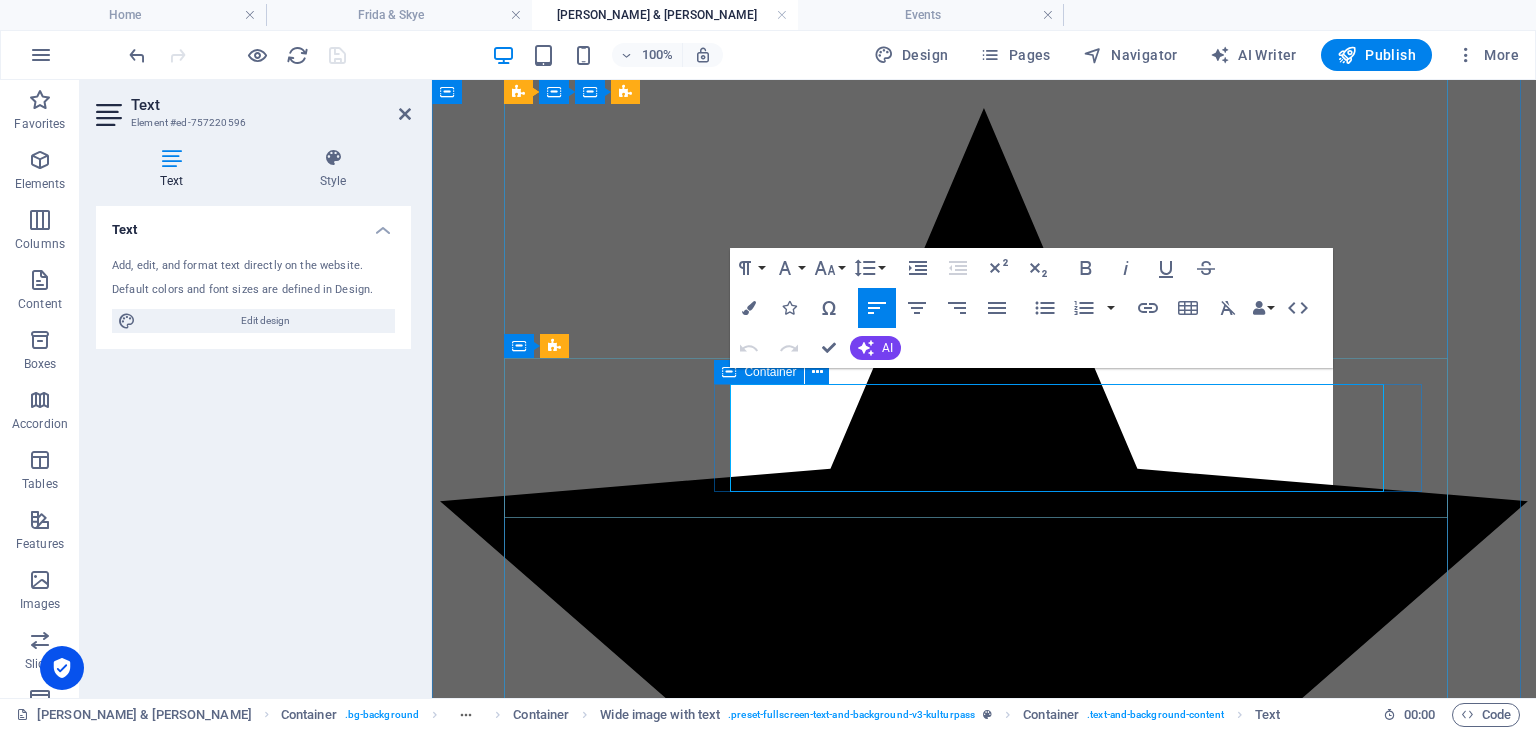 scroll, scrollTop: 3368, scrollLeft: 0, axis: vertical 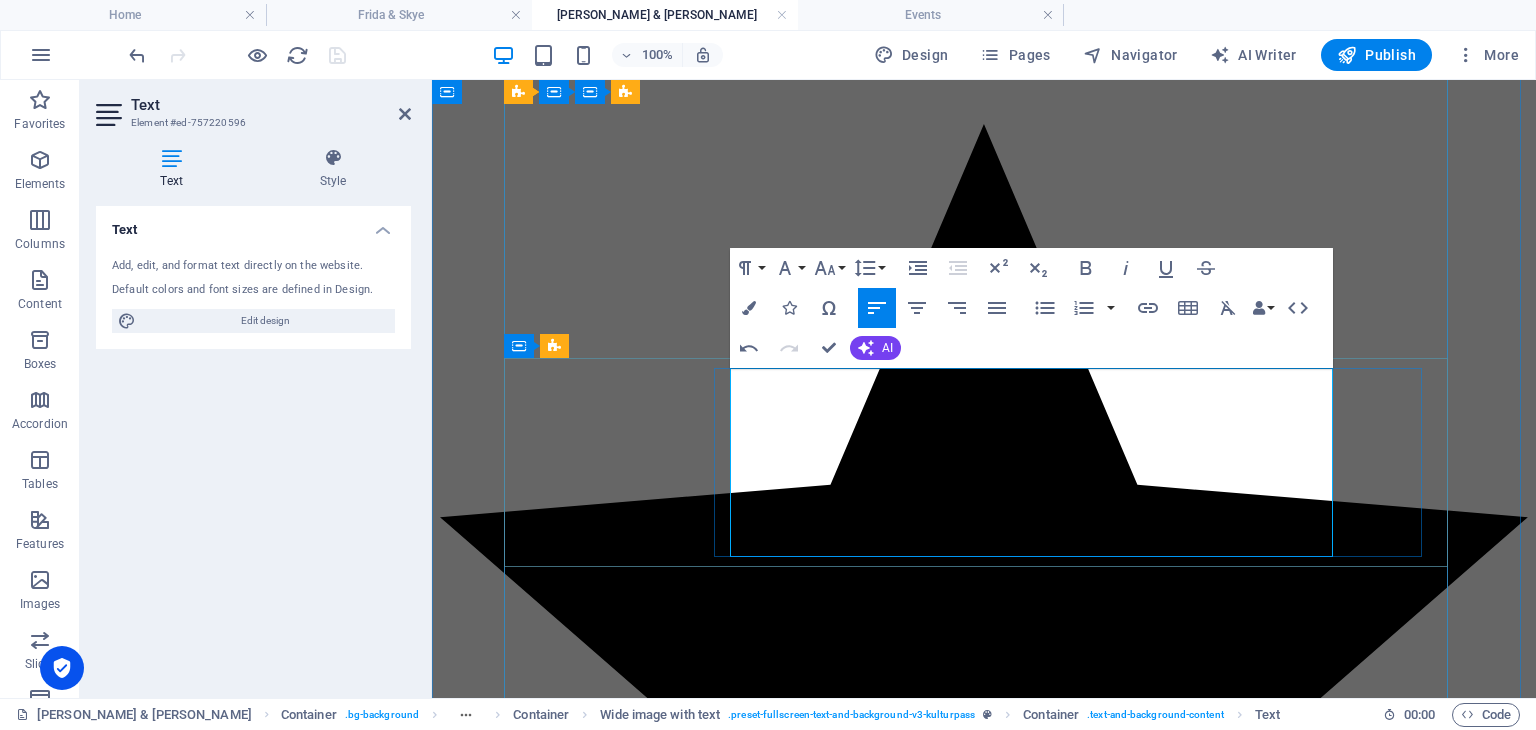click on "Reach out via e-mail to complete your KulturPass registration!" at bounding box center [948, 4338] 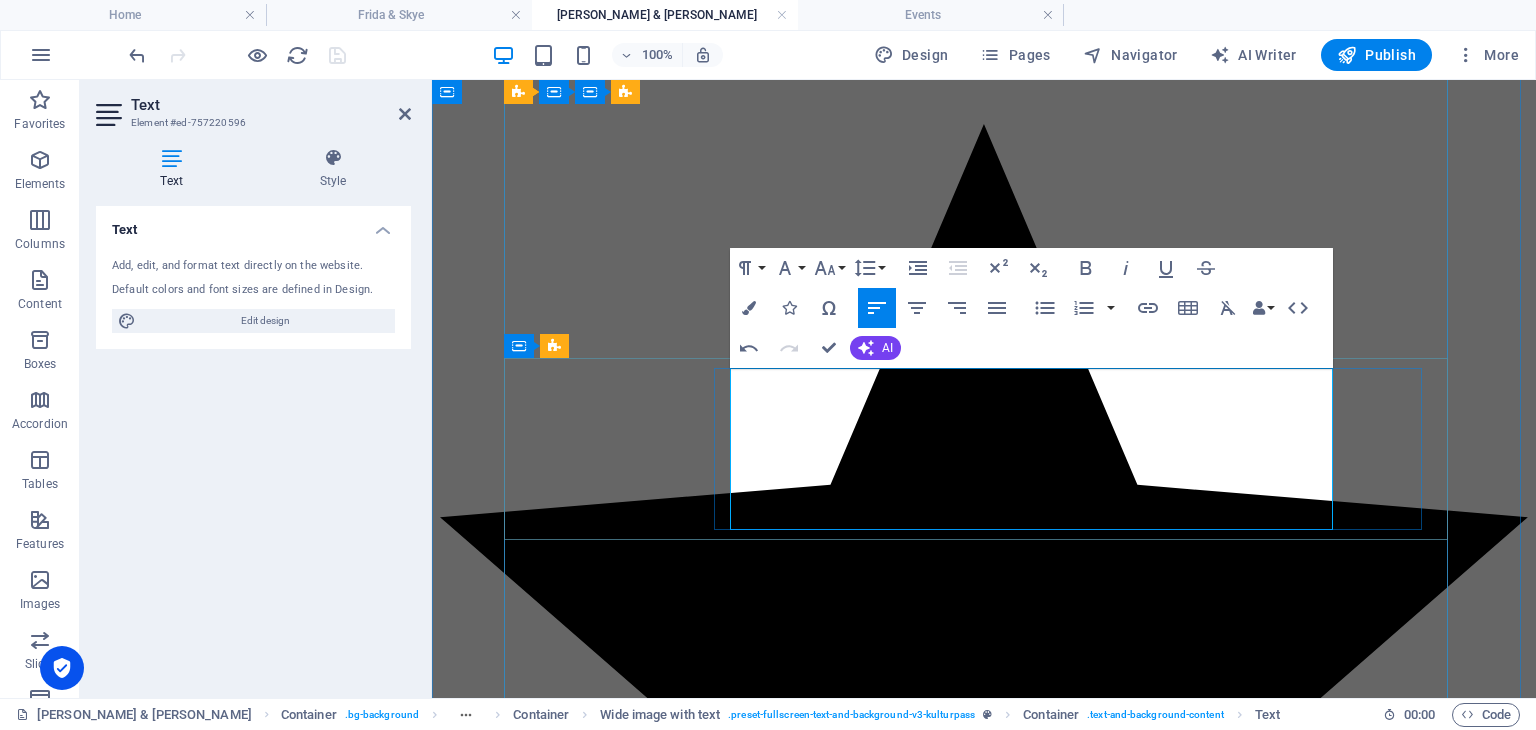 drag, startPoint x: 920, startPoint y: 469, endPoint x: 736, endPoint y: 468, distance: 184.00272 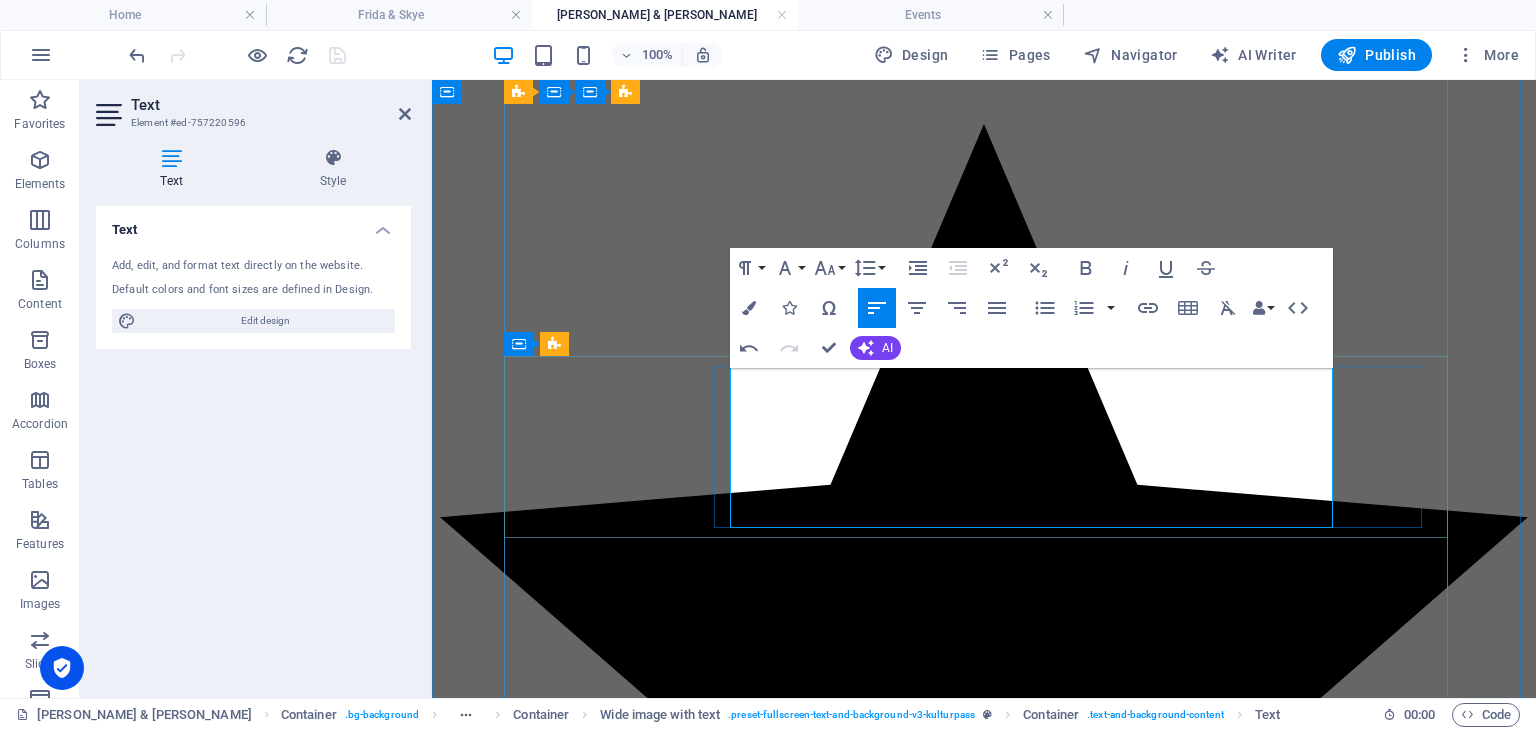 scroll, scrollTop: 3370, scrollLeft: 0, axis: vertical 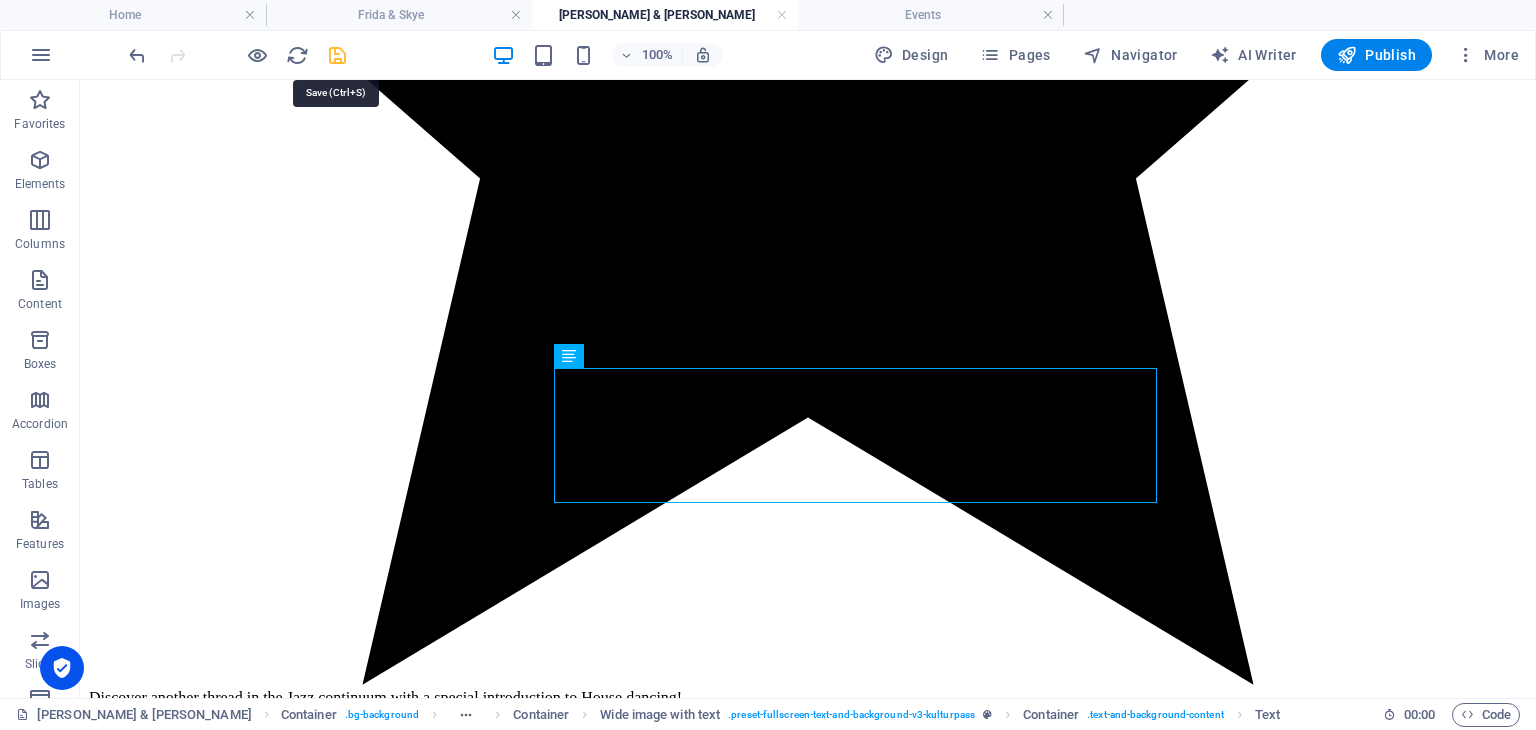 click at bounding box center [337, 55] 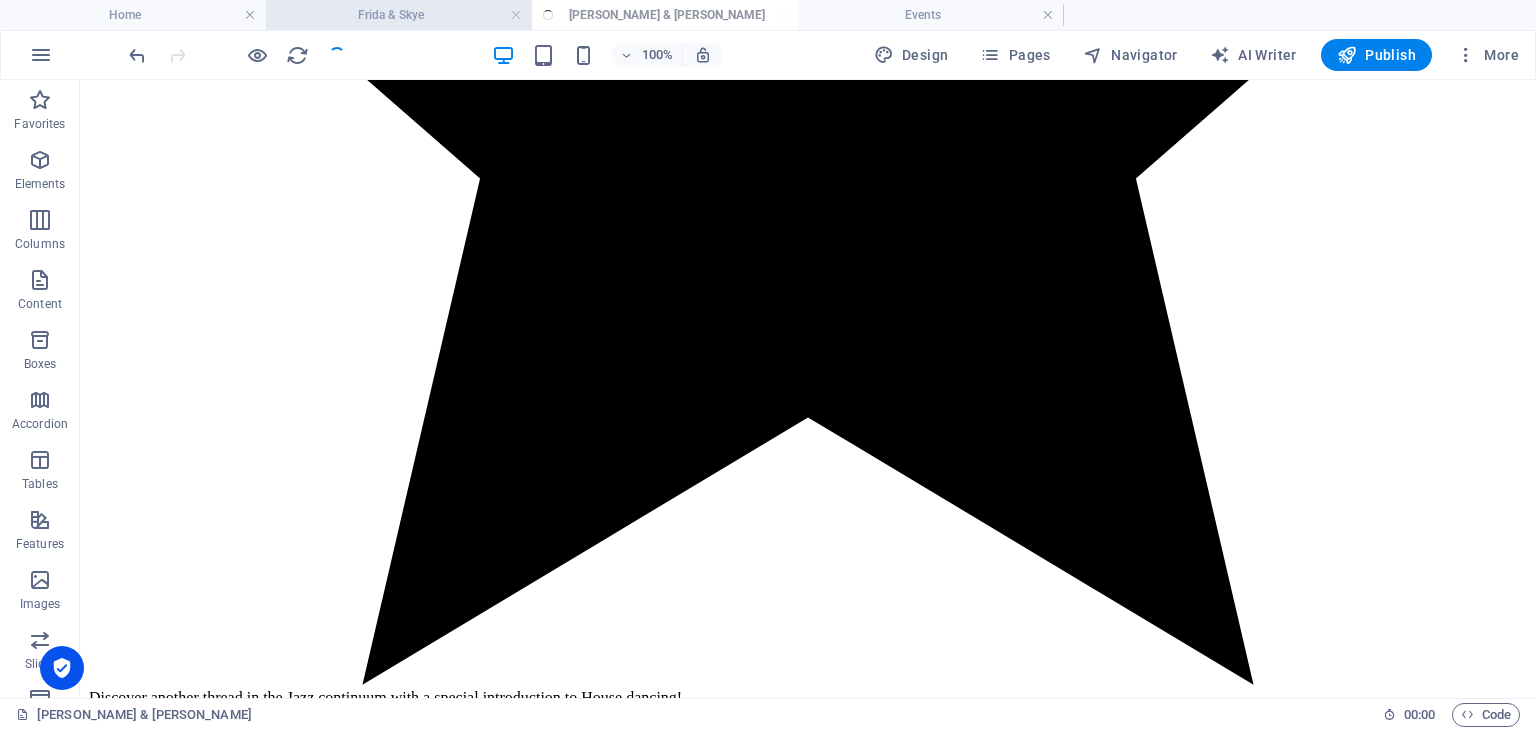 click on "Frida & Skye" at bounding box center (399, 15) 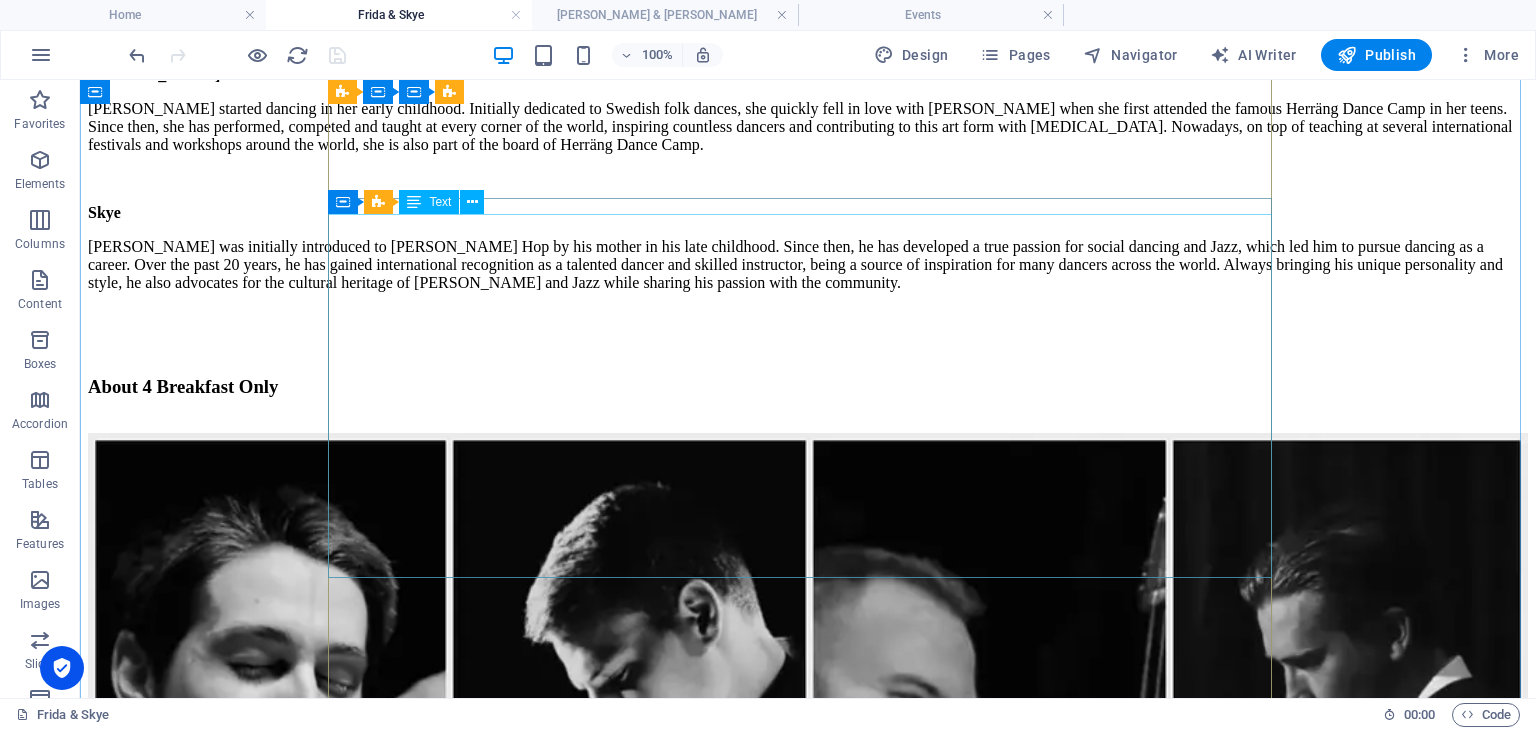 scroll, scrollTop: 4050, scrollLeft: 0, axis: vertical 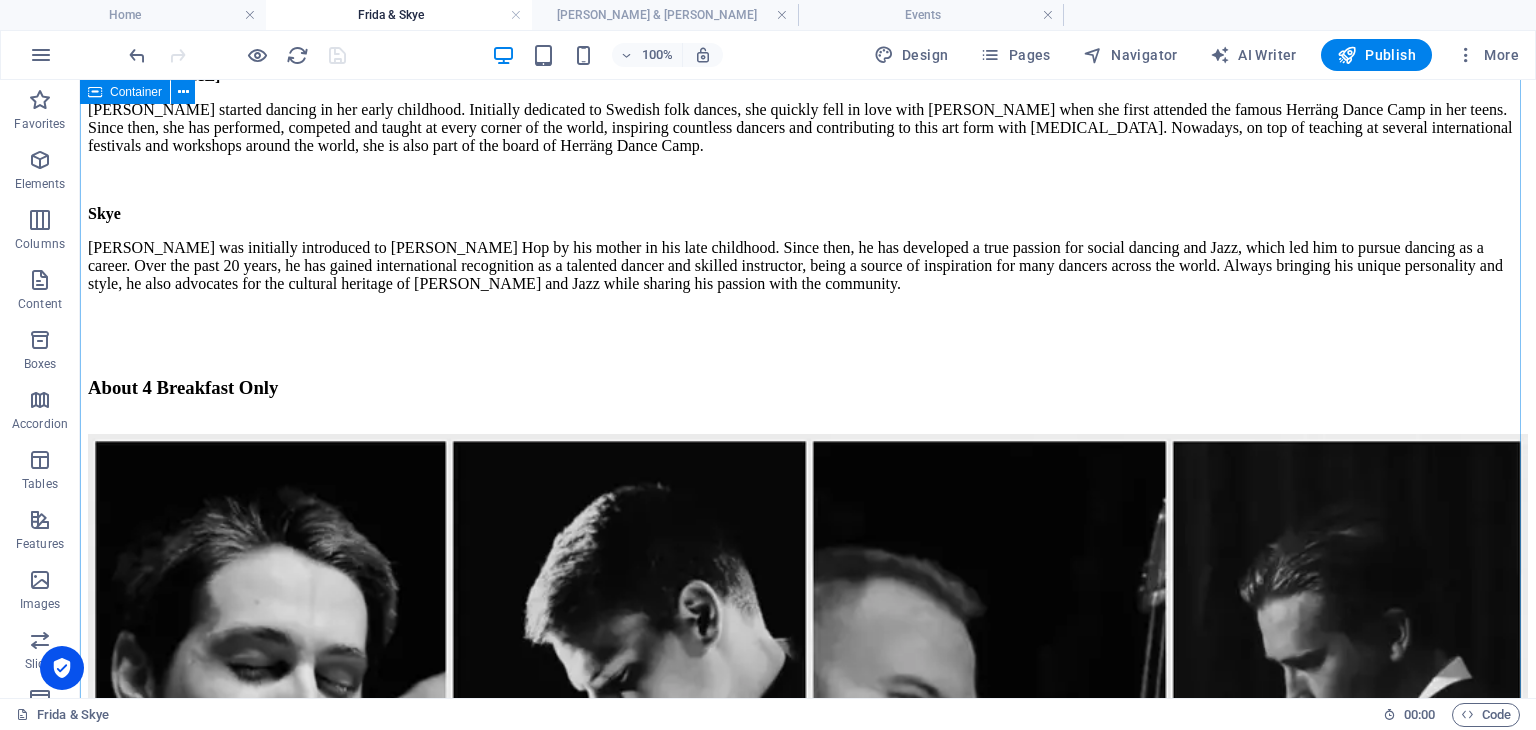 click on "Jazz Break welcomes [PERSON_NAME] and [PERSON_NAME]! Not only great dancers, but also inspiring teachers! Join them for a lovely weekend full of dancing and great vibes. Date : 06th - [DATE] - [DATE]   Venues :  The Studio ,  Dance Factory ,  Chouchou  [DATE] [DATE] [DATE] [PERSON_NAME] Hop Intermediate 10:00 - 11:30 Chouchou [PERSON_NAME] Hop Advanced 10:00 - 11:30 Dance Factory [PERSON_NAME] Hop Advanced 11:45 - 13:15 Chouchou [PERSON_NAME] Hop Intermediate 11:45 - 13:15 Dance Factory Solo Jazz with [PERSON_NAME] & Skye  14:15 - 15:45 Chouchou Solo Jazz Track / Advanced 14:15 - 15:45 The Studio [PERSON_NAME] Hop Special Topic  16:00 -17:30 Chouchou Solo Jazz Track / Intermediate 16:00 - 17:30 The Studio [PERSON_NAME] Hop Absolute Beginner with Team Jazz Break 20:30 - 22:00 The Studio [PERSON_NAME] Hop Absolute Beginner with Team Jazz Break 19:30 - 20:30 Chouchou Party with live music! By 4 Breakfast Only 20:30 - 01:00 Chouchou Programme Description [PERSON_NAME] Hop for Absolute Beginners [DATE] (1.5h) and [DATE] (1h) absolute beginners  as well as" at bounding box center (808, 745) 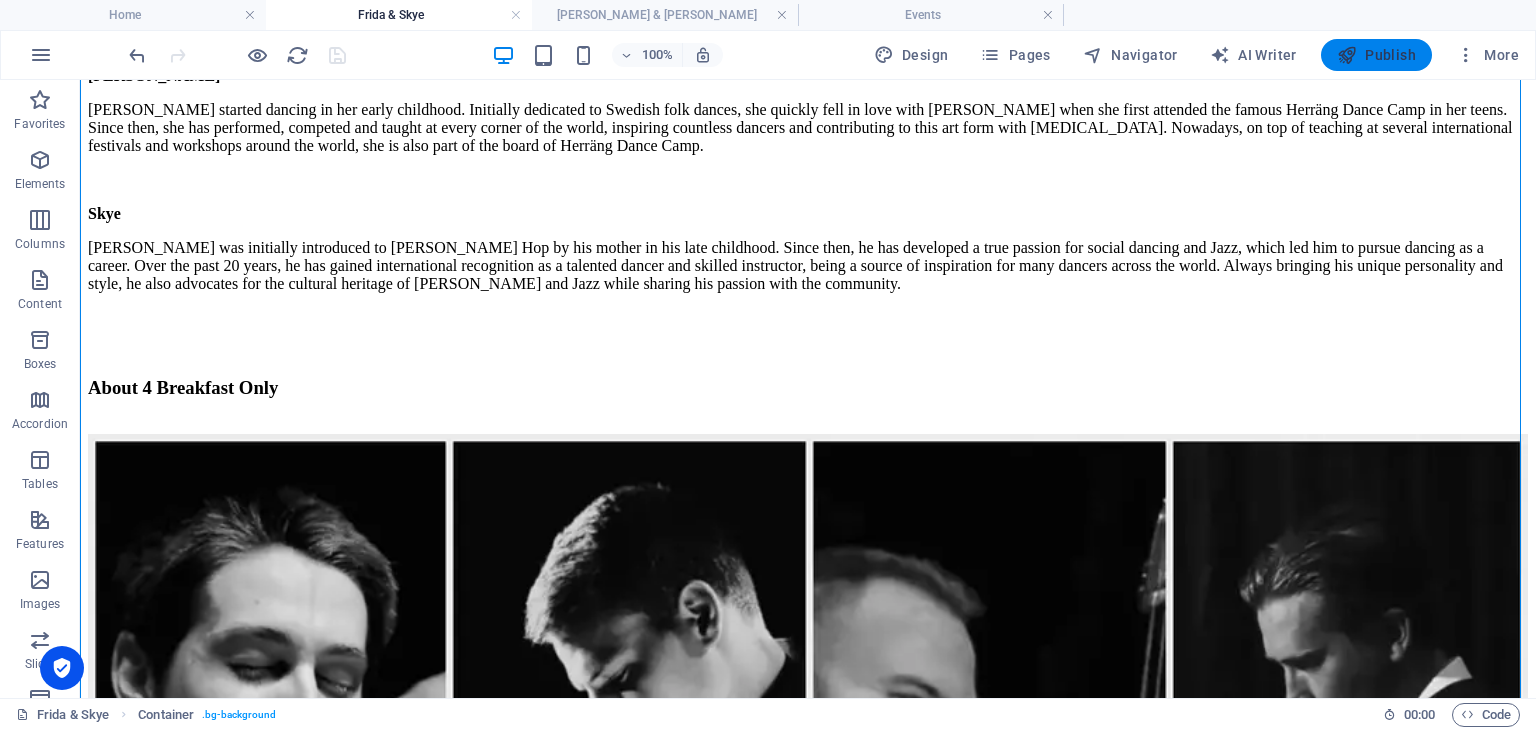 click on "Publish" at bounding box center (1376, 55) 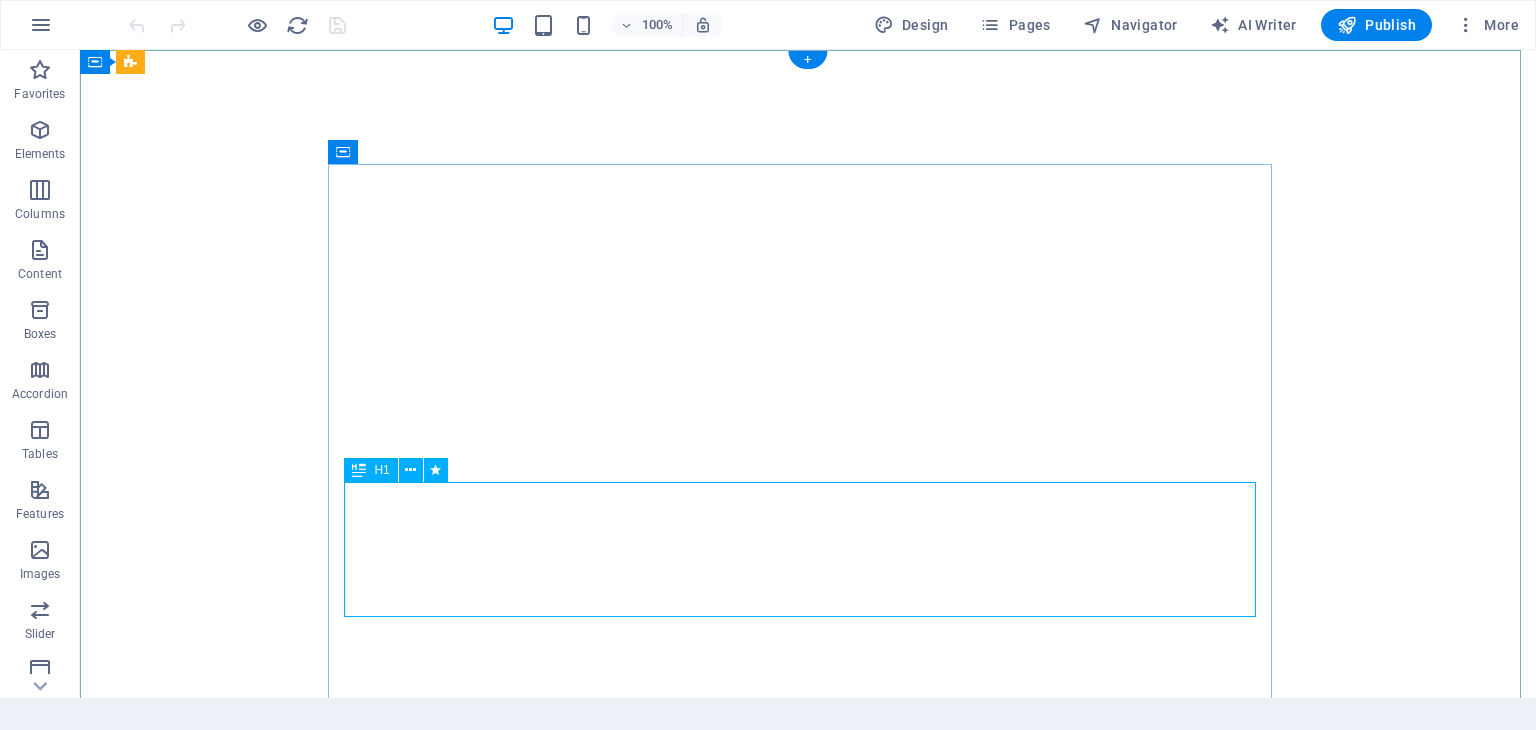 scroll, scrollTop: 0, scrollLeft: 0, axis: both 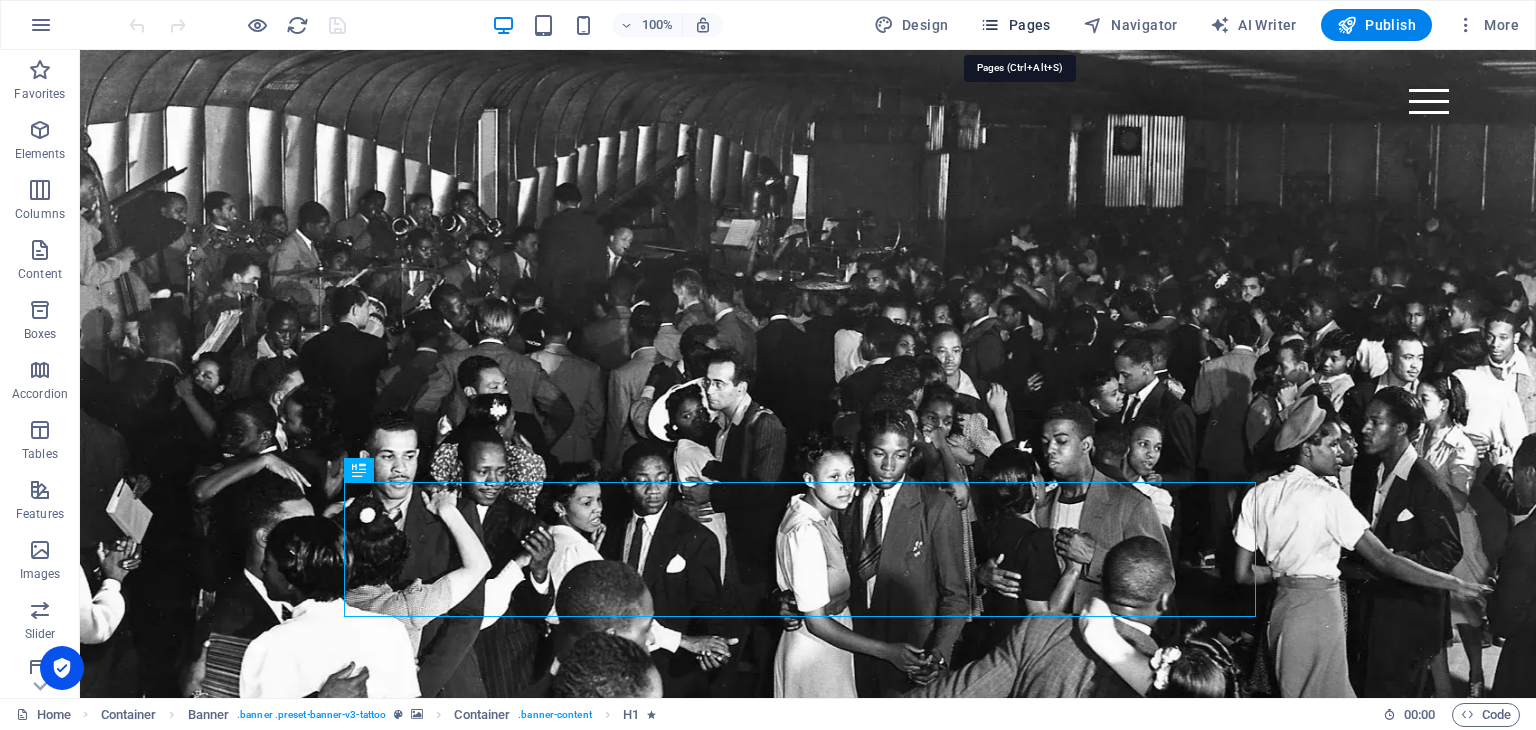 click on "Pages" at bounding box center [1015, 25] 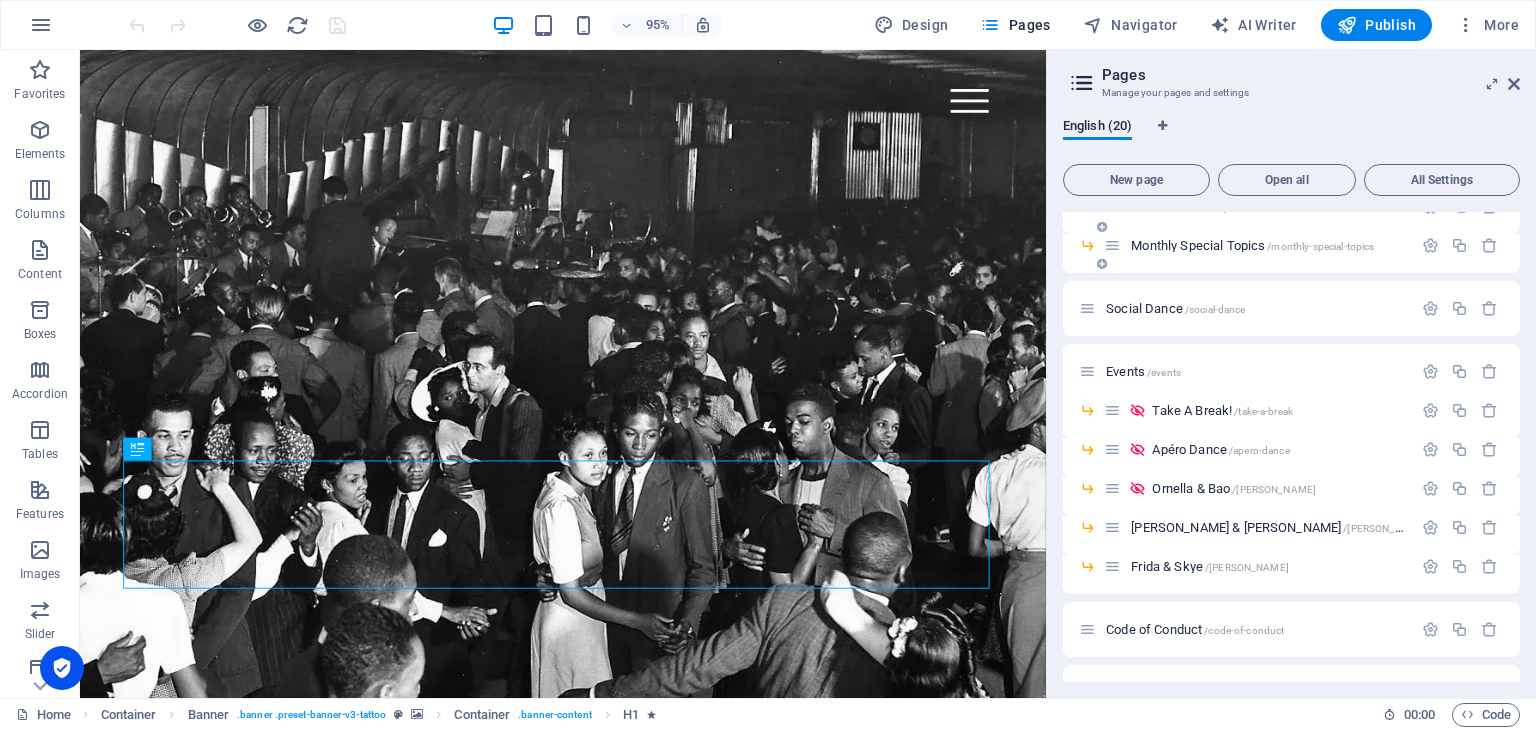 scroll, scrollTop: 316, scrollLeft: 0, axis: vertical 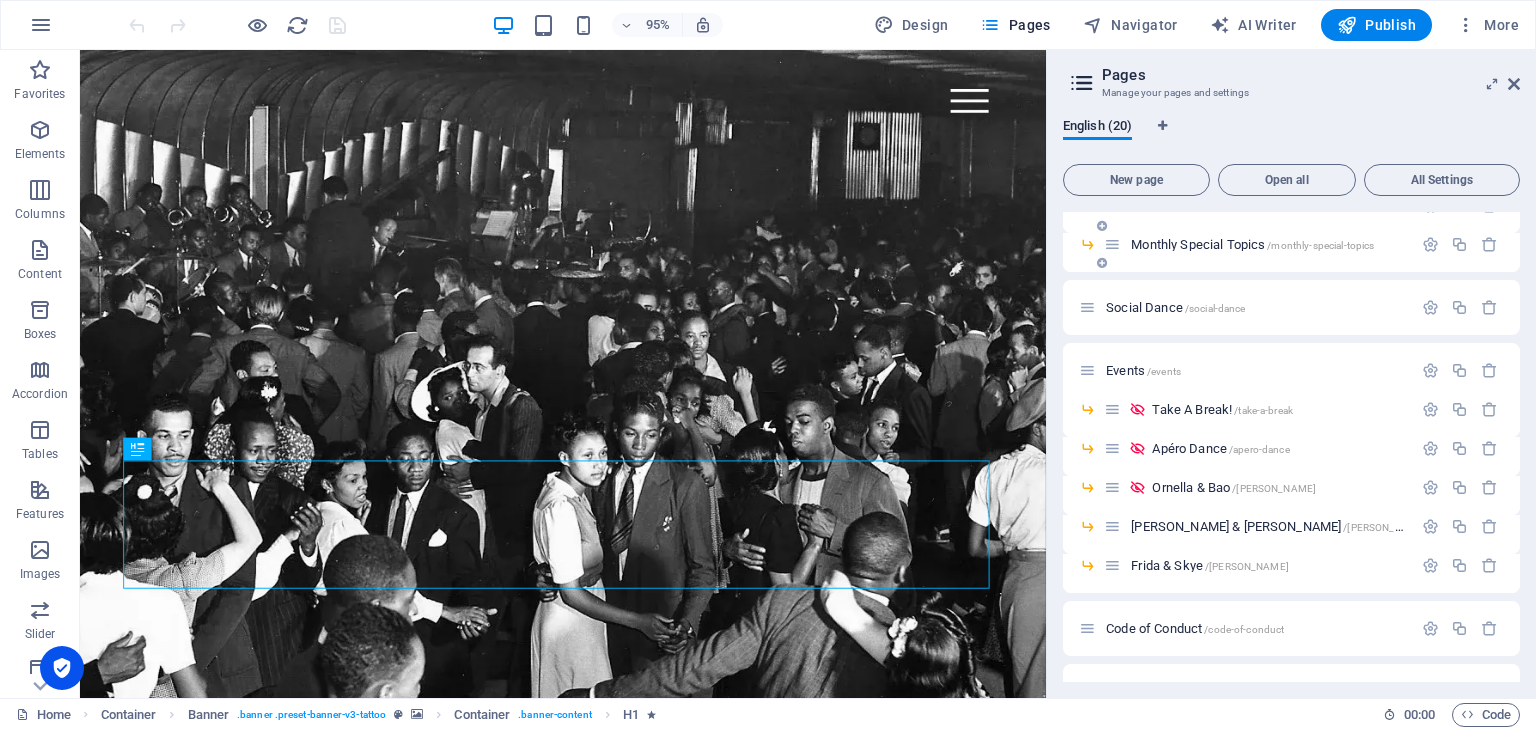 click on "[PERSON_NAME] & [PERSON_NAME] /[PERSON_NAME]" at bounding box center (1210, 565) 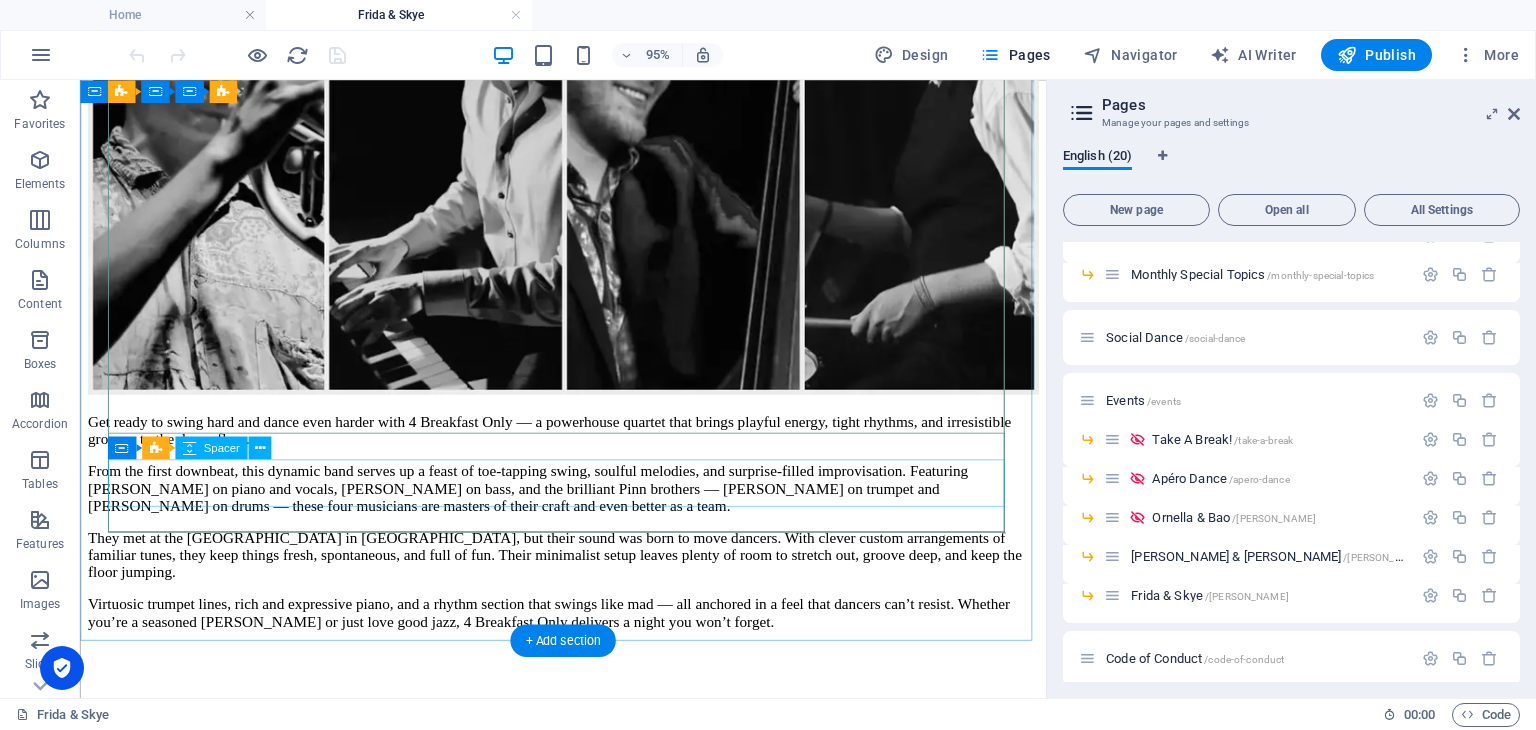 scroll, scrollTop: 4491, scrollLeft: 0, axis: vertical 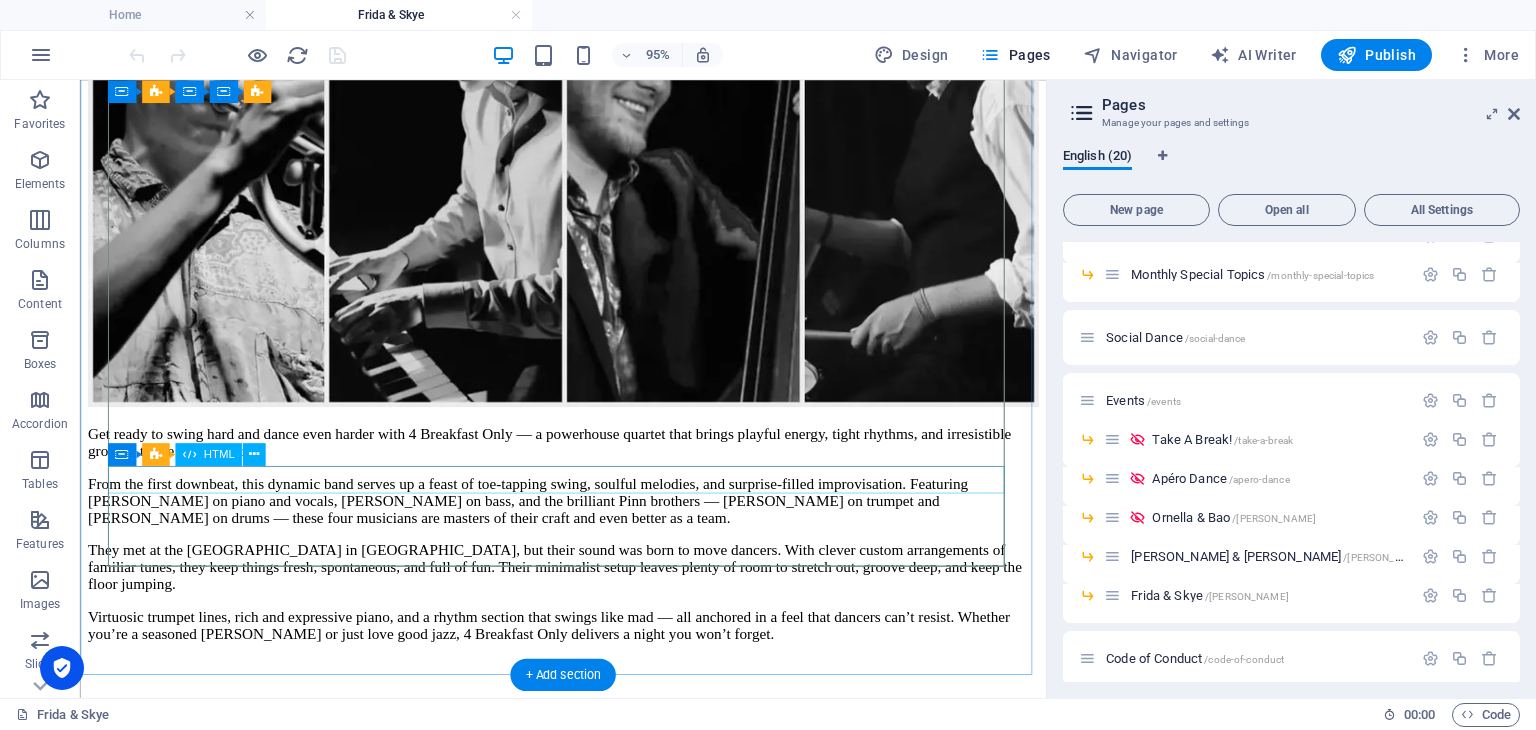 click at bounding box center (588, 1556) 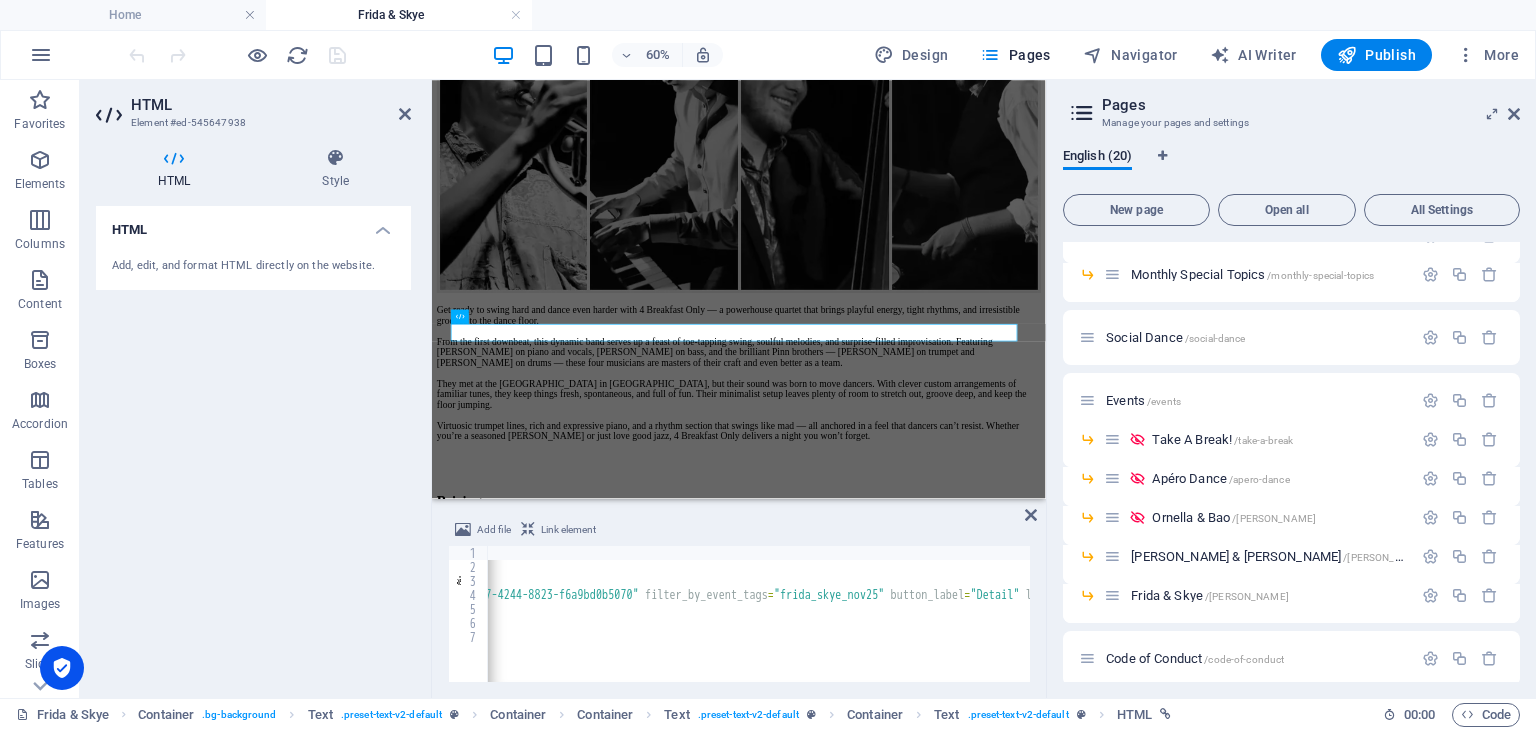 scroll, scrollTop: 0, scrollLeft: 383, axis: horizontal 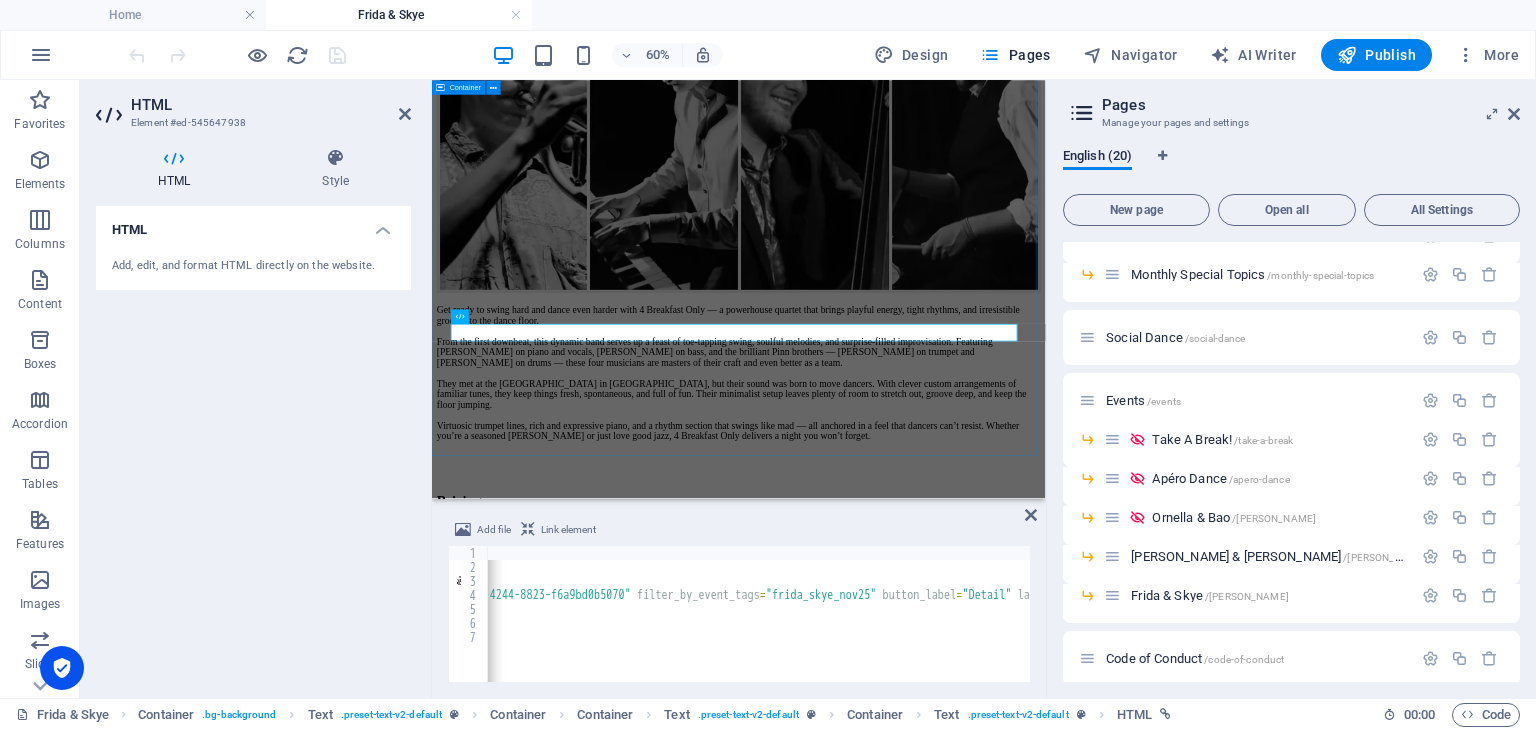 click on "Jazz Break welcomes [PERSON_NAME] and [PERSON_NAME]! Not only great dancers, but also inspiring teachers! Join them for a lovely weekend full of dancing and great vibes. Date : 06th - [DATE] - [DATE]   Venues :  The Studio ,  Dance Factory ,  Chouchou  [DATE] [DATE] [DATE] [PERSON_NAME] Hop Intermediate 10:00 - 11:30 Chouchou [PERSON_NAME] Hop Advanced 10:00 - 11:30 Dance Factory [PERSON_NAME] Hop Advanced 11:45 - 13:15 Chouchou [PERSON_NAME] Hop Intermediate 11:45 - 13:15 Dance Factory Solo Jazz with [PERSON_NAME] & Skye  14:15 - 15:45 Chouchou Solo Jazz Track / Advanced 14:15 - 15:45 The Studio [PERSON_NAME] Hop Special Topic  16:00 -17:30 Chouchou Solo Jazz Track / Intermediate 16:00 - 17:30 The Studio [PERSON_NAME] Hop Absolute Beginner with Team Jazz Break 20:30 - 22:00 The Studio [PERSON_NAME] Hop Absolute Beginner with Team Jazz Break 19:30 - 20:30 Chouchou Party with live music! By 4 Breakfast Only 20:30 - 01:00 Chouchou Programme Description [PERSON_NAME] Hop for Absolute Beginners [DATE] (1.5h) and [DATE] (1h) absolute beginners  as well as" at bounding box center [943, -206] 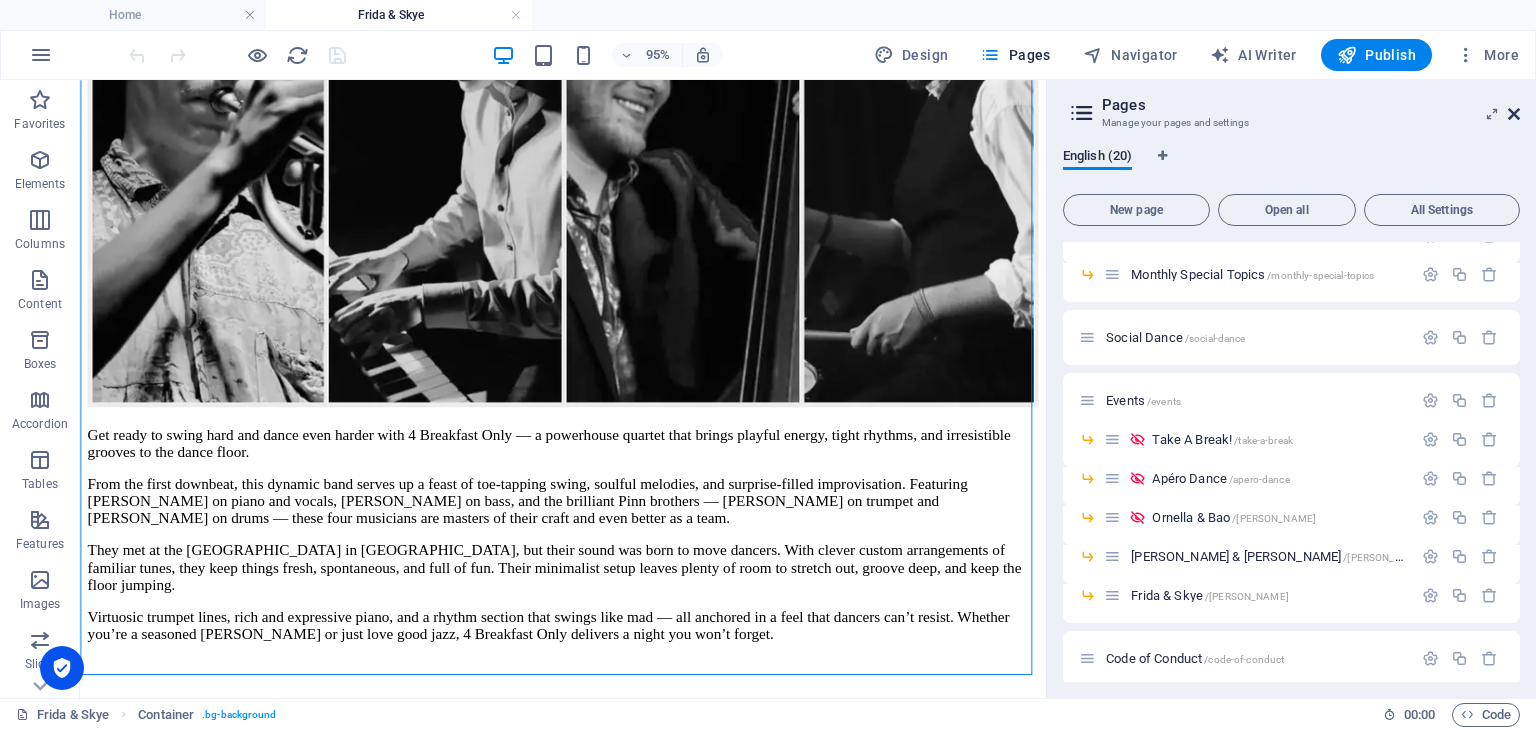 click at bounding box center (1514, 114) 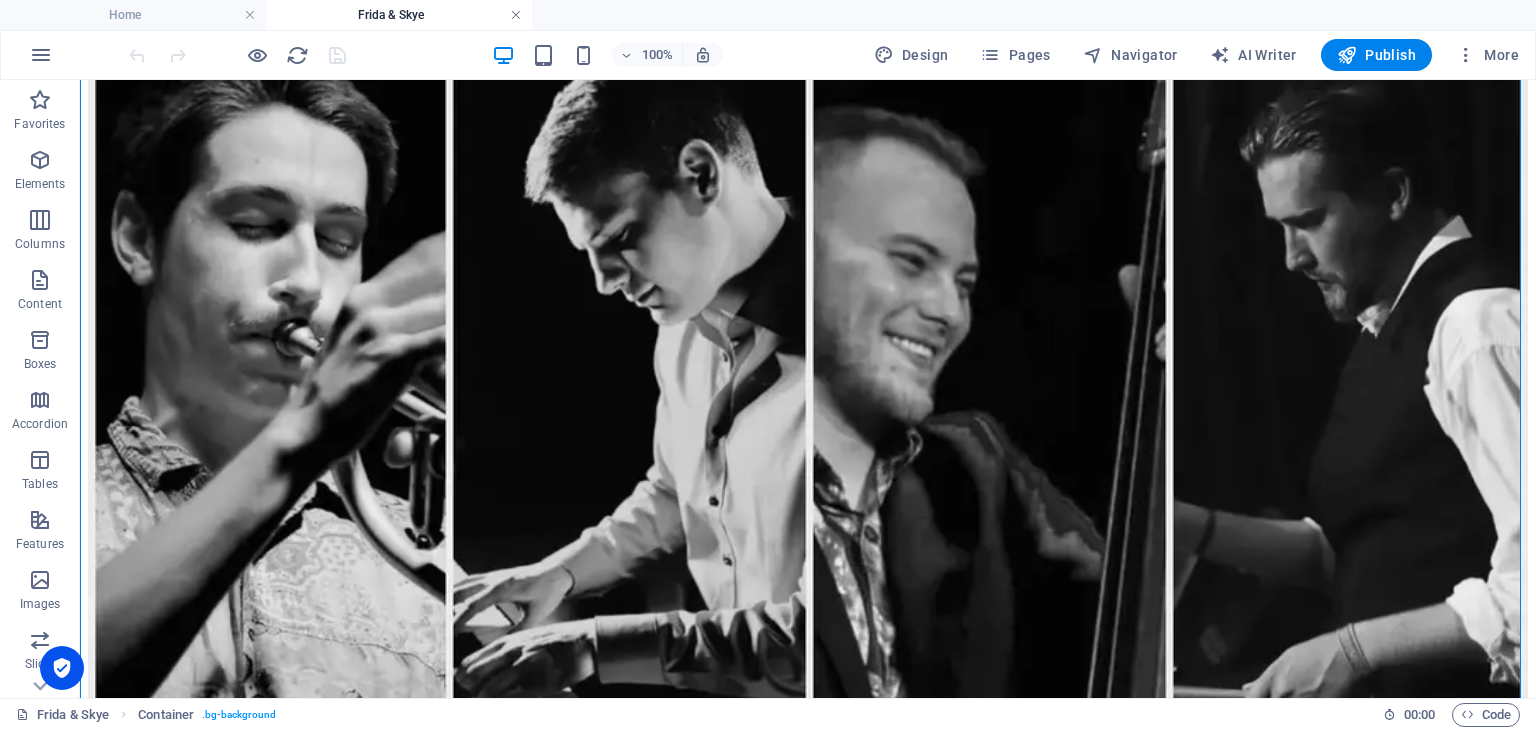 click at bounding box center [516, 15] 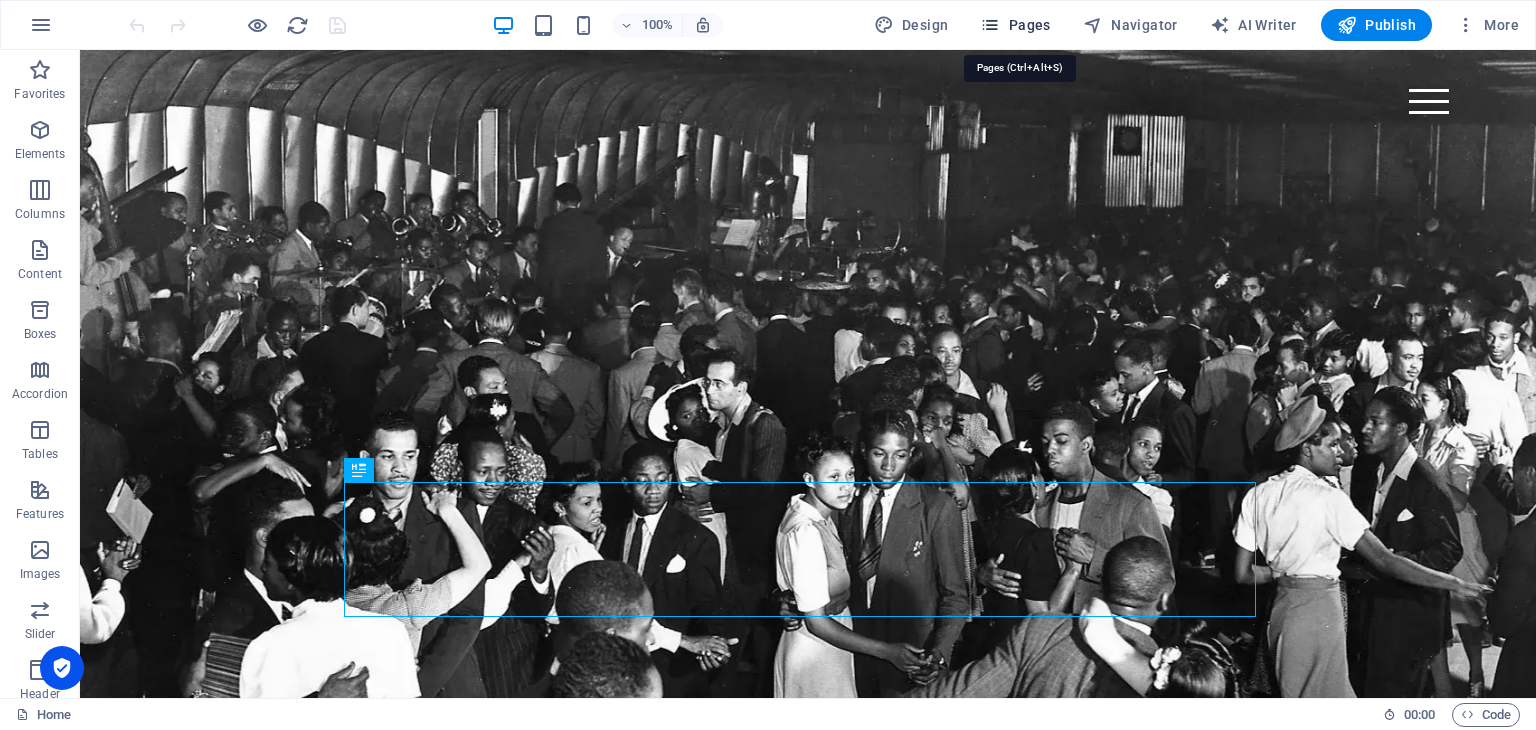 click at bounding box center (990, 25) 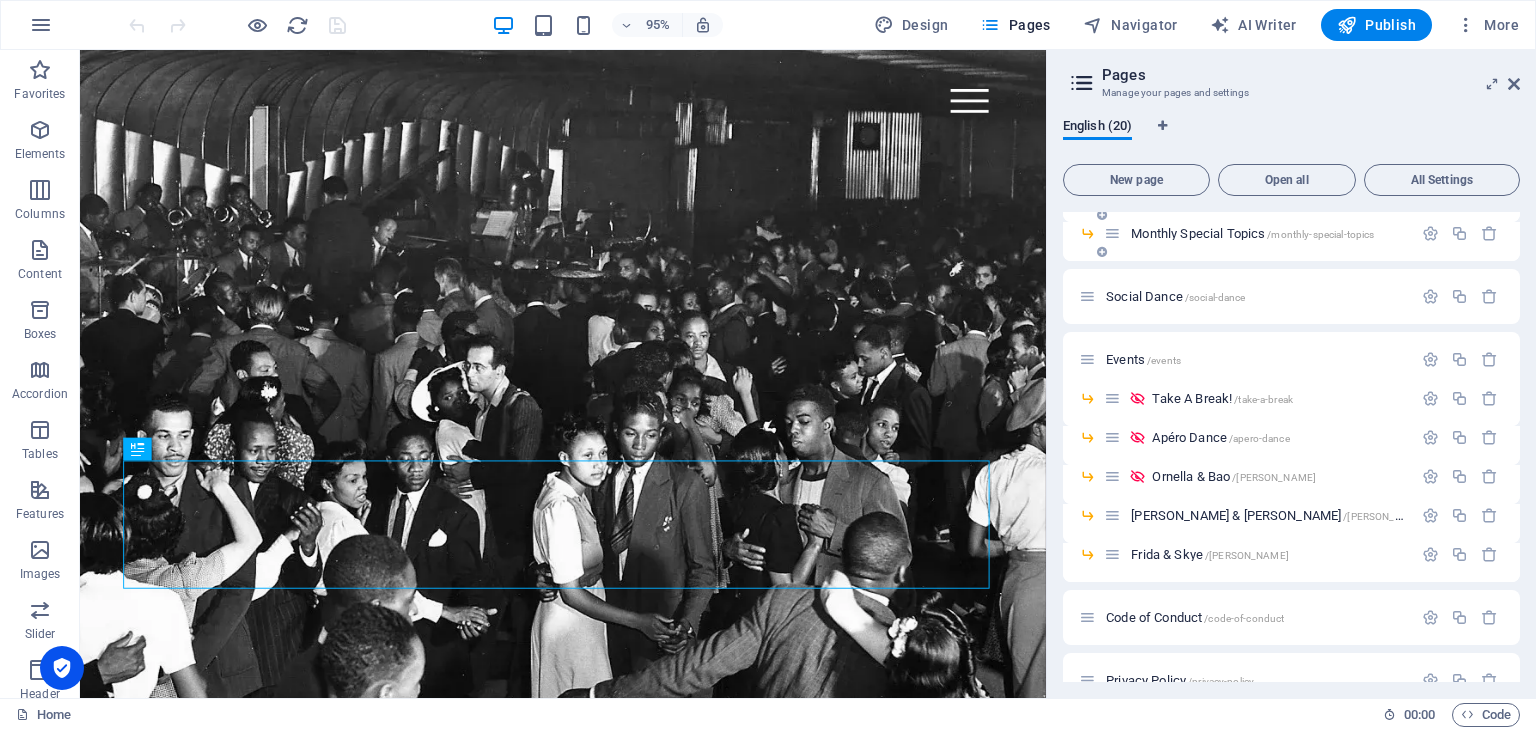 scroll, scrollTop: 326, scrollLeft: 0, axis: vertical 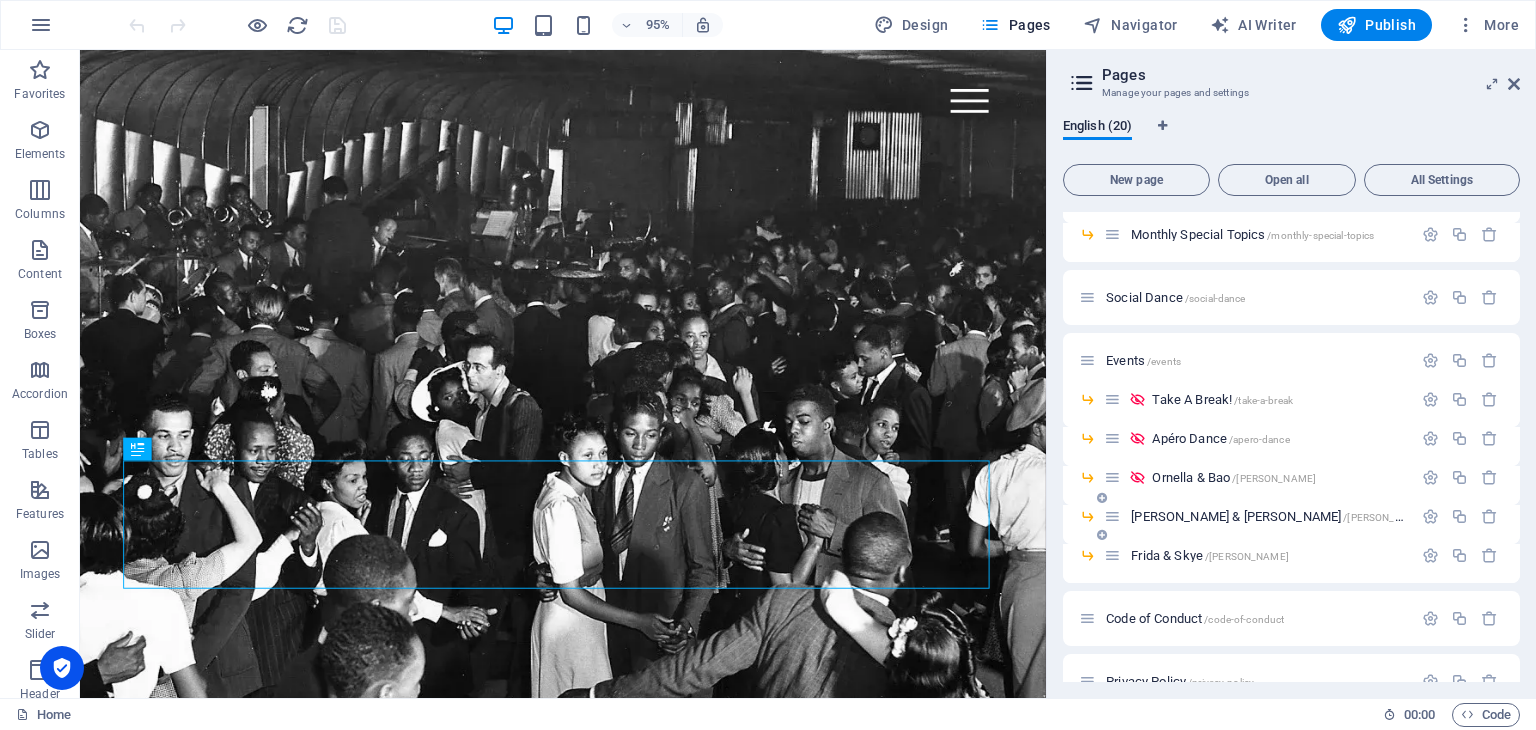 click on "Camille & Maxime /camille-maxime" at bounding box center [1279, 516] 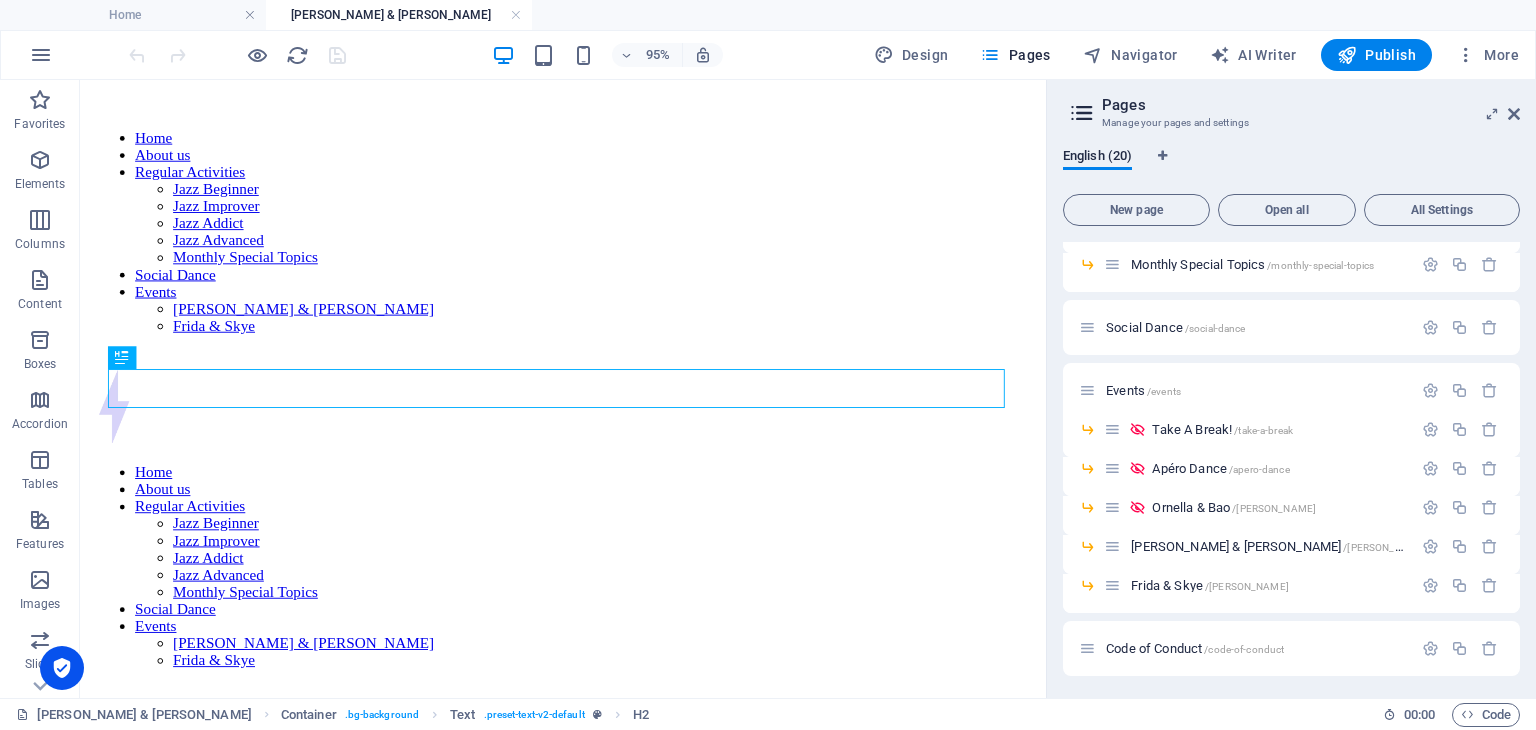 scroll, scrollTop: 1192, scrollLeft: 0, axis: vertical 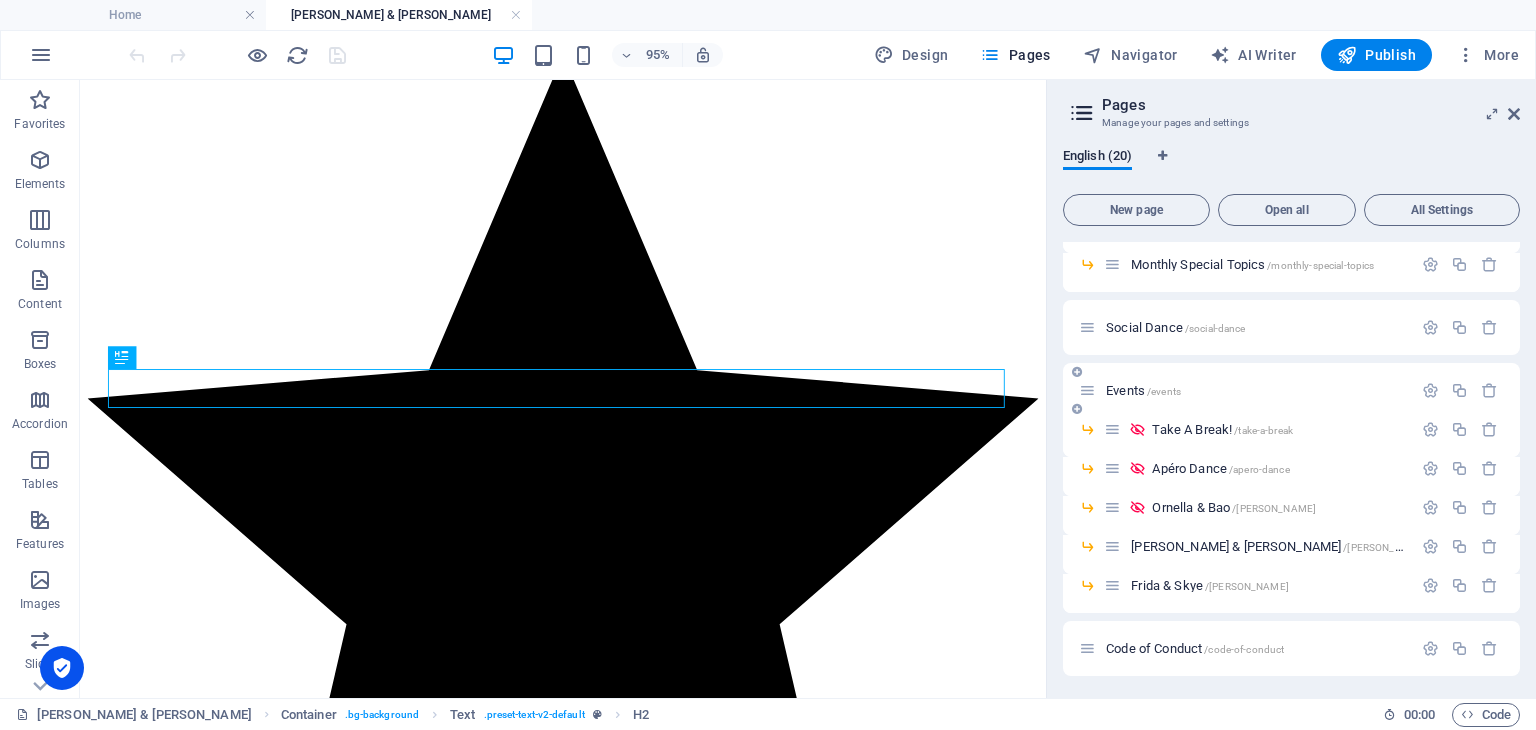 click on "/events" at bounding box center (1164, 391) 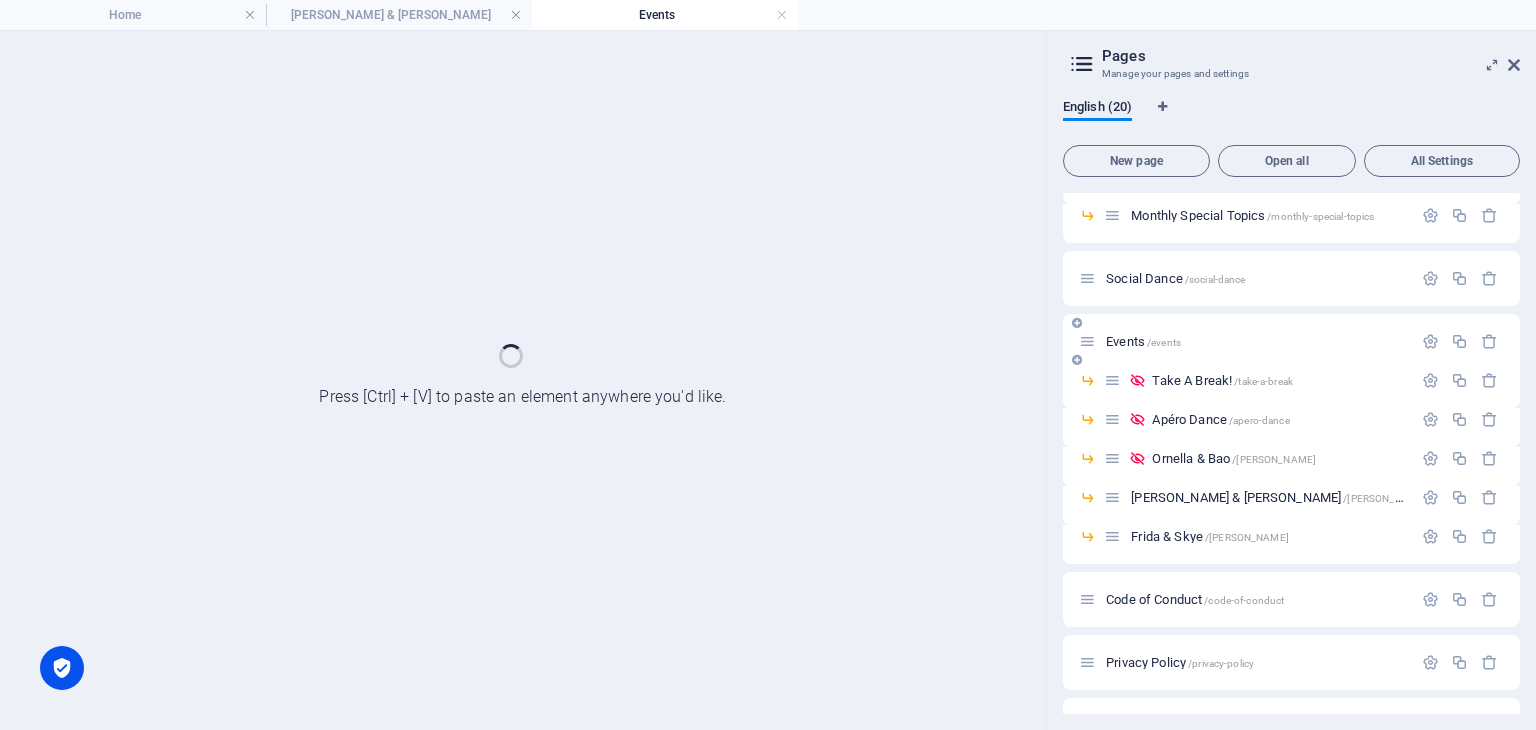 scroll, scrollTop: 0, scrollLeft: 0, axis: both 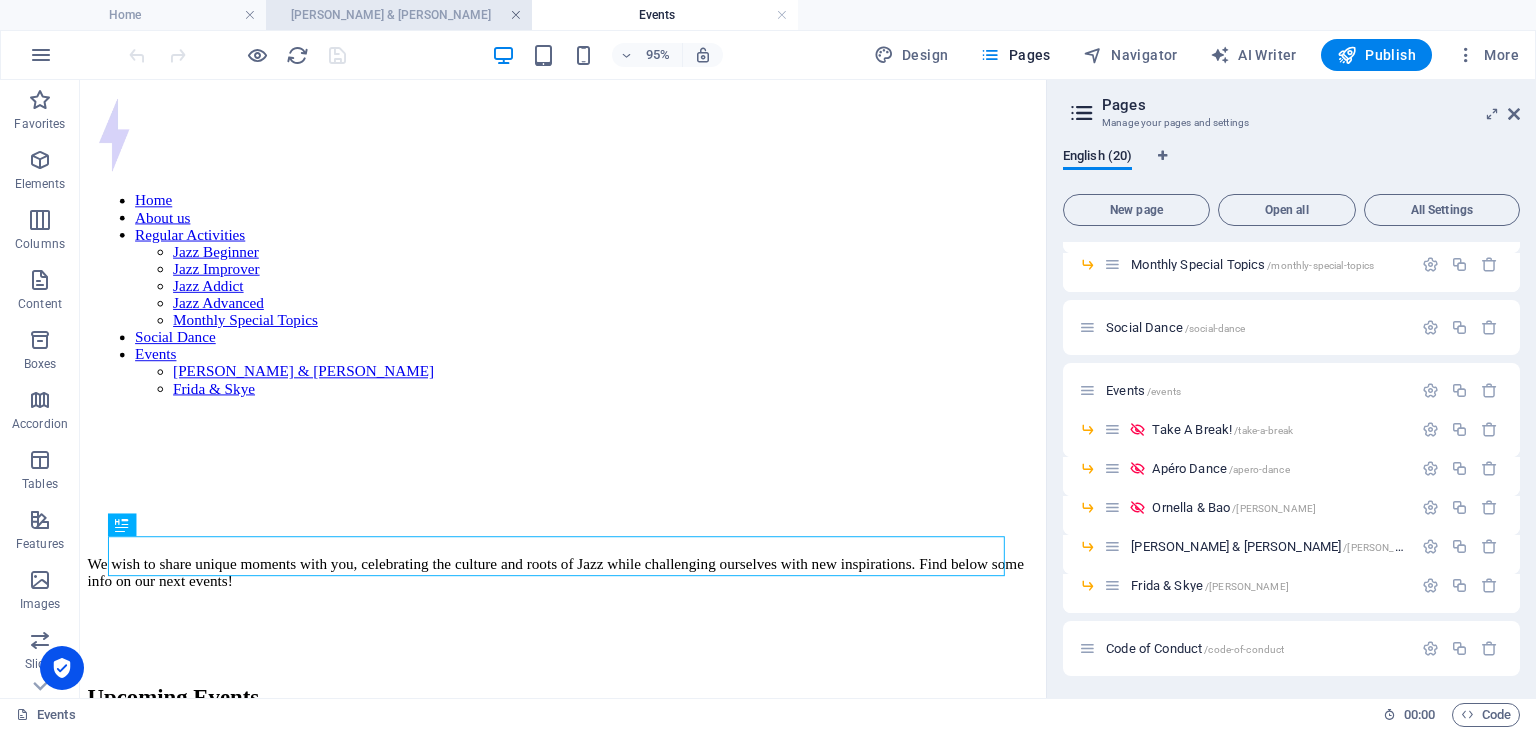 click at bounding box center [516, 15] 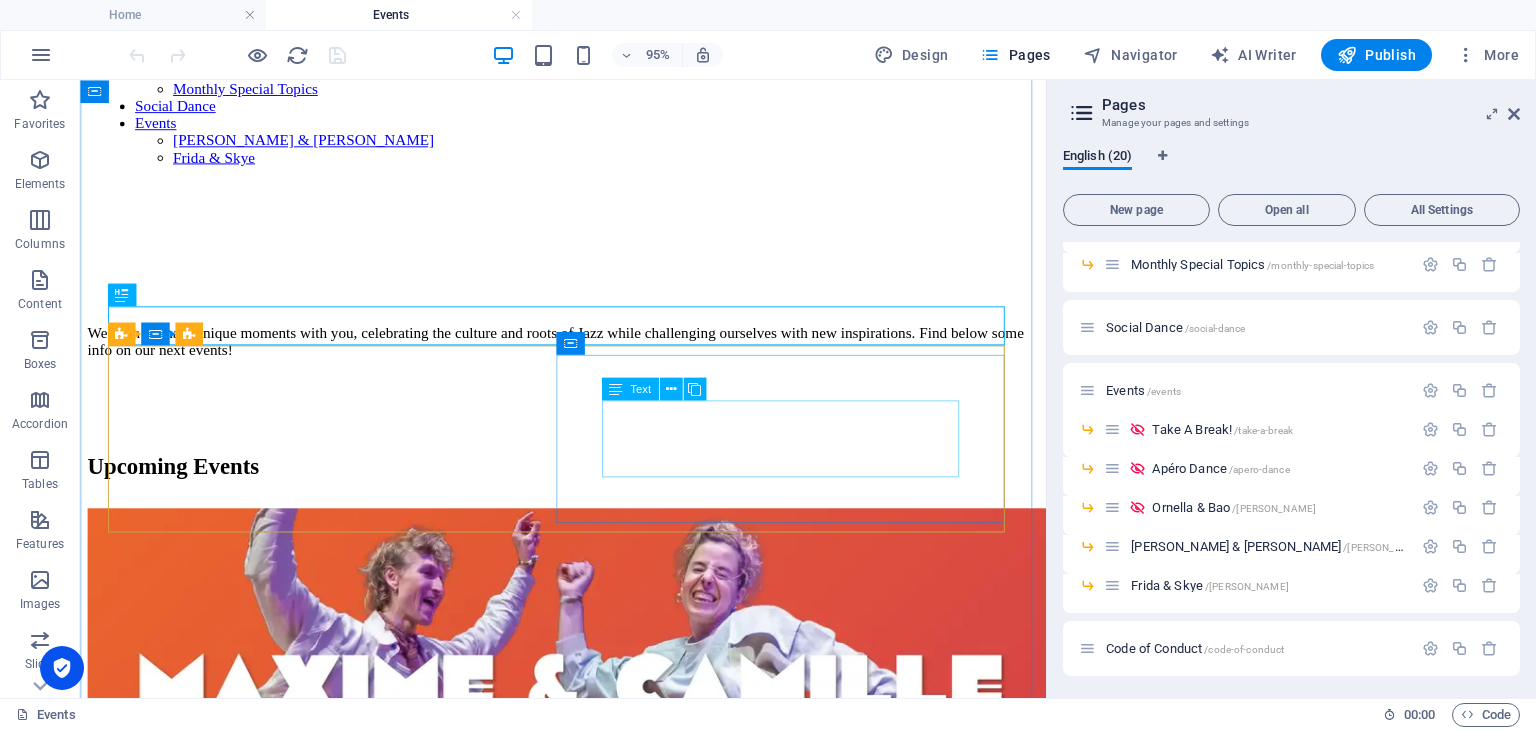 scroll, scrollTop: 242, scrollLeft: 0, axis: vertical 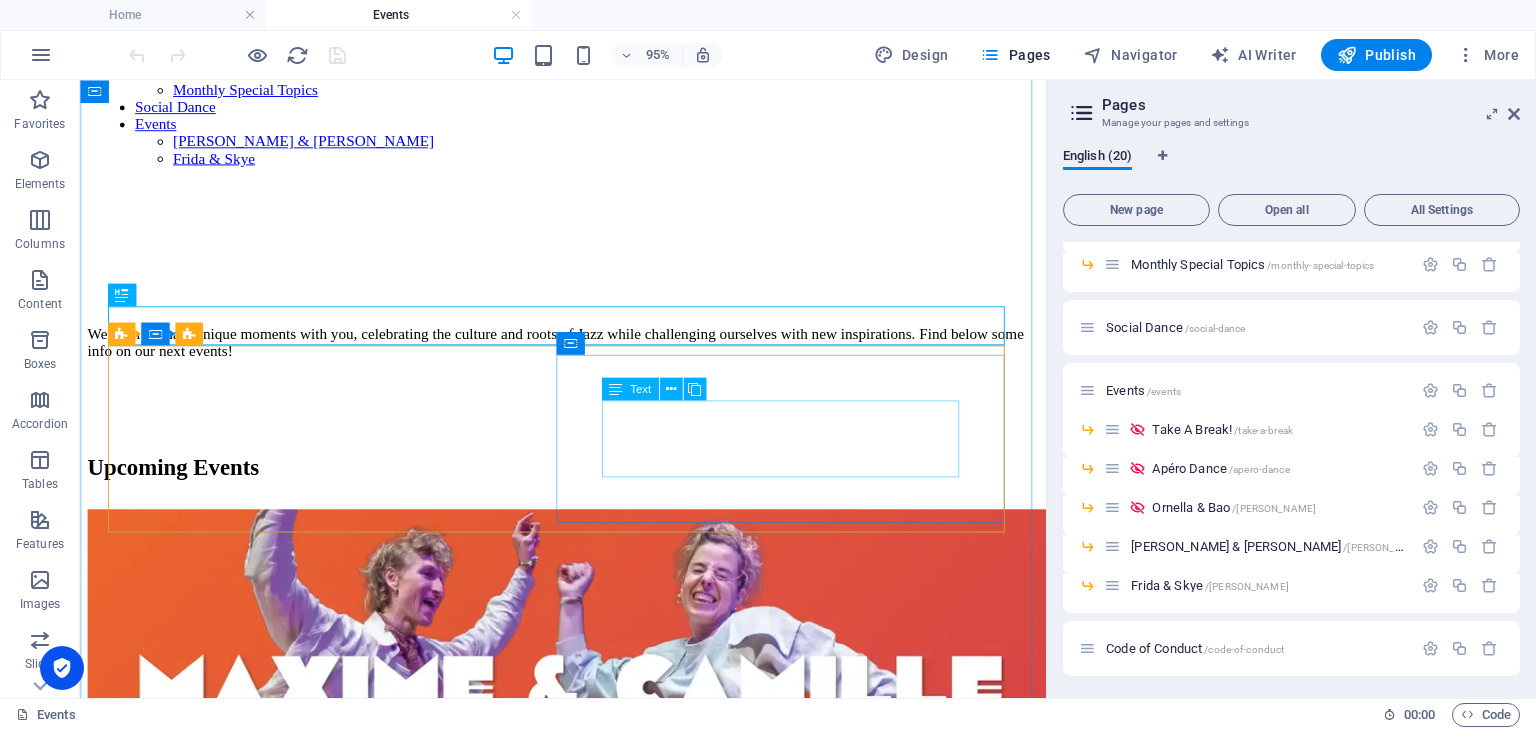 click on "Jazz Break Weekend with Camille & Maxime 30th-31st August 2025" at bounding box center (588, 944) 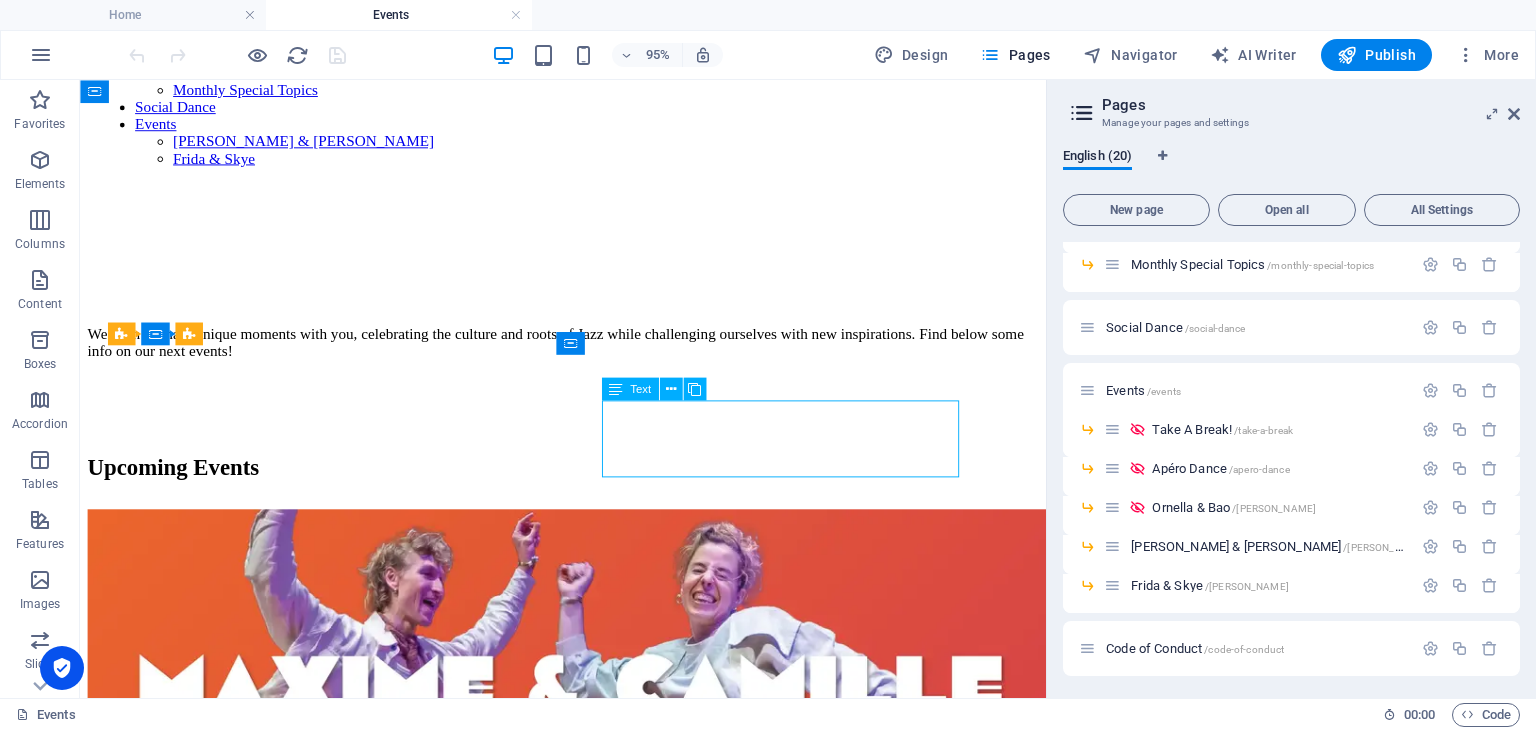 click on "Jazz Break Weekend with Camille & Maxime 30th-31st August 2025" at bounding box center [588, 944] 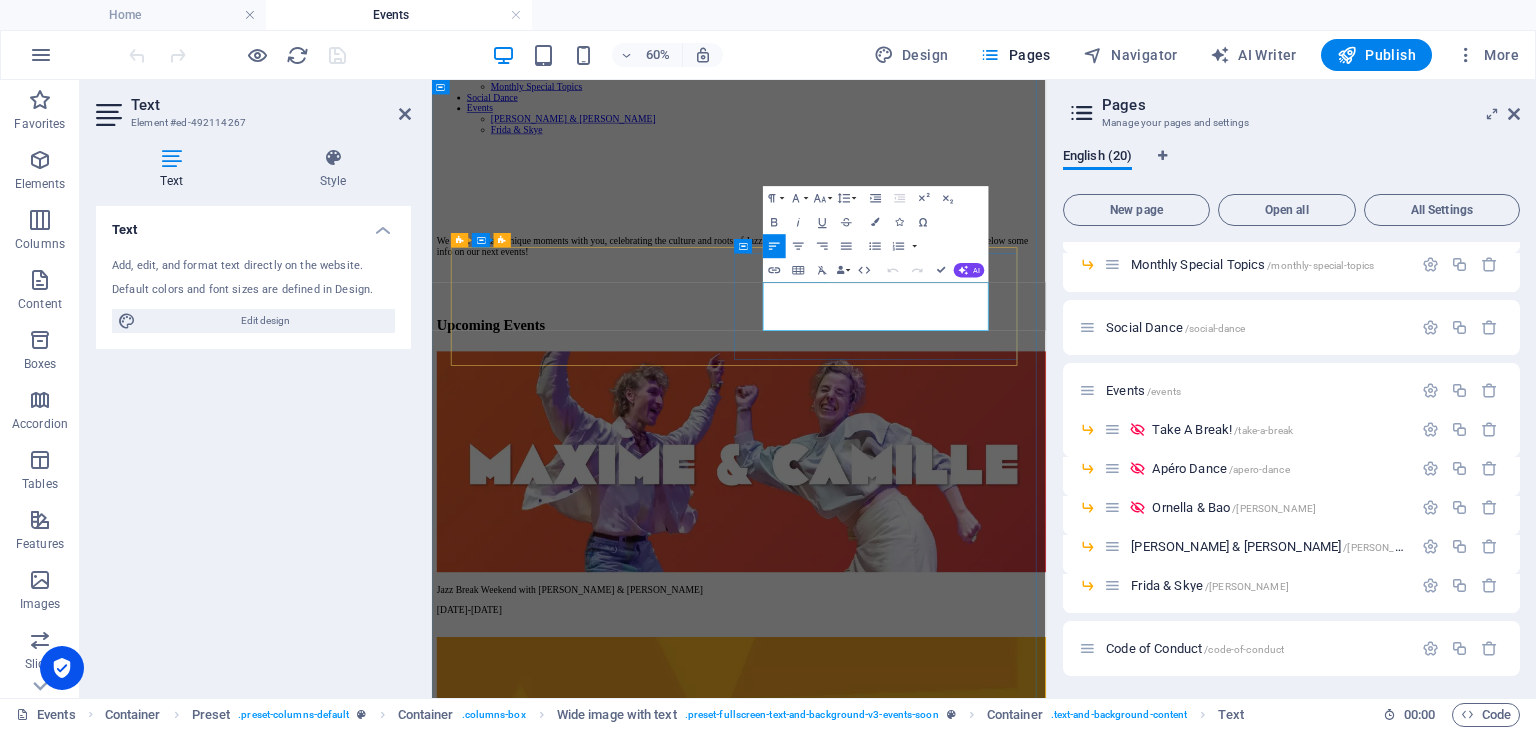 click on "[DATE]-[DATE]" at bounding box center (943, 963) 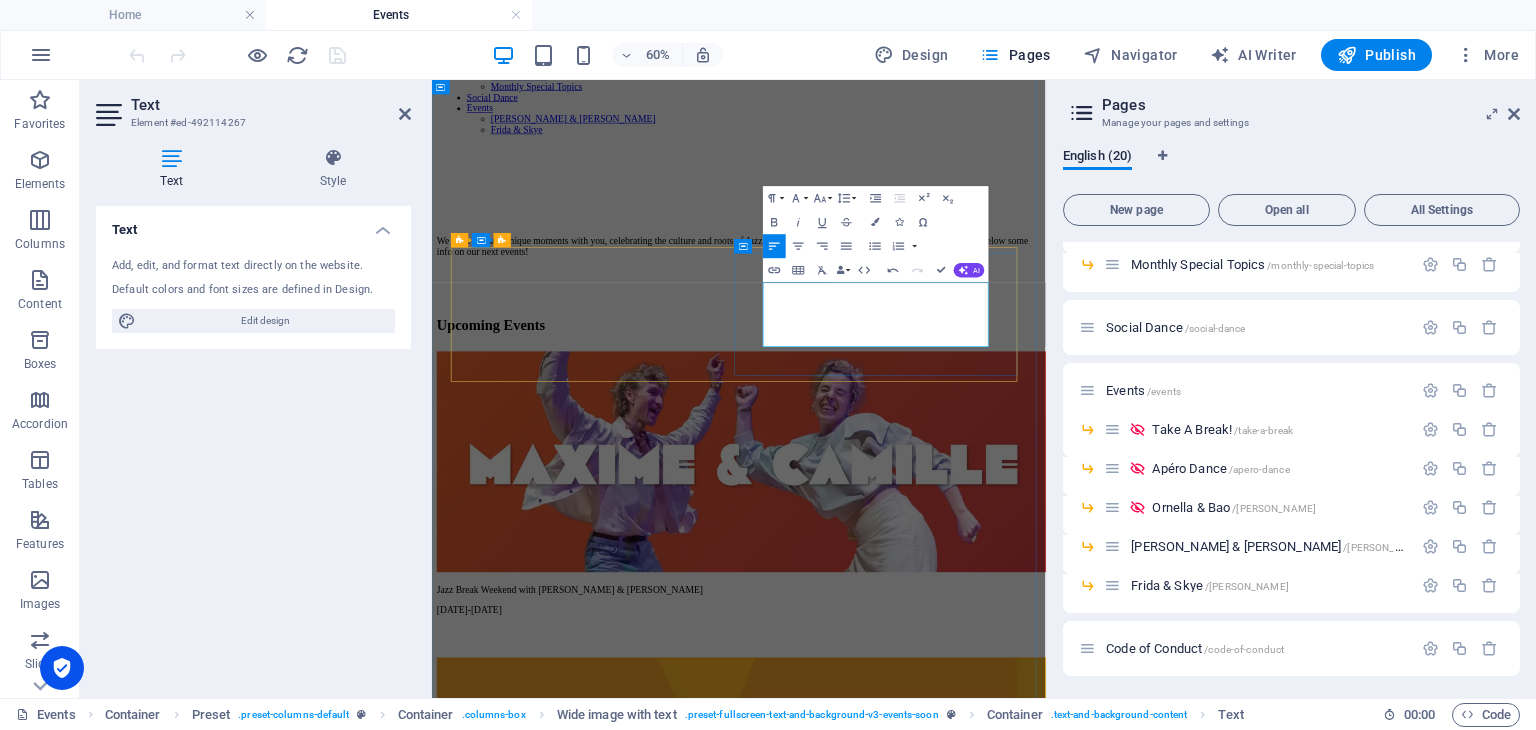 type 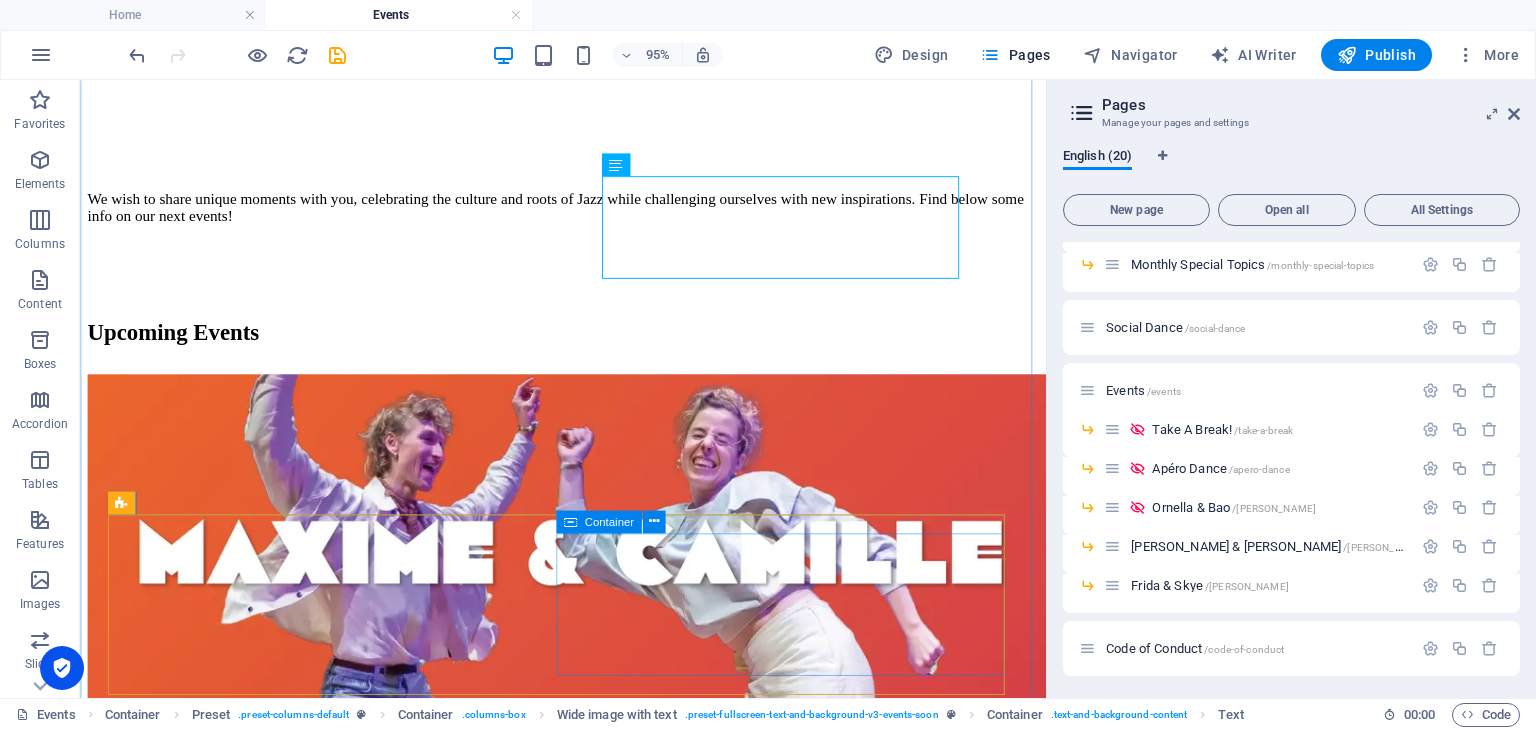 scroll, scrollTop: 540, scrollLeft: 0, axis: vertical 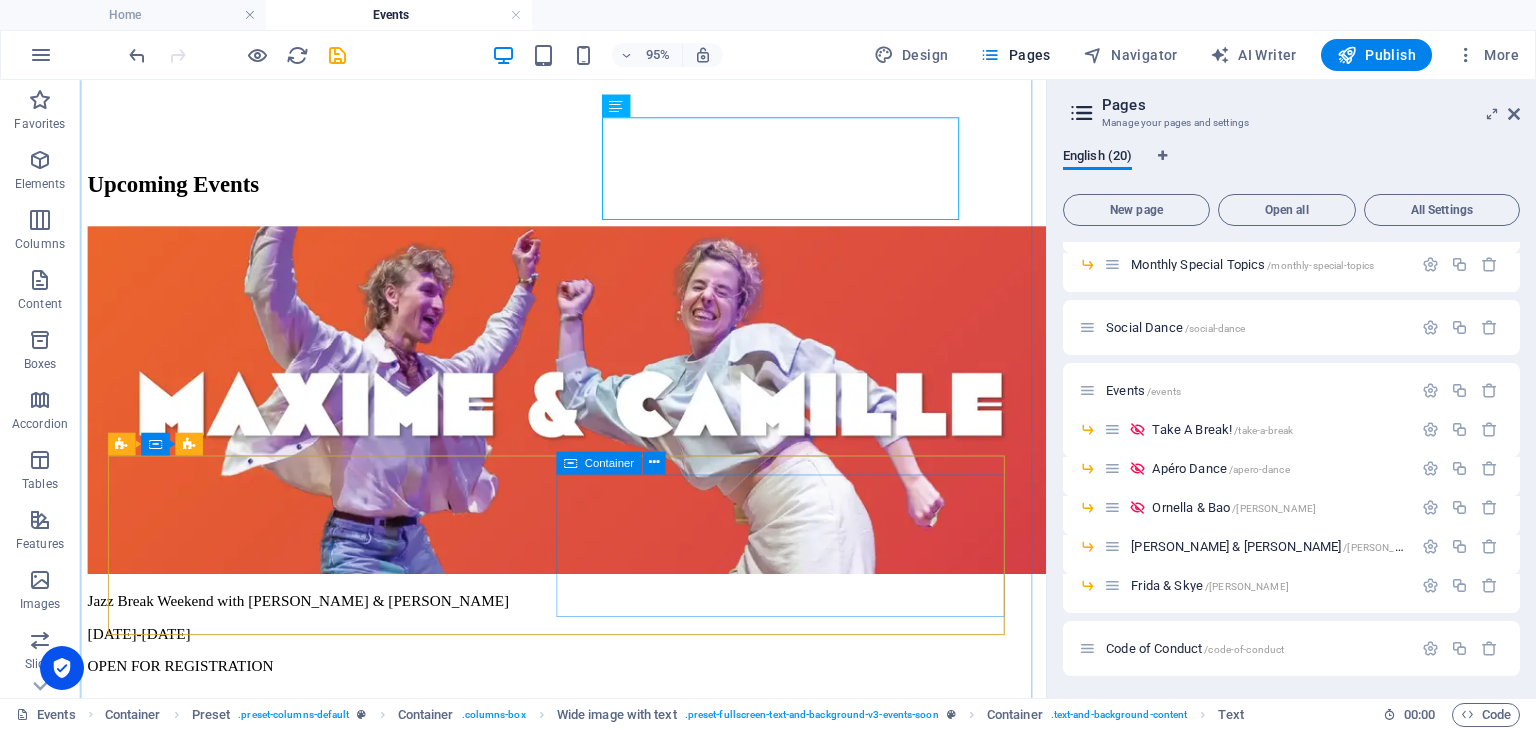 click on "Jazz Break Weekend with Skye & Frida 08th-09th November 2025" at bounding box center [588, 1631] 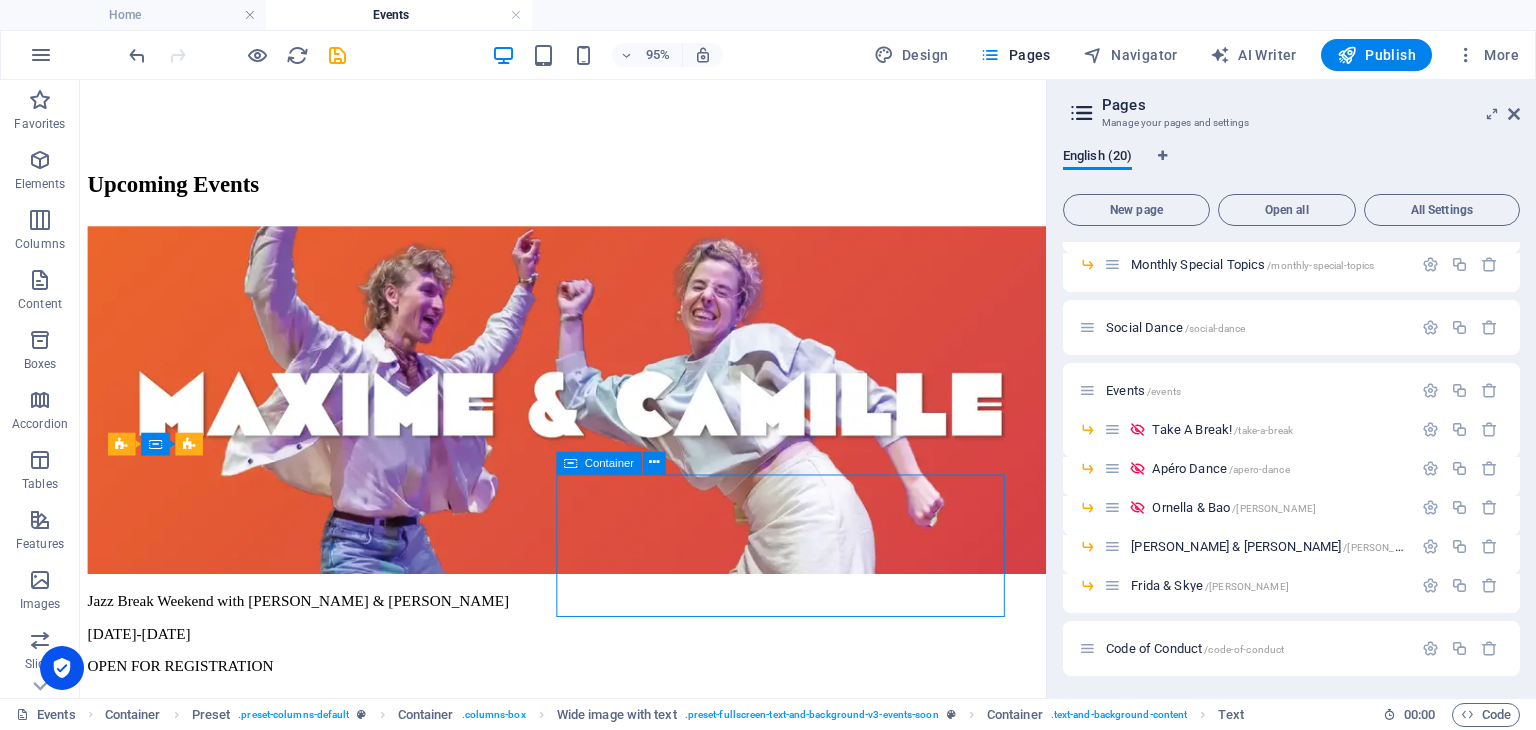click on "Jazz Break Weekend with Skye & Frida 08th-09th November 2025" at bounding box center (588, 1631) 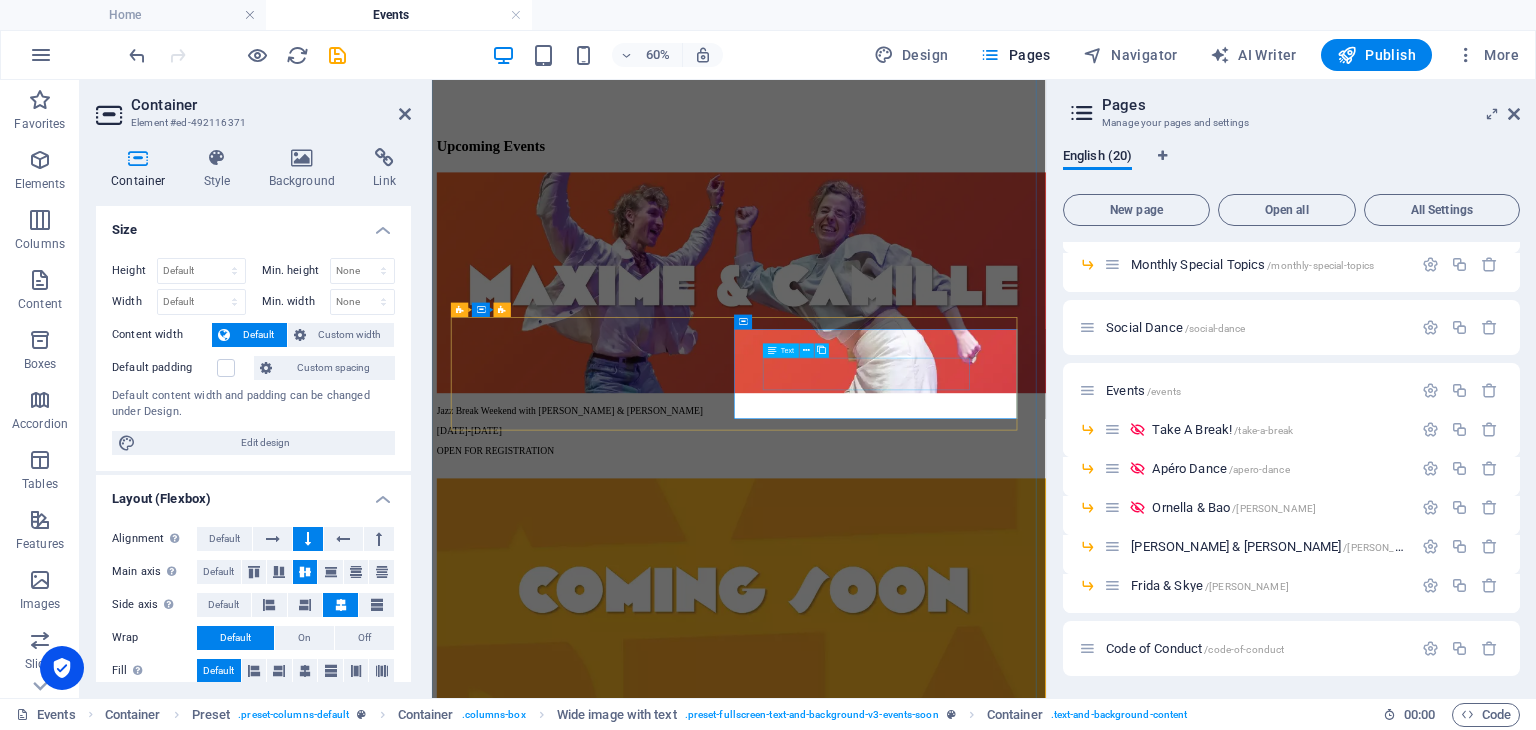 click on "Jazz Break Weekend with Skye & Frida 08th-09th November 2025" at bounding box center [943, 1635] 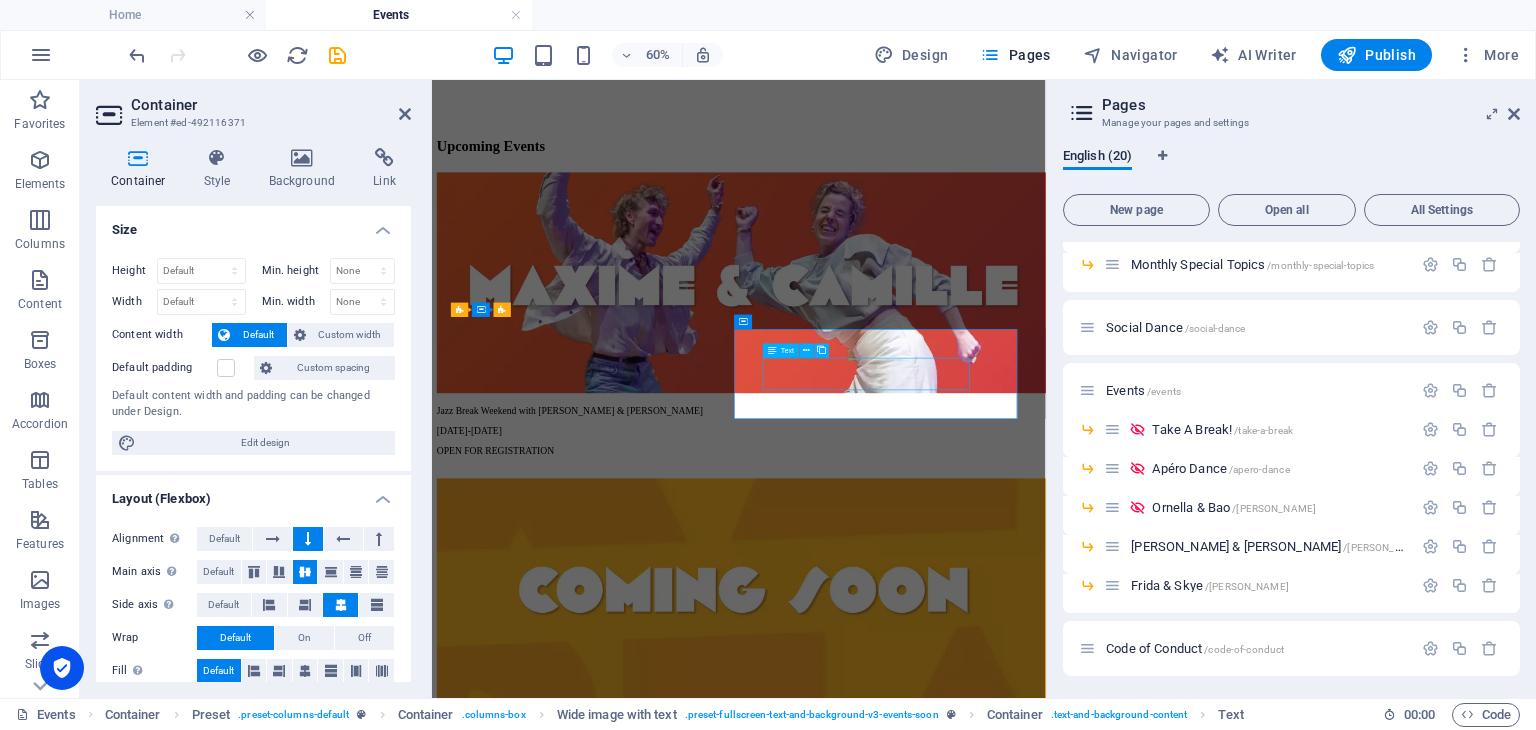 click on "Jazz Break Weekend with Skye & Frida 08th-09th November 2025" at bounding box center (943, 1635) 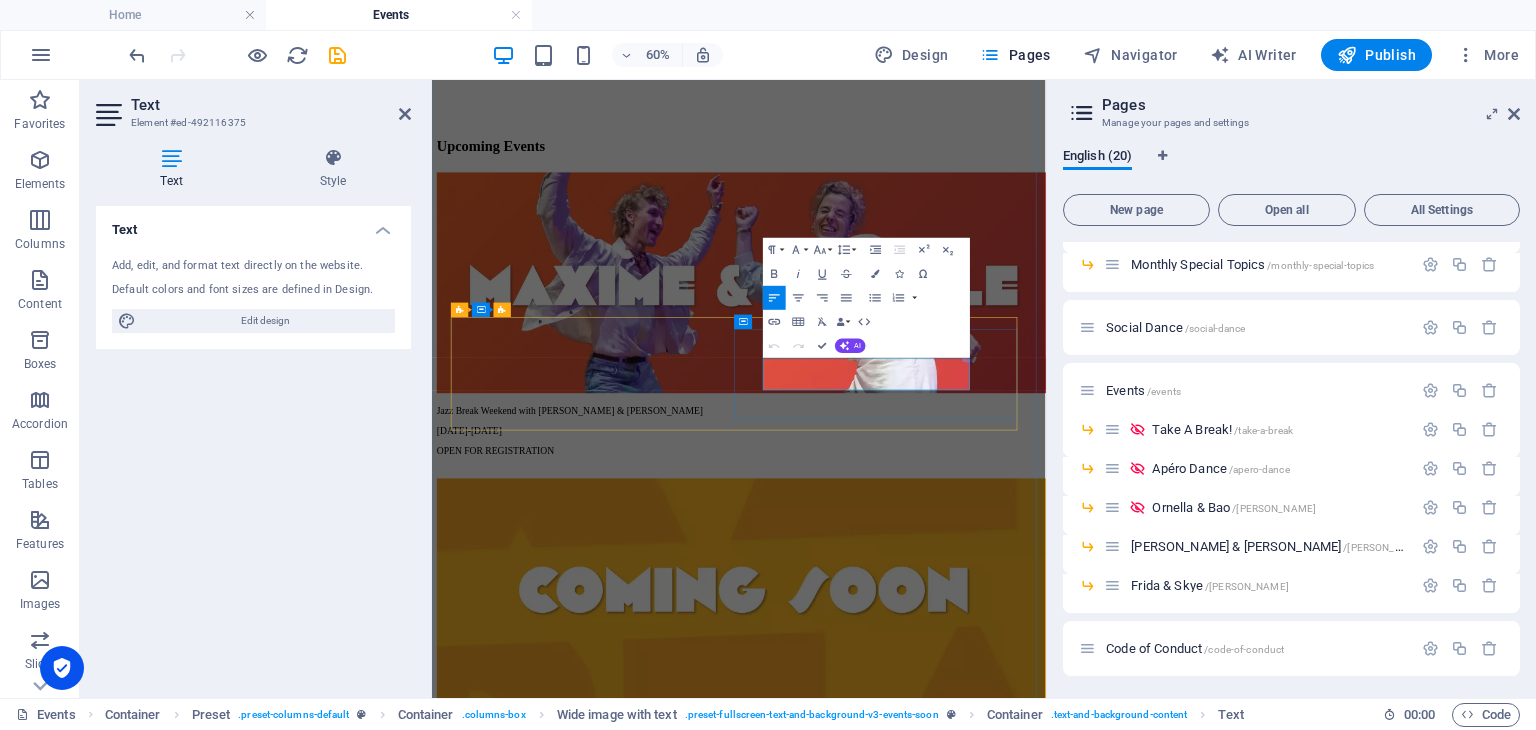 click on "[DATE]-[DATE]" at bounding box center (943, 1652) 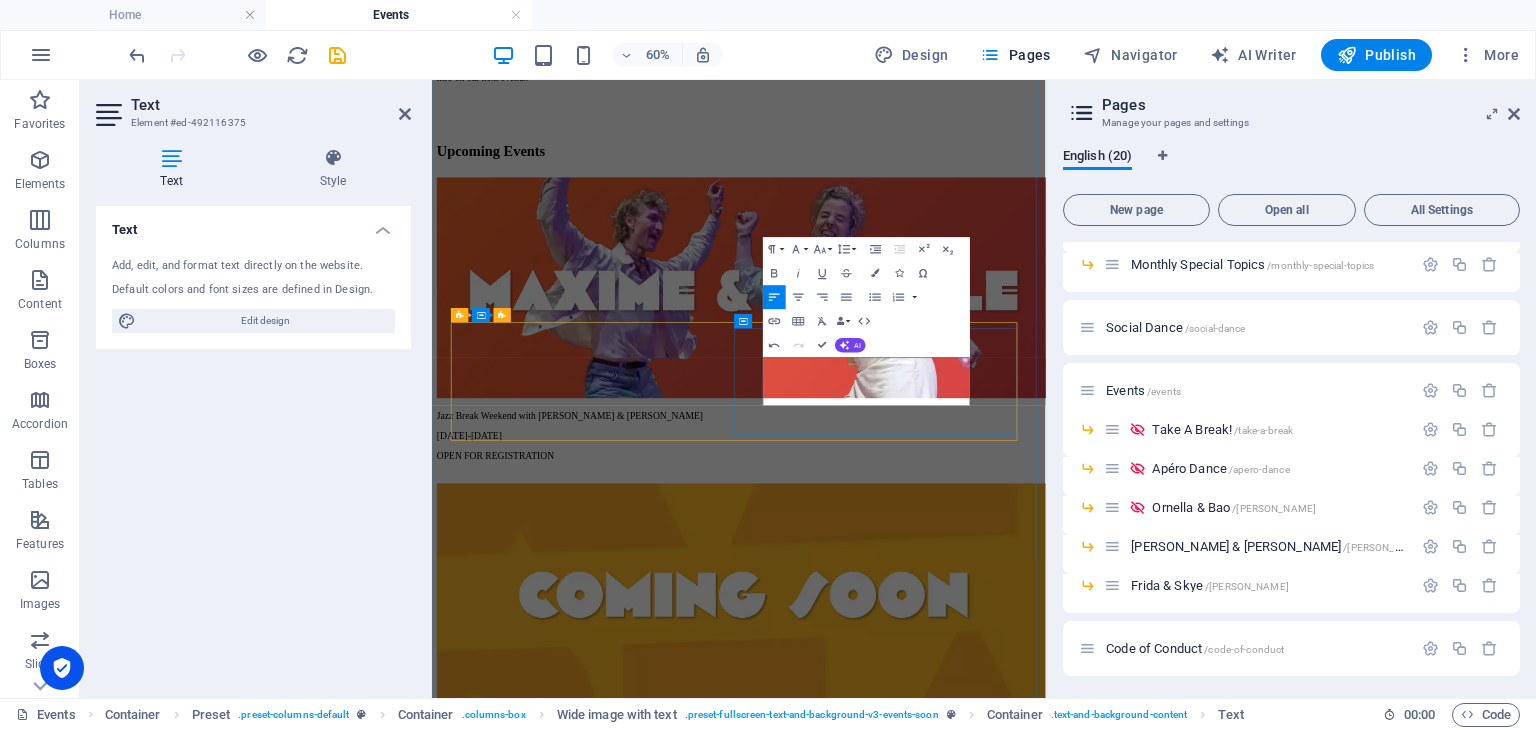 type 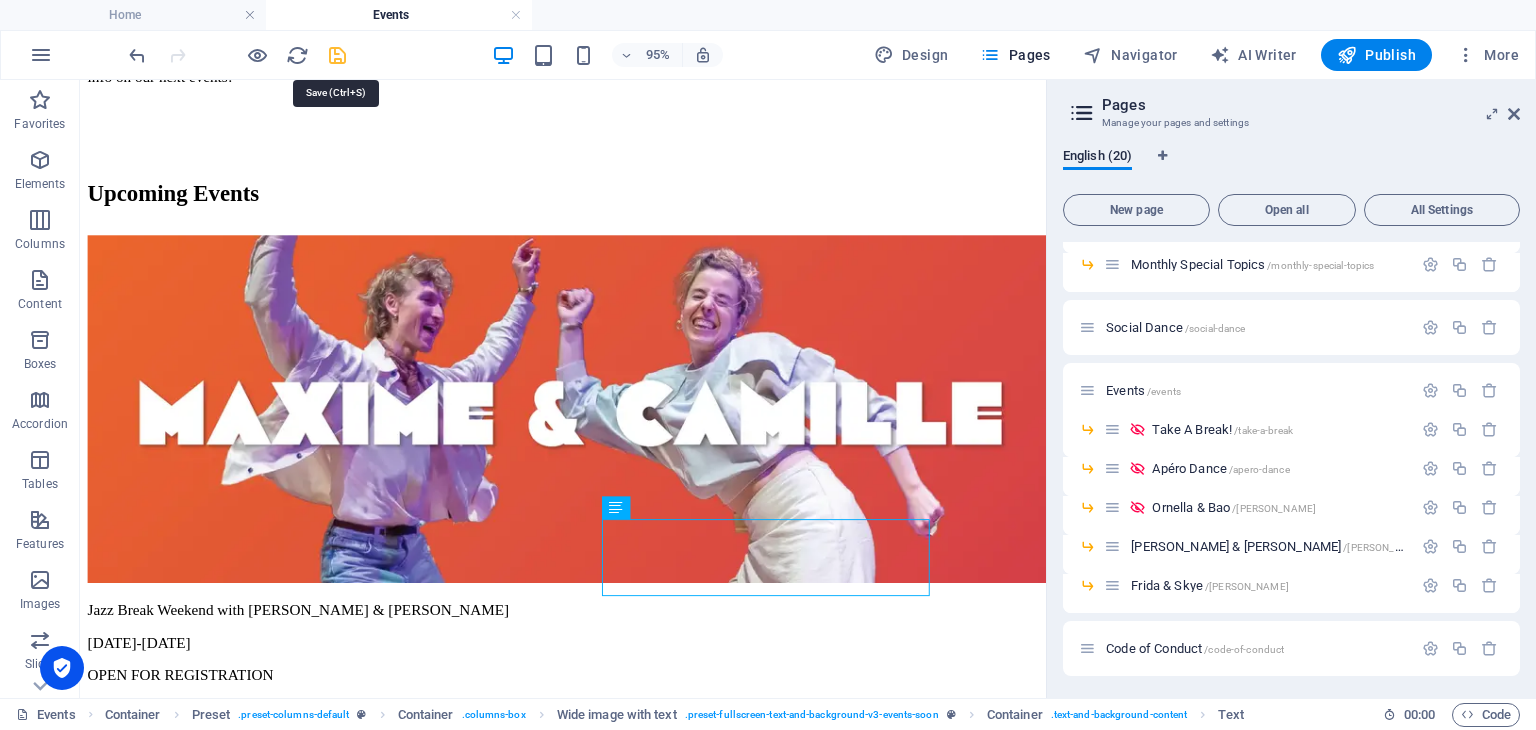 click at bounding box center (337, 55) 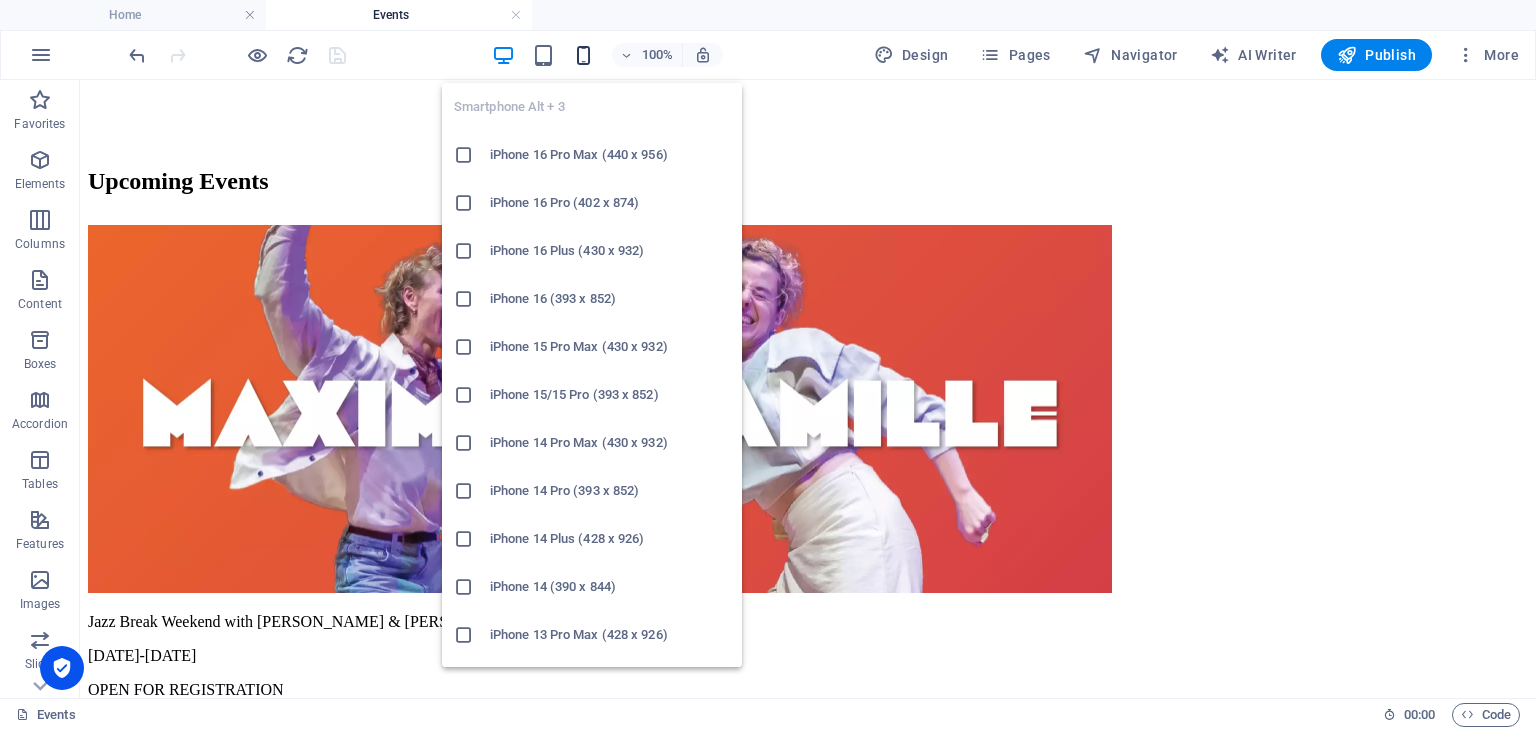 click at bounding box center [583, 55] 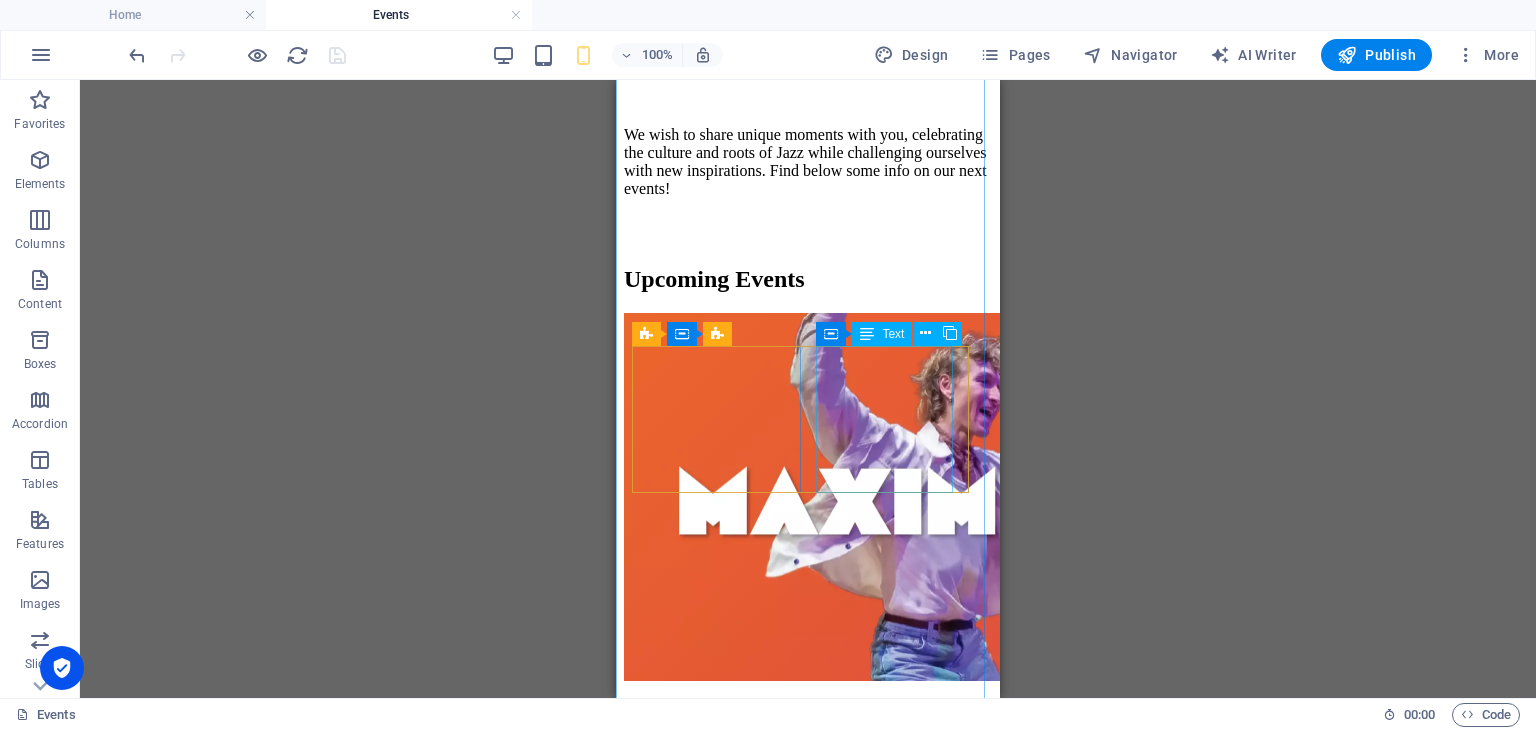 scroll, scrollTop: 397, scrollLeft: 0, axis: vertical 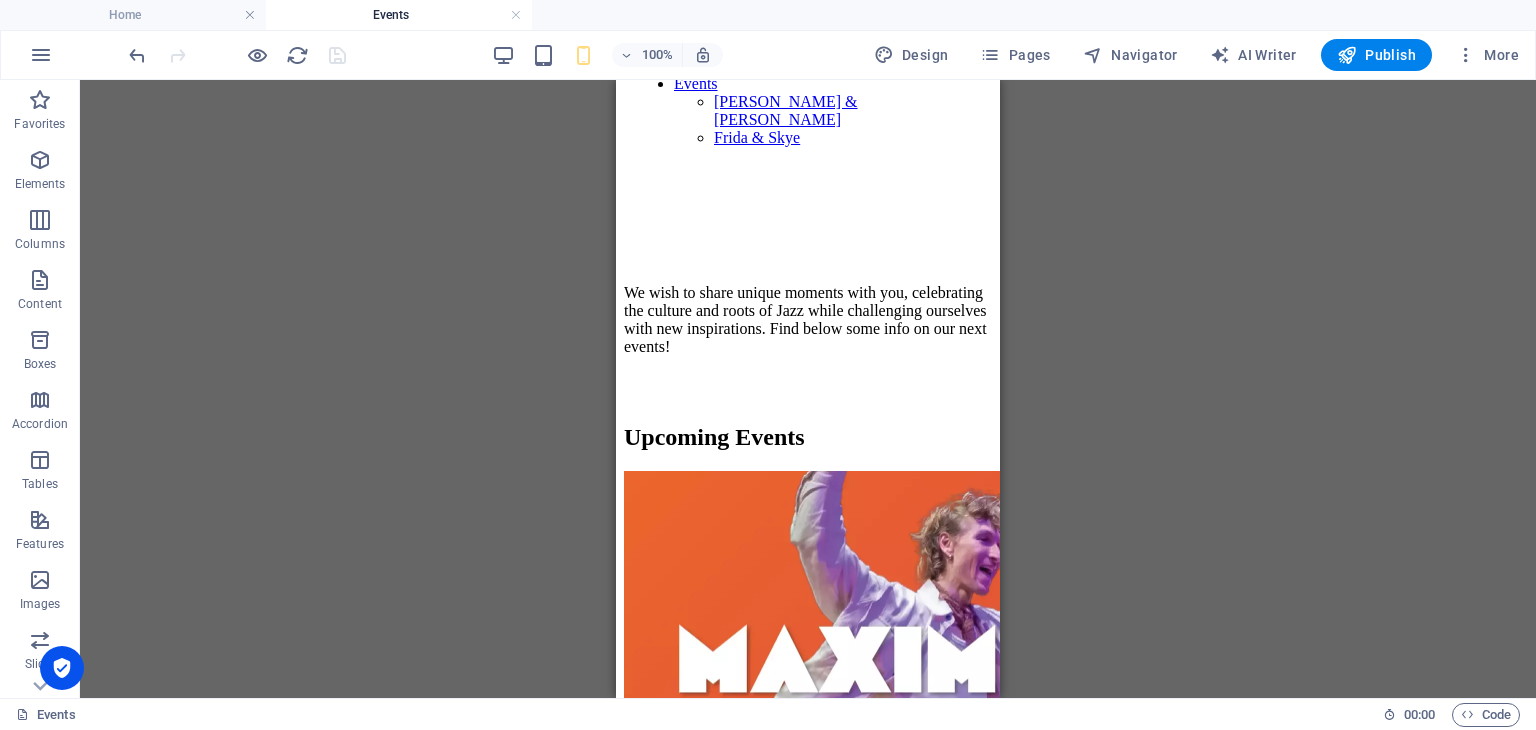 click on "Preset   Container   H2   Container   Preset   Container   Reference   Preset   Container   Container   Image   Container   Preset   Preset   Container   Container   Text   Container   Preset   Preset   Container   Preset   Container   Wide image with text   Container   Text   Container   Wide image with text   Preset   Container   Image   Preset   Preset   Container   Preset   Container   Wide image with text   Preset   Container   Wide image with text   Container   Container   Container   Text   Spacer   Container   Preset   Preset   Container   Preset   Container   Wide image with text   Container   Text   Preset   Container   Wide image with text   Container   Image   Preset   Preset   Container   Preset   Preset   Container   Preset   Container   Wide image with text   Preset   Container   Container   Text   Preset   Container   Wide image with text   Container   Container   Image   Container   Container   Image   Preset   Container   Wide image with text   Container" at bounding box center (808, 389) 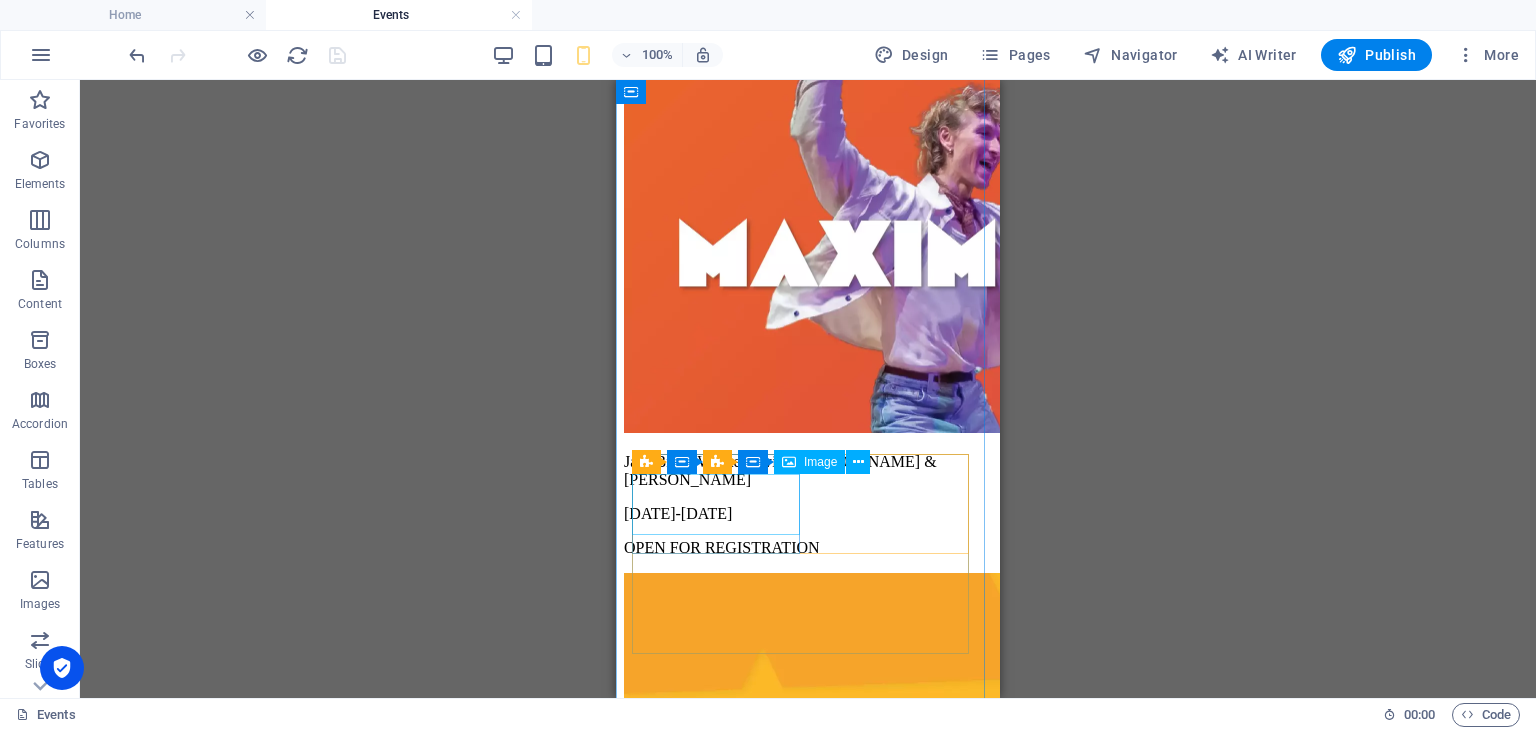 scroll, scrollTop: 428, scrollLeft: 0, axis: vertical 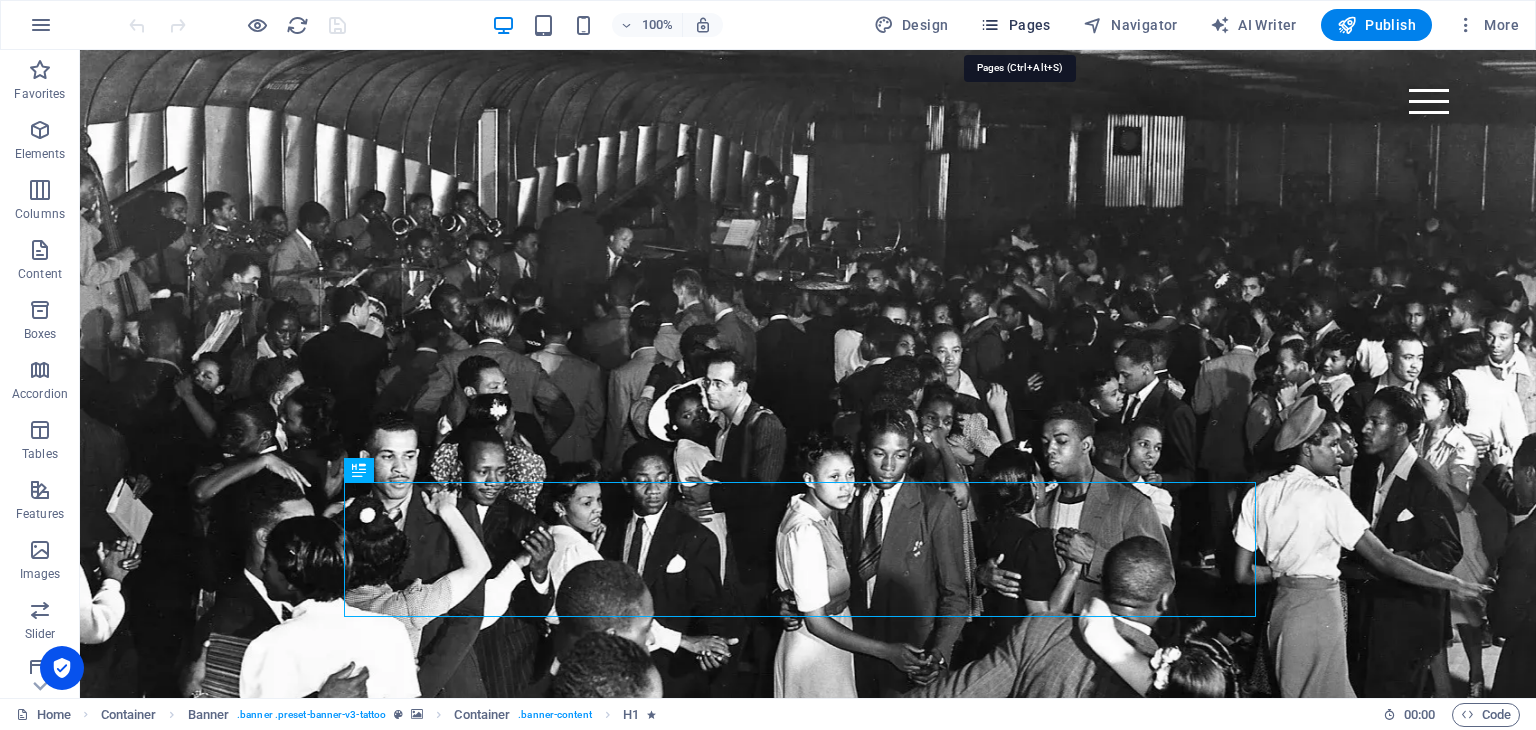 click on "Pages" at bounding box center (1015, 25) 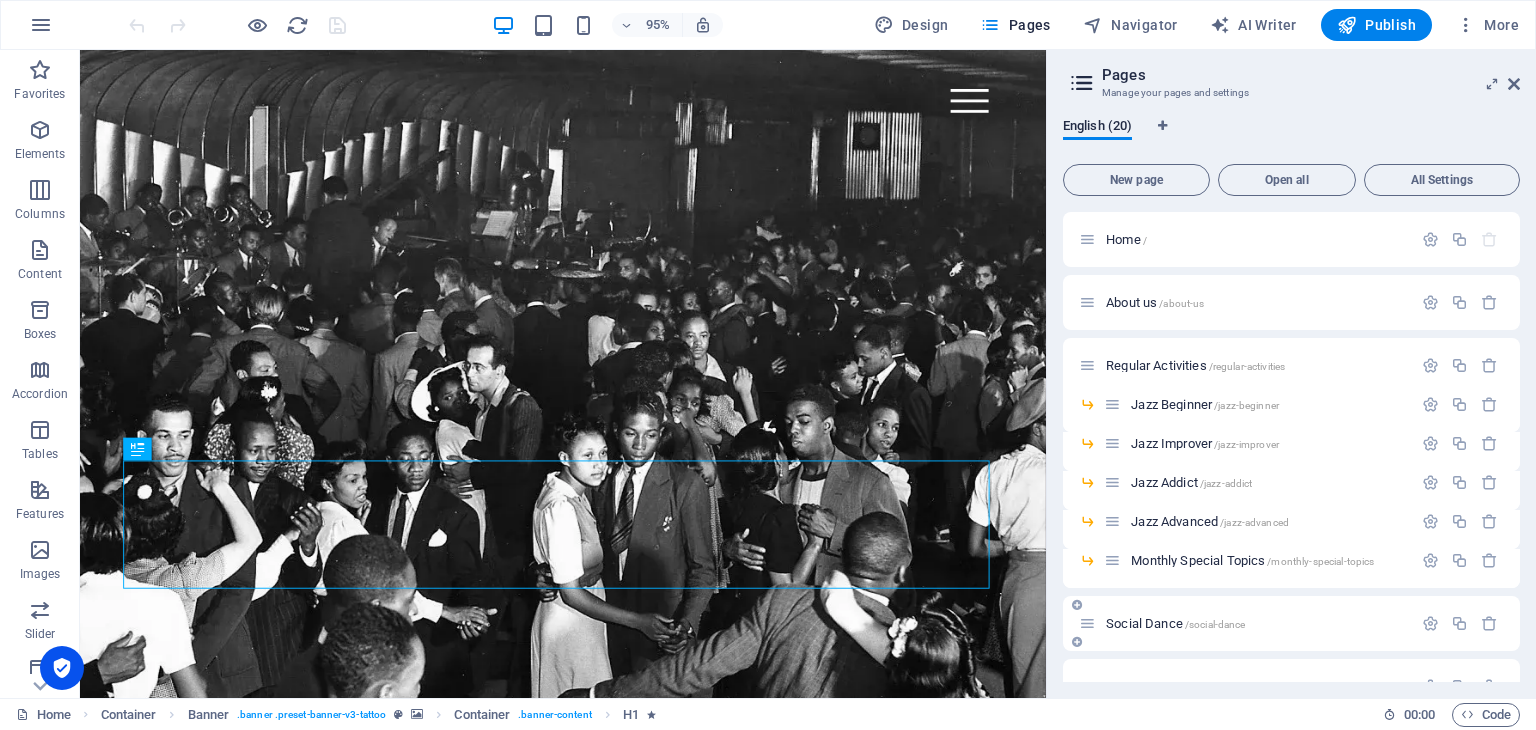 scroll, scrollTop: 112, scrollLeft: 0, axis: vertical 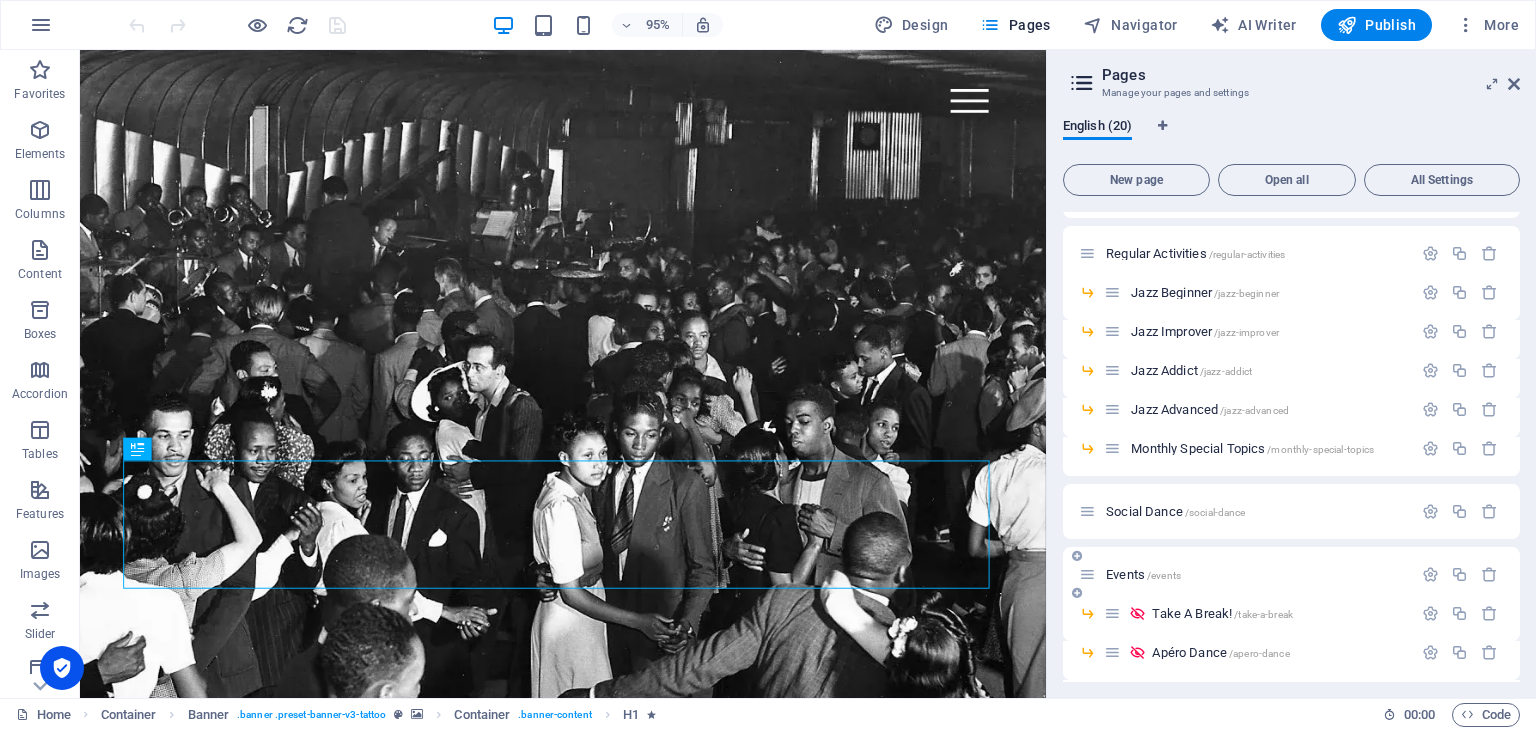 click on "/events" at bounding box center (1164, 575) 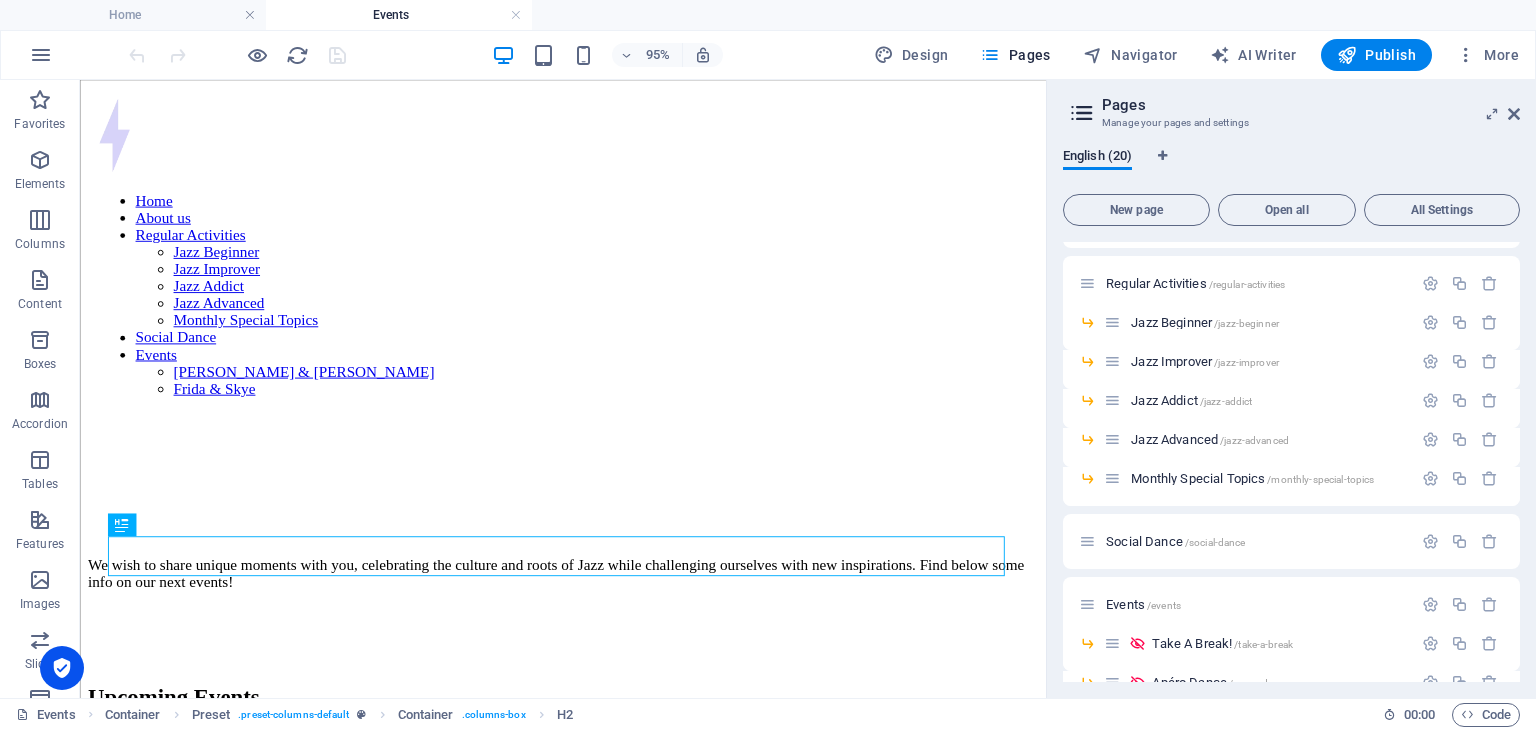 scroll, scrollTop: 0, scrollLeft: 0, axis: both 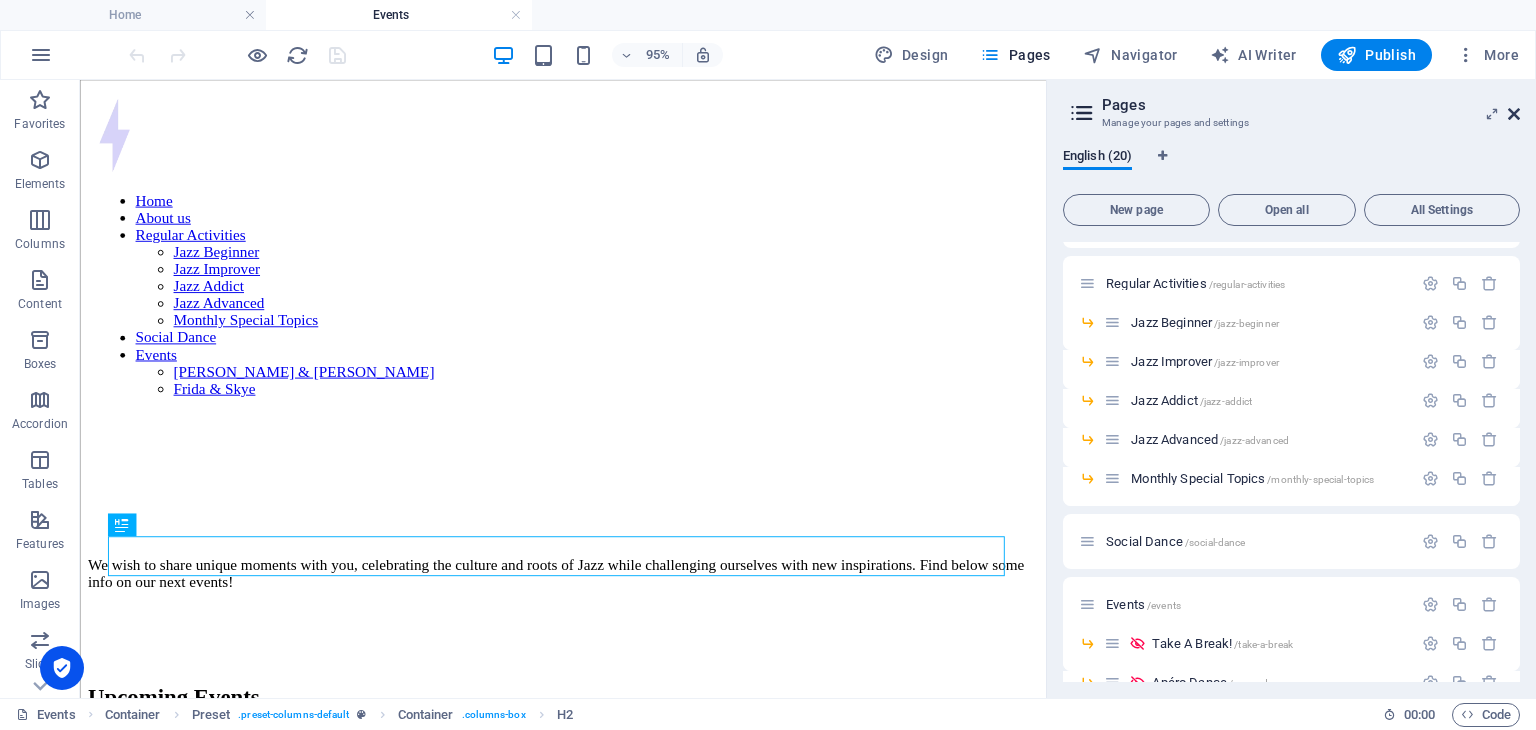 click at bounding box center [1514, 114] 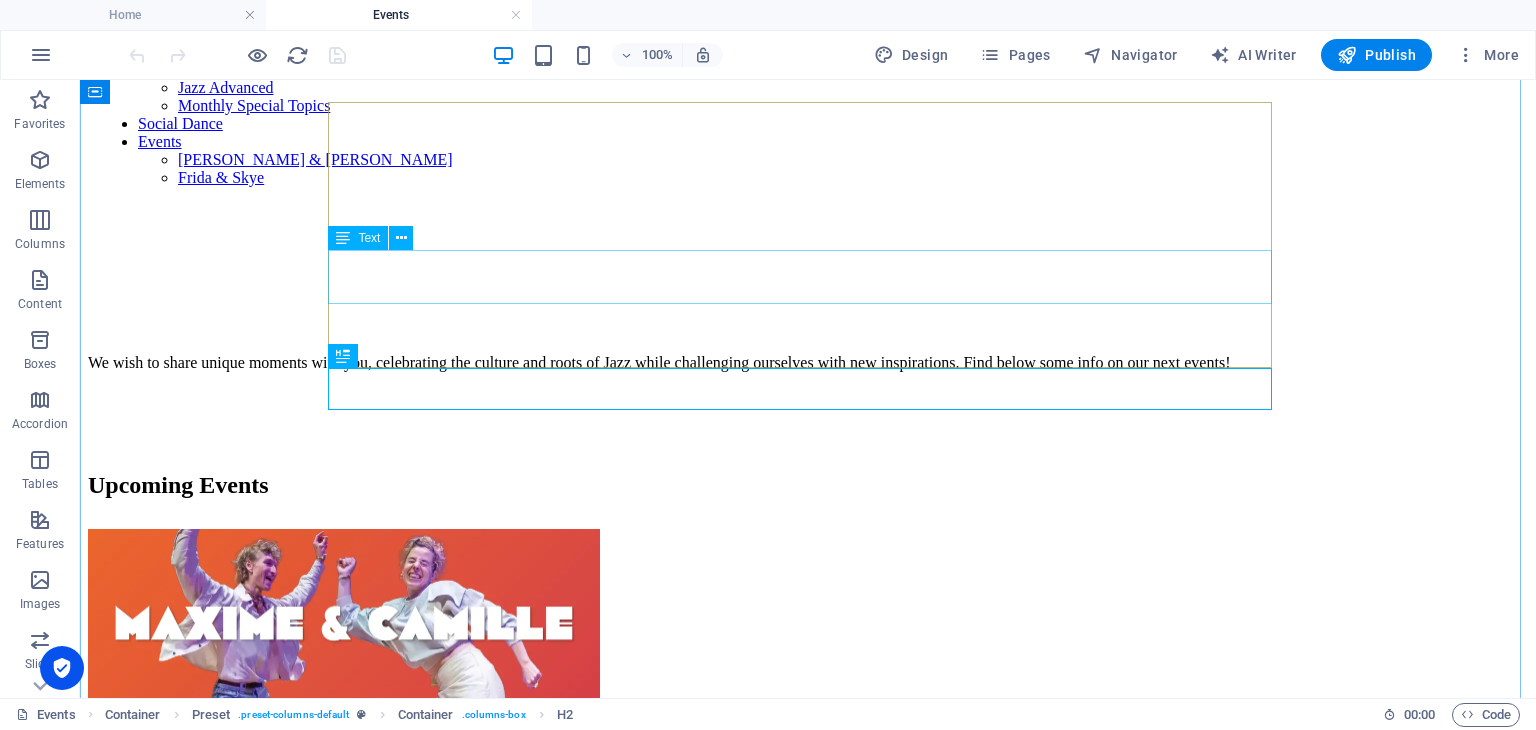 scroll, scrollTop: 252, scrollLeft: 0, axis: vertical 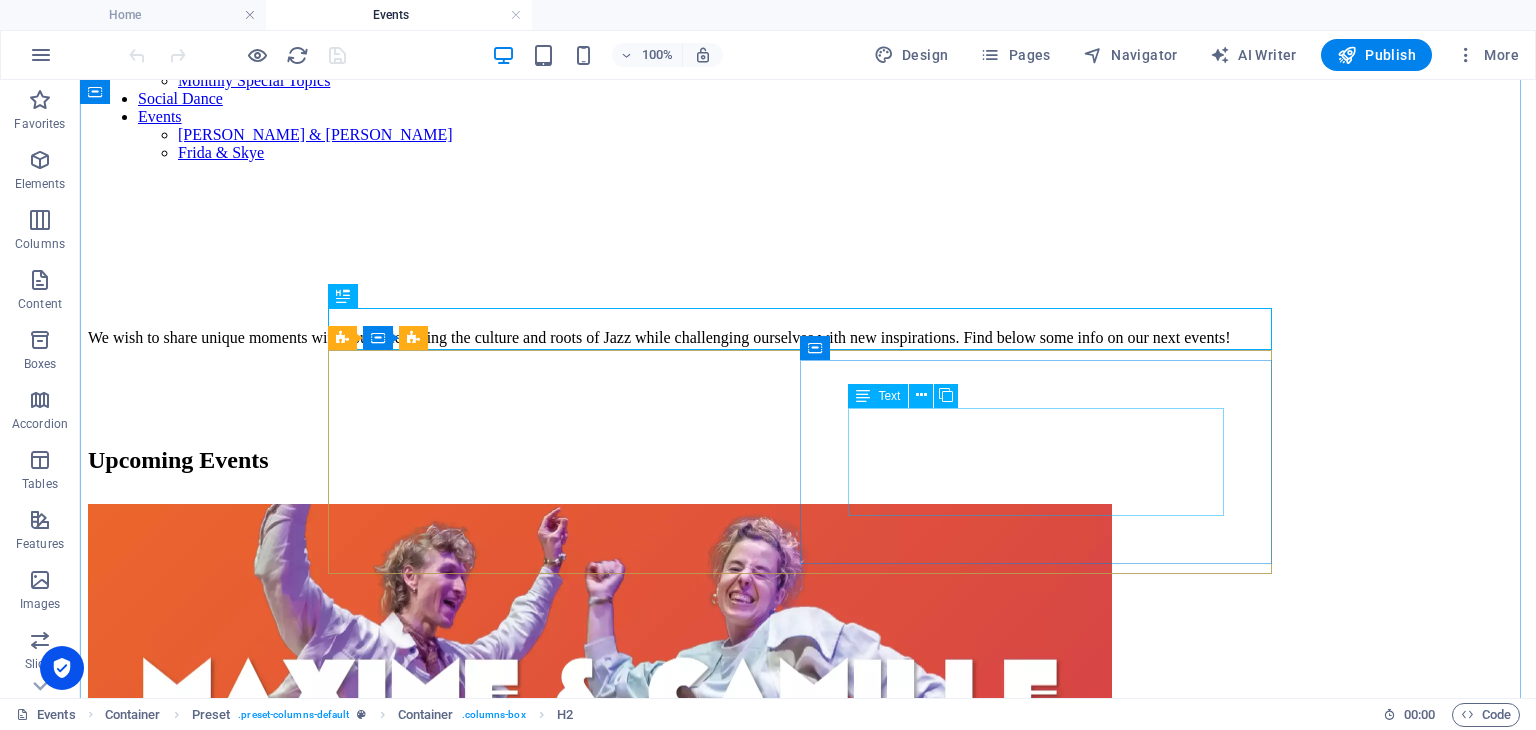 click on "Jazz Break Weekend with Camille & Maxime 30th-31st August 2025 OPEN FOR REGISTRATION" at bounding box center (808, 935) 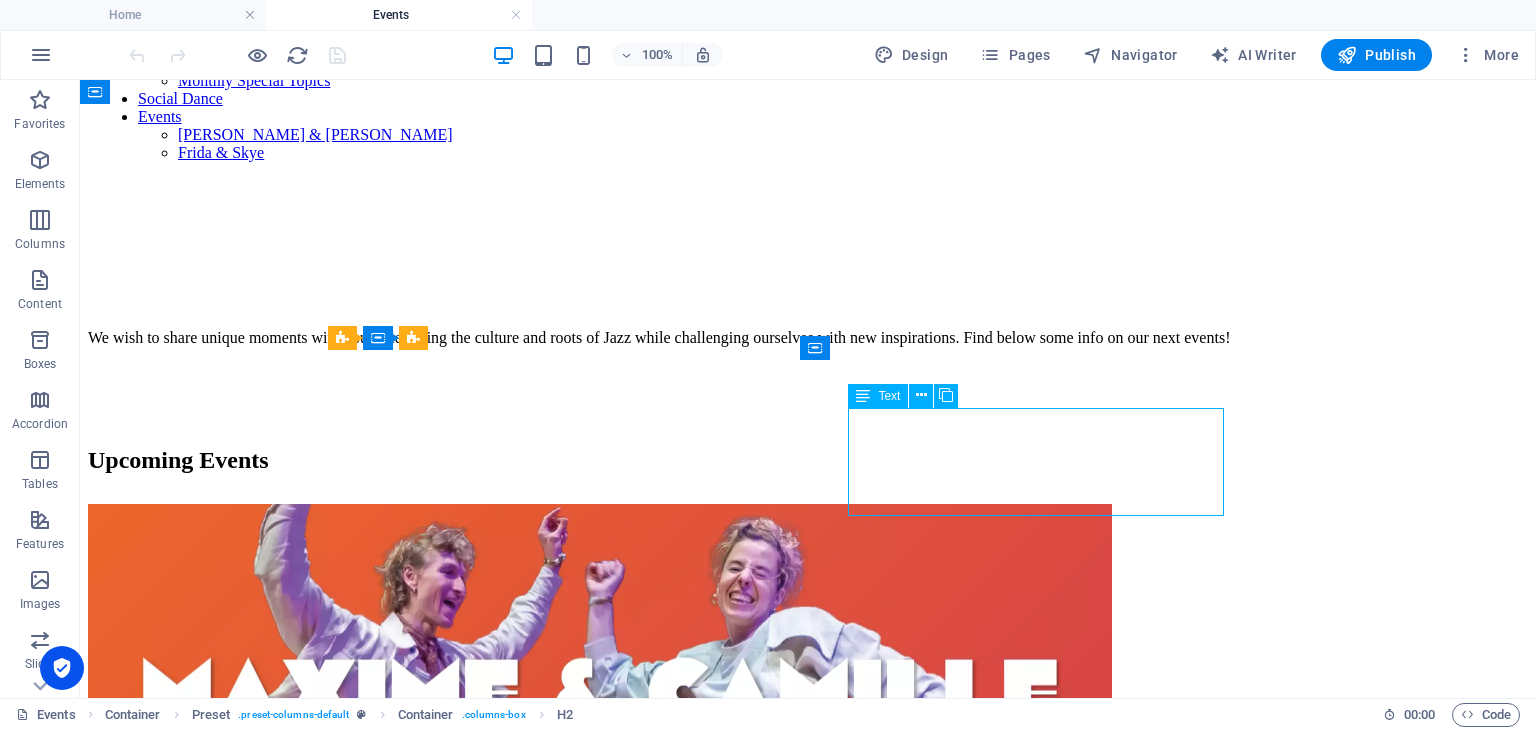 click on "Jazz Break Weekend with Camille & Maxime 30th-31st August 2025 OPEN FOR REGISTRATION" at bounding box center [808, 935] 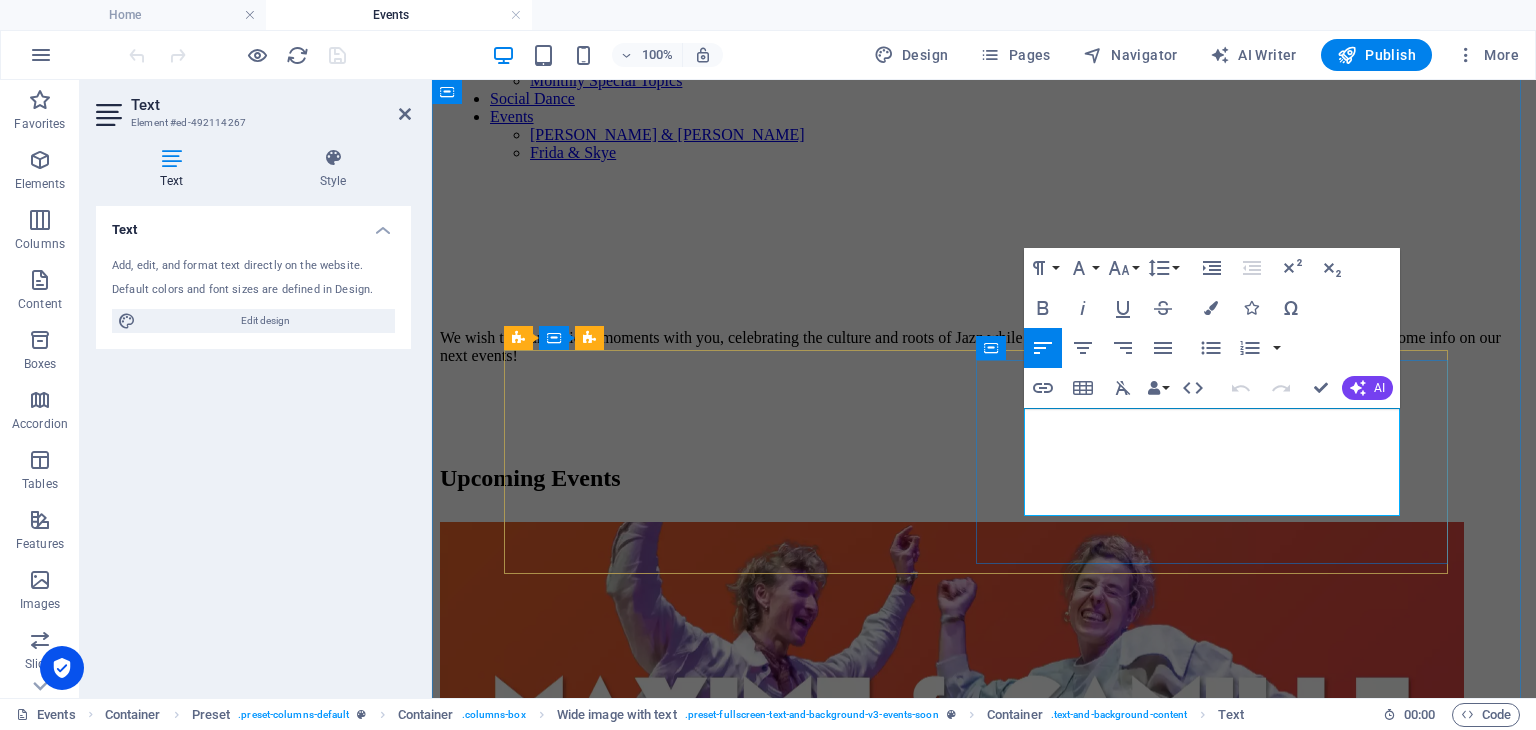 drag, startPoint x: 1121, startPoint y: 419, endPoint x: 1036, endPoint y: 417, distance: 85.02353 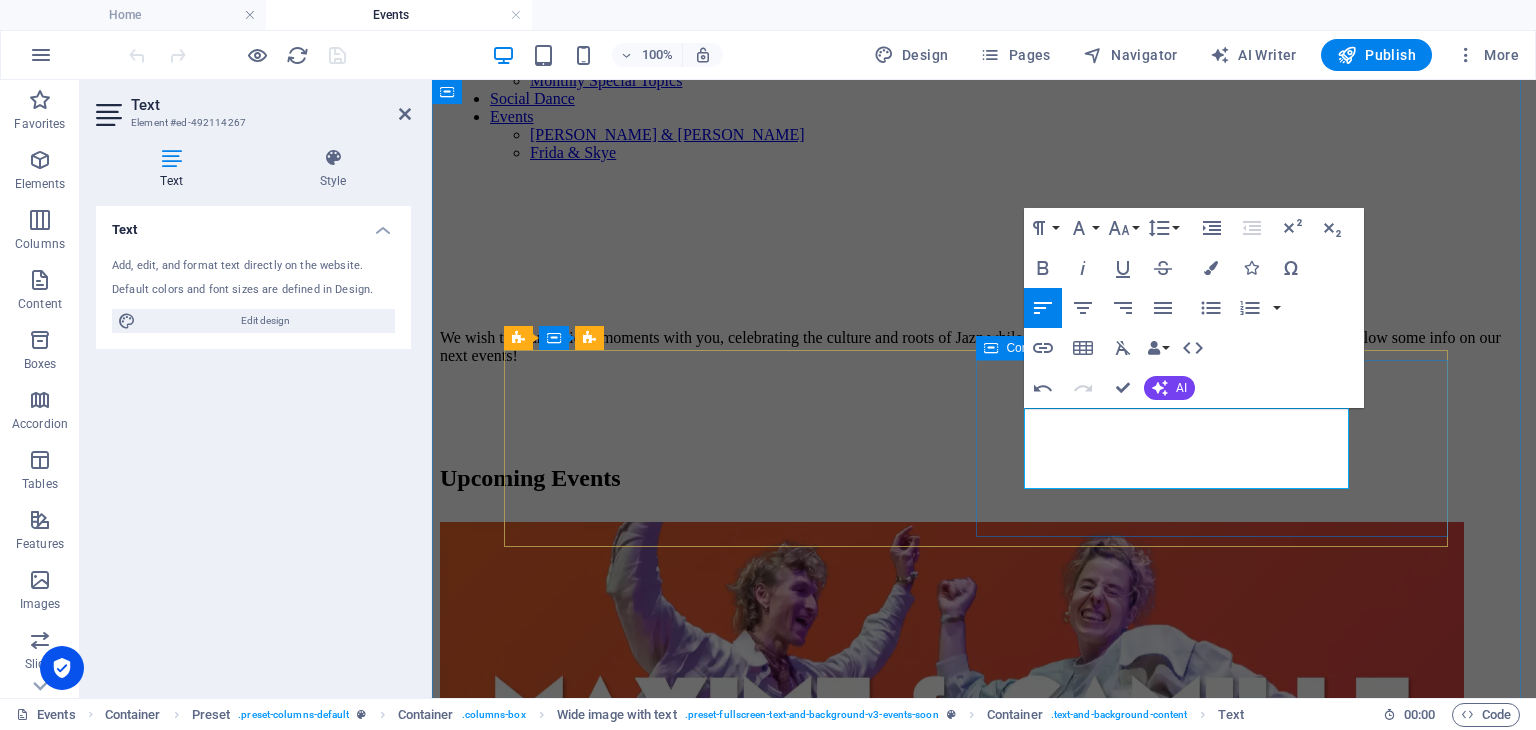 click on "JB Weekend with Camille & Maxime 30th-31st August 2025 OPEN FOR REGISTRATION" at bounding box center [984, 953] 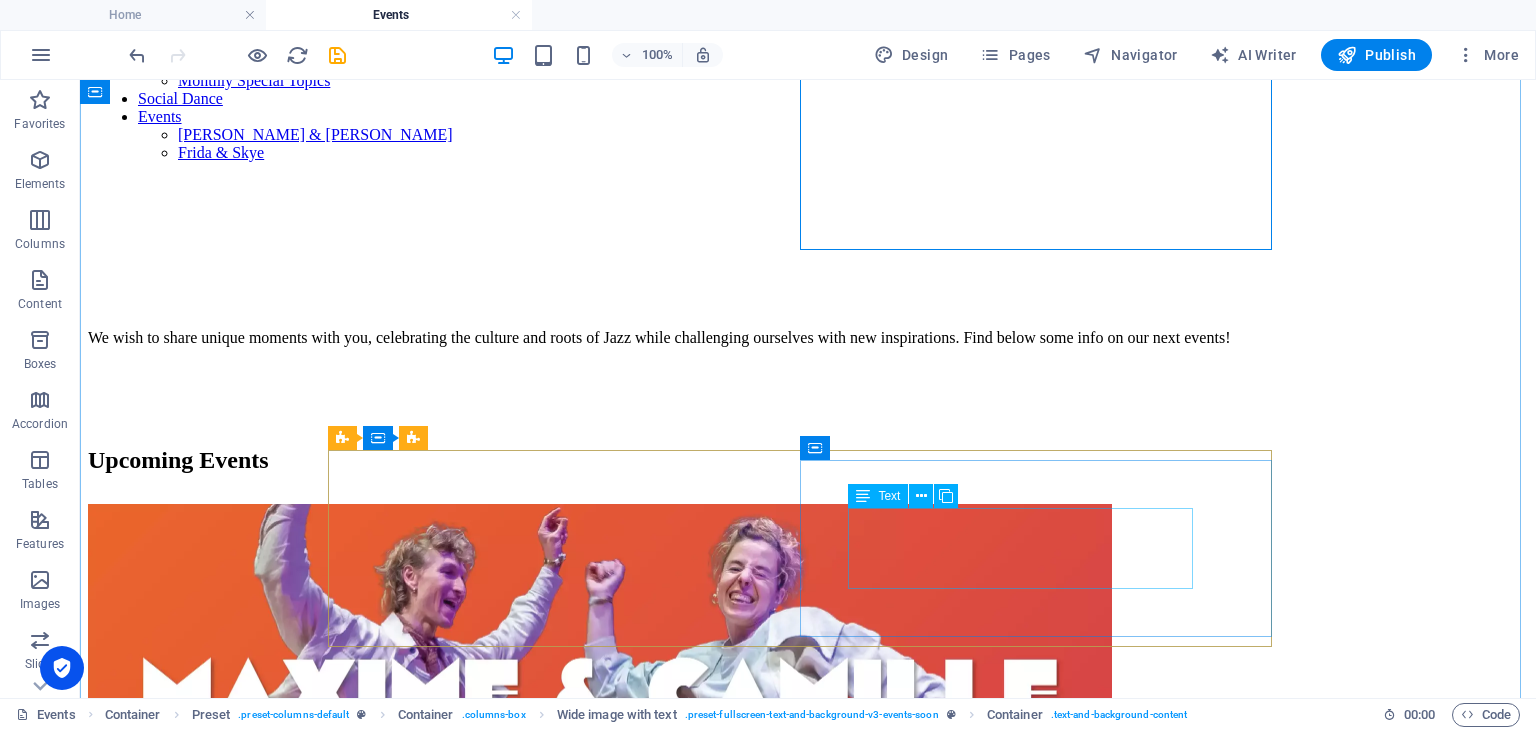 scroll, scrollTop: 610, scrollLeft: 0, axis: vertical 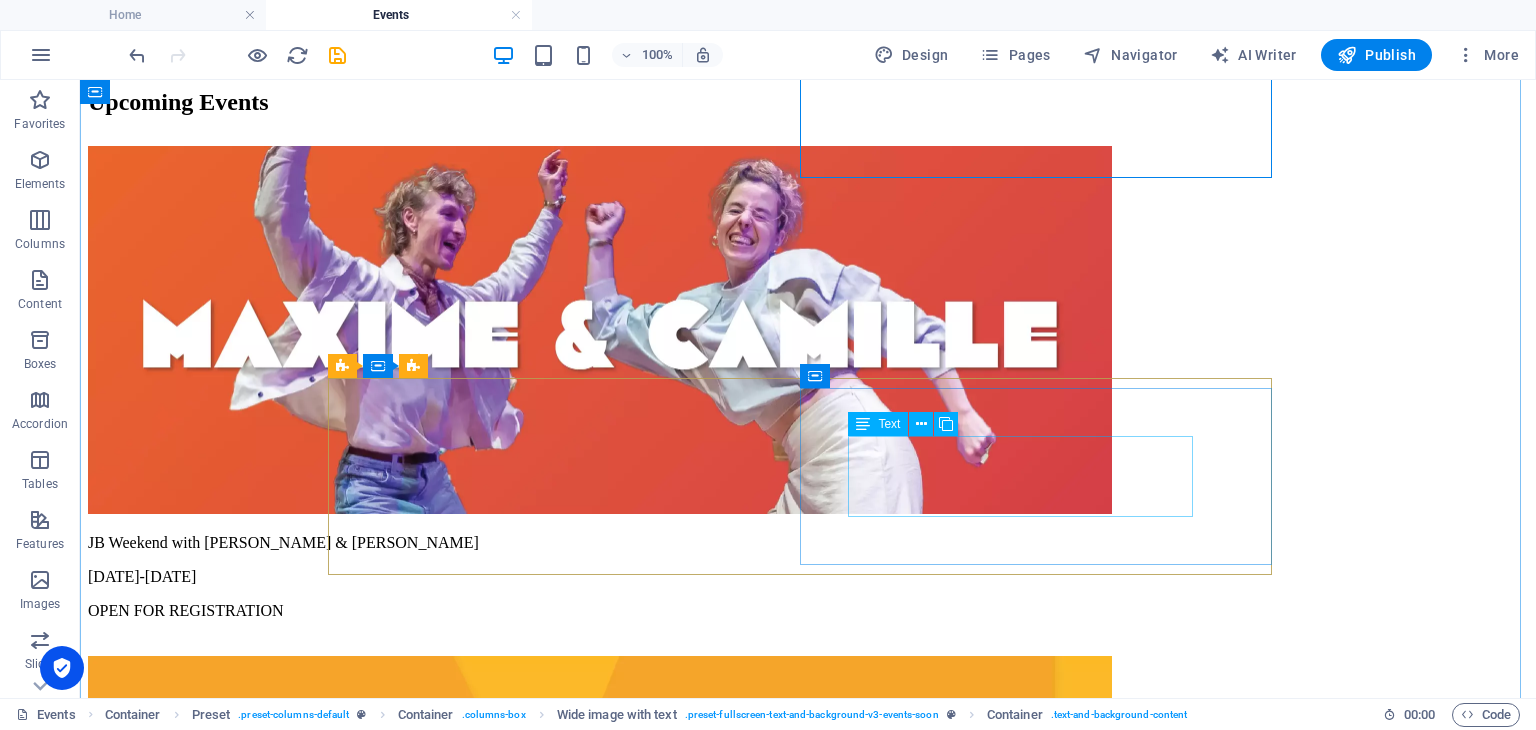 click on "Jazz Break Weekend with Skye & Frida 08th-09th November 2025 OPEN FOR REGISTRATION" at bounding box center [808, 1564] 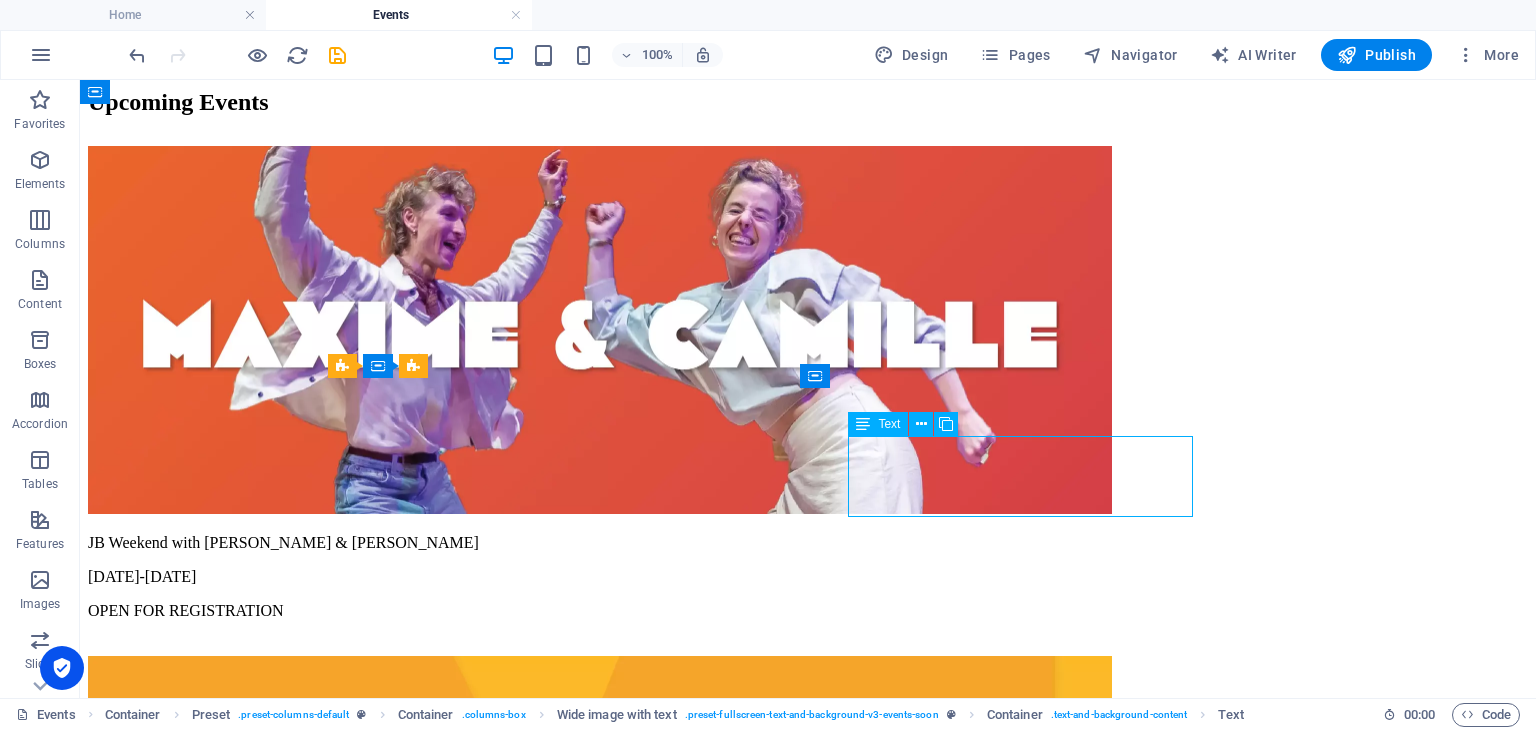 click on "Jazz Break Weekend with Skye & Frida 08th-09th November 2025 OPEN FOR REGISTRATION" at bounding box center (808, 1564) 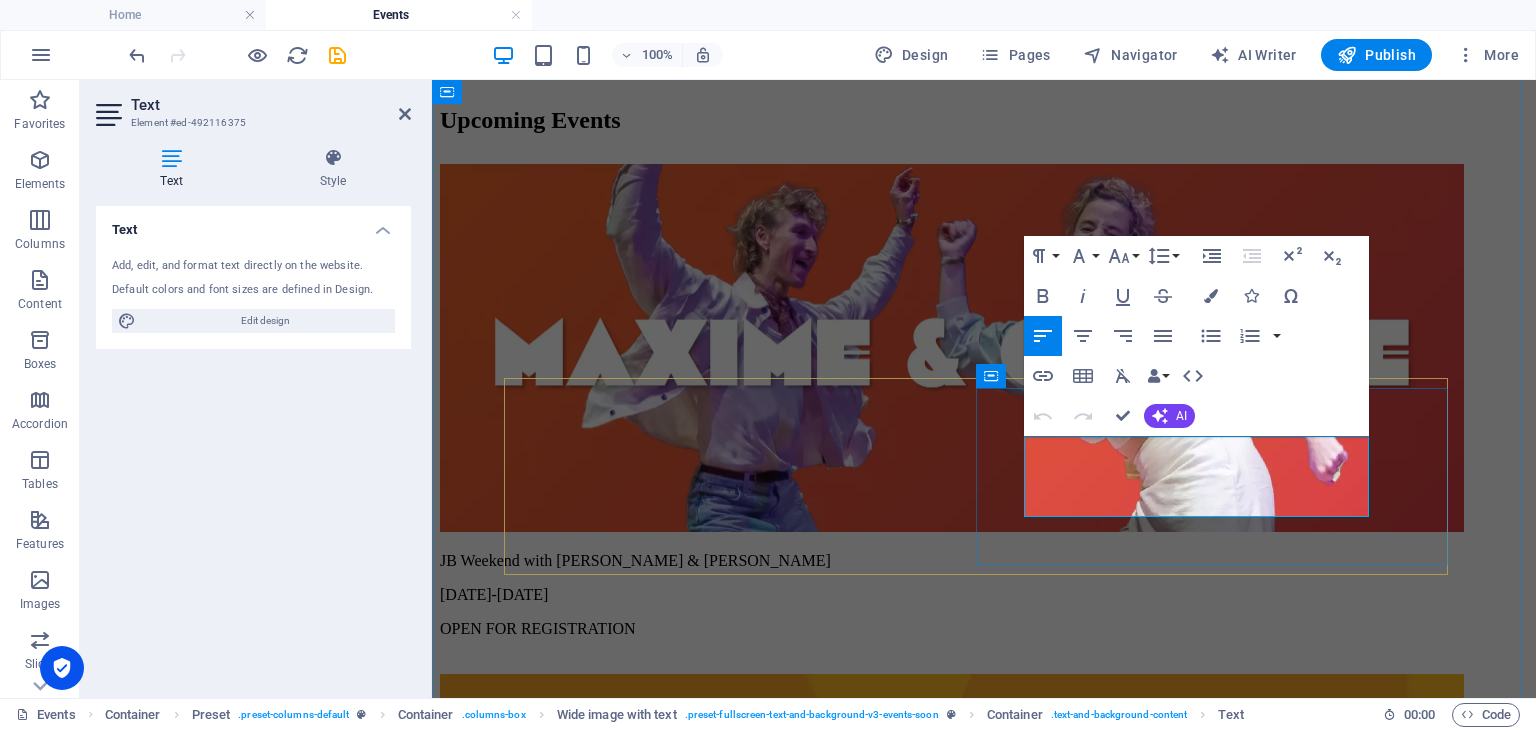 drag, startPoint x: 1122, startPoint y: 451, endPoint x: 1032, endPoint y: 449, distance: 90.02222 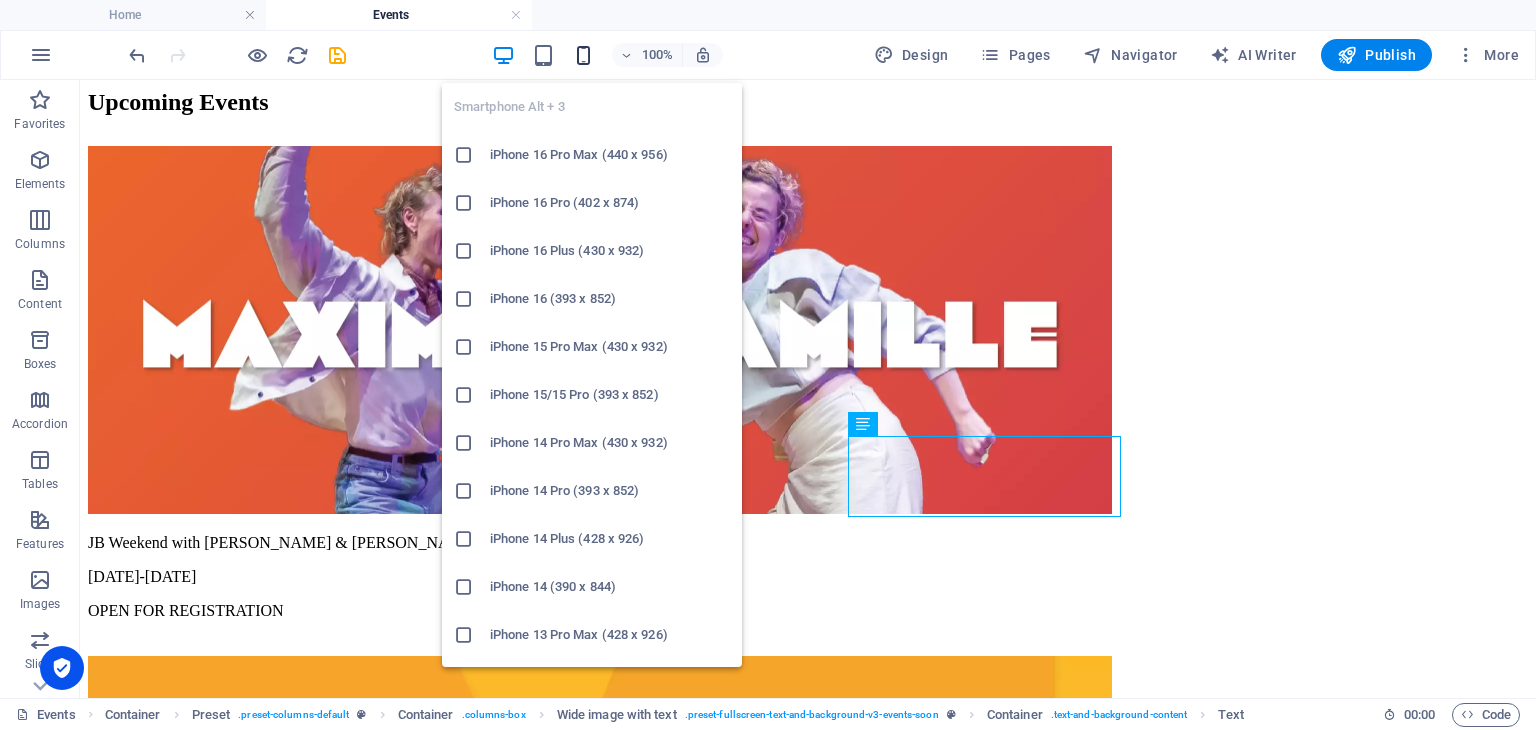 click at bounding box center [583, 55] 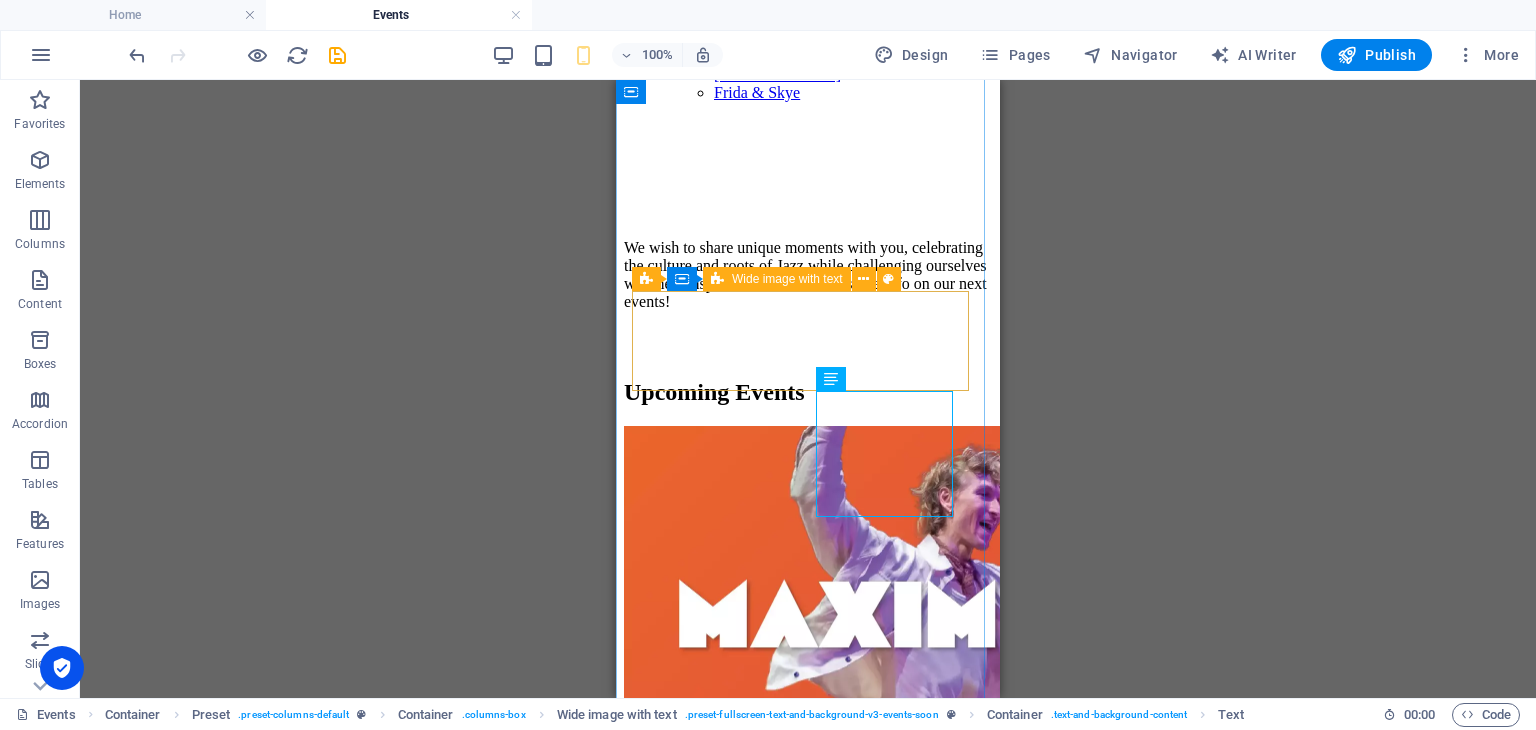scroll, scrollTop: 327, scrollLeft: 0, axis: vertical 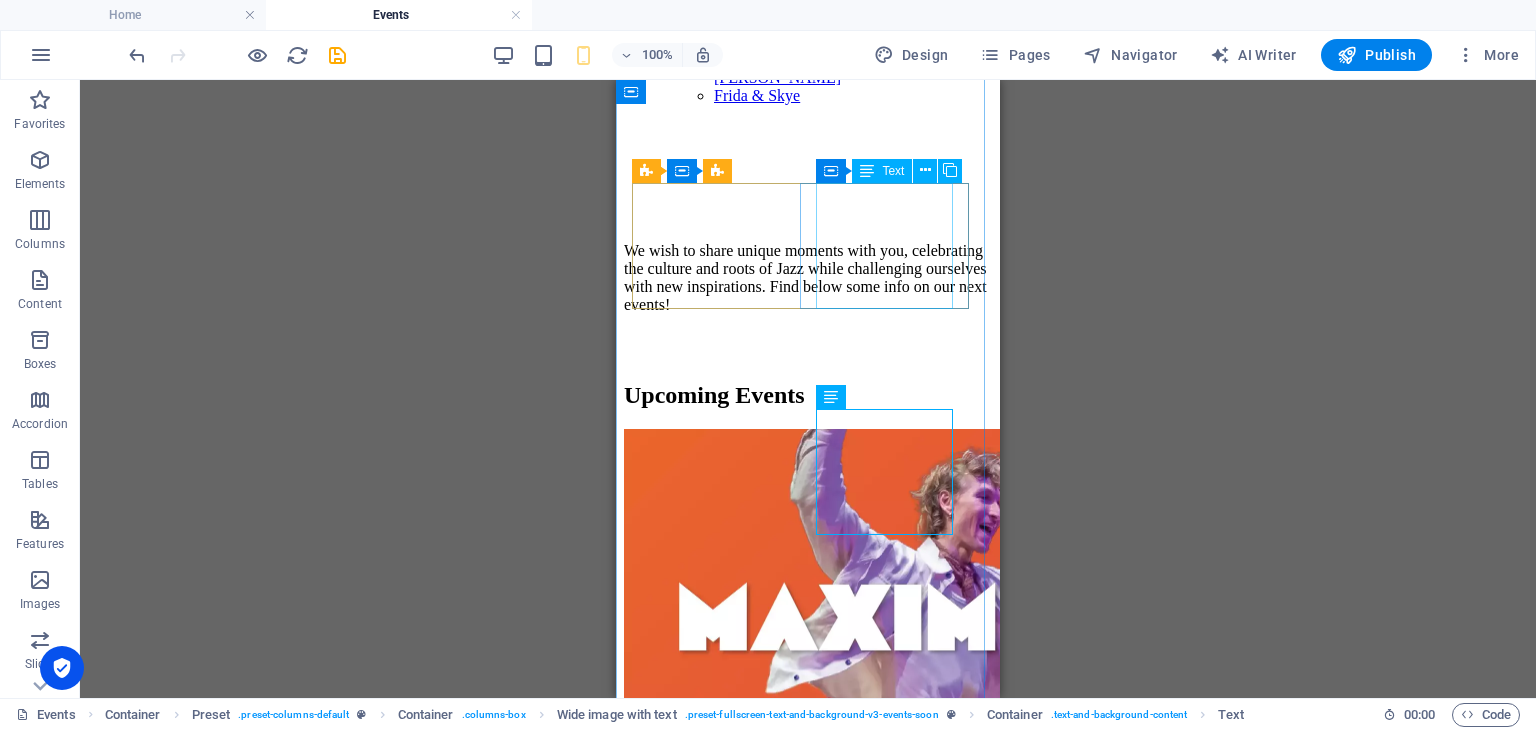 click on "JB Weekend with Camille & Maxime 30th-31st August 2025 OPEN FOR REGISTRATION" at bounding box center (808, 869) 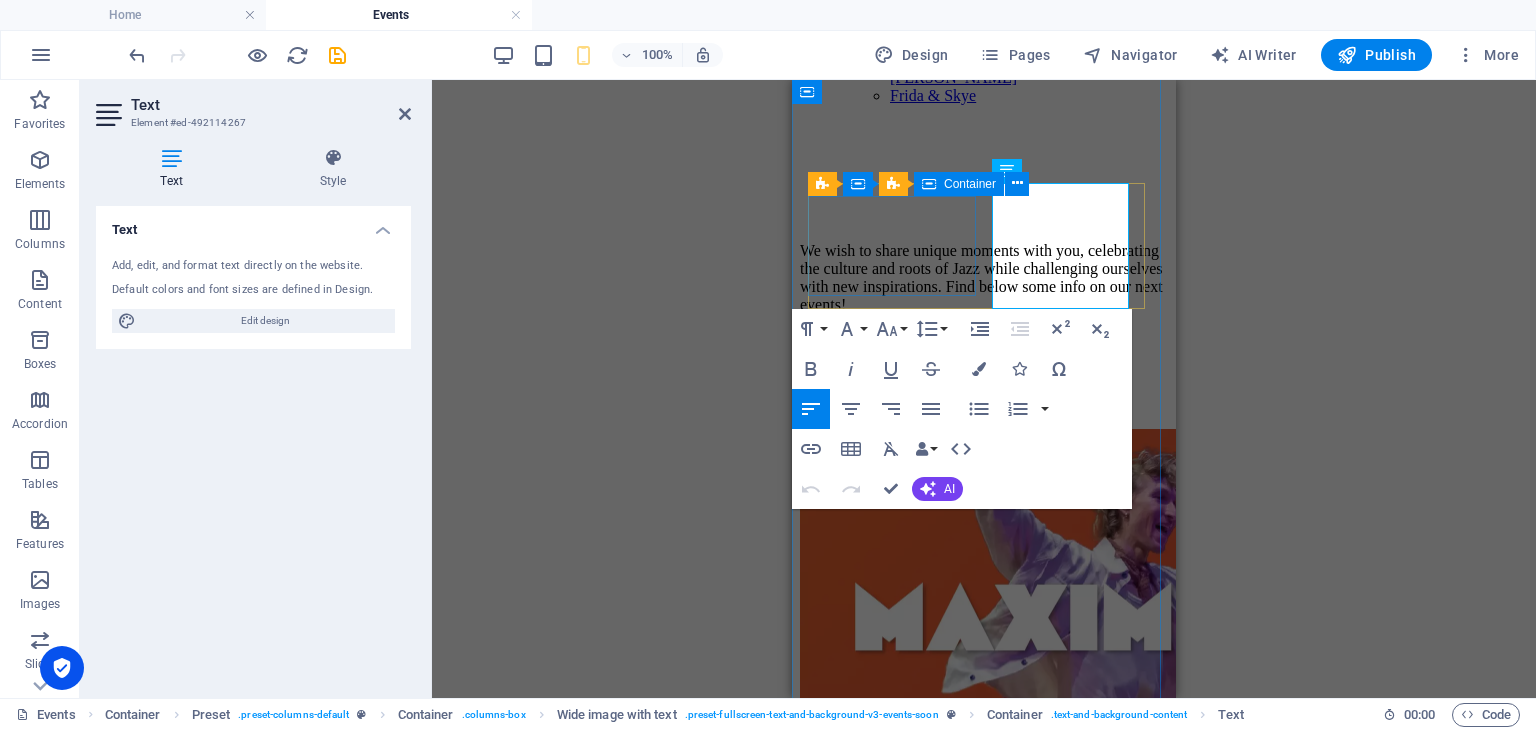 drag, startPoint x: 1102, startPoint y: 298, endPoint x: 970, endPoint y: 281, distance: 133.0902 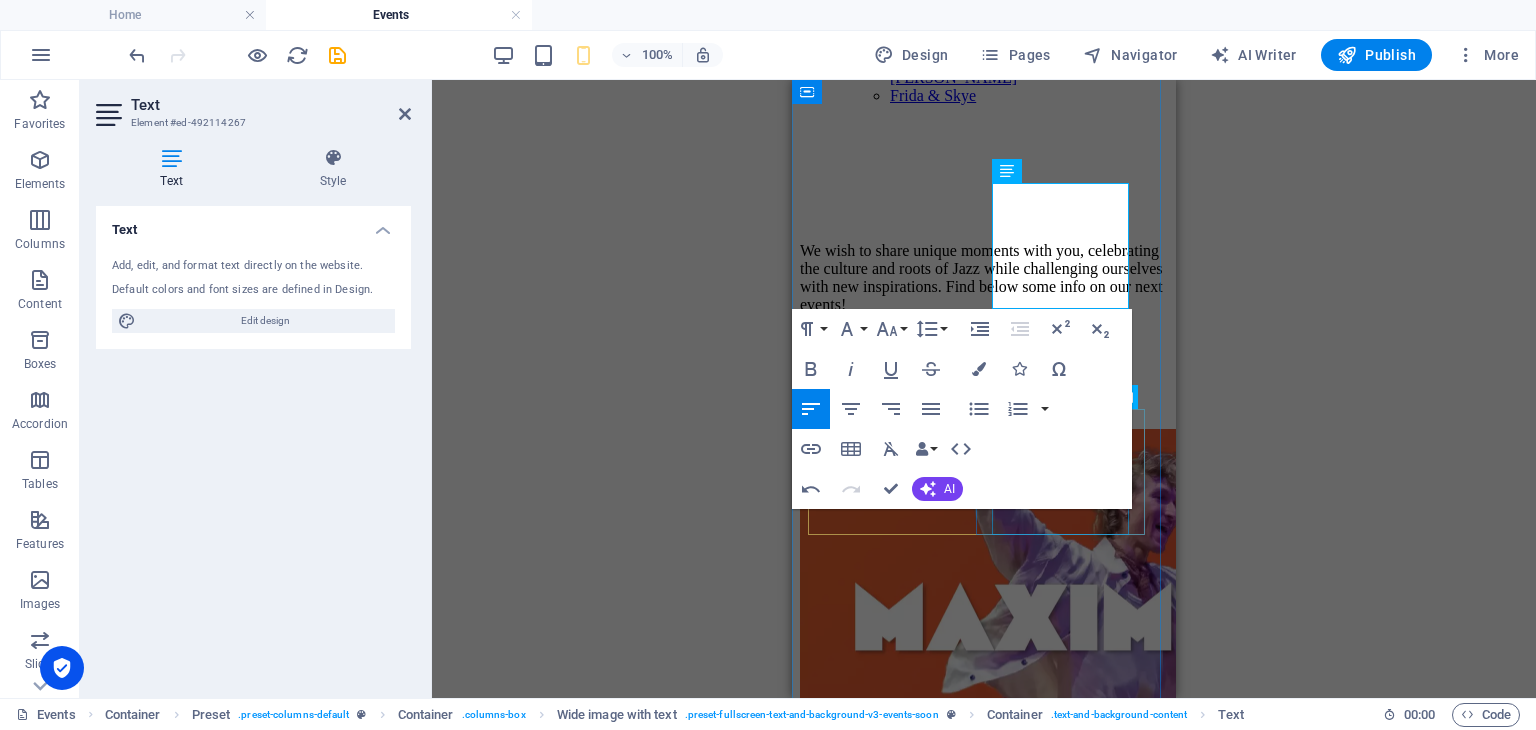 click on "JB Weekend with Skye & Frida 08th-09th November 2025 OPEN FOR REGISTRATION" at bounding box center (984, 1834) 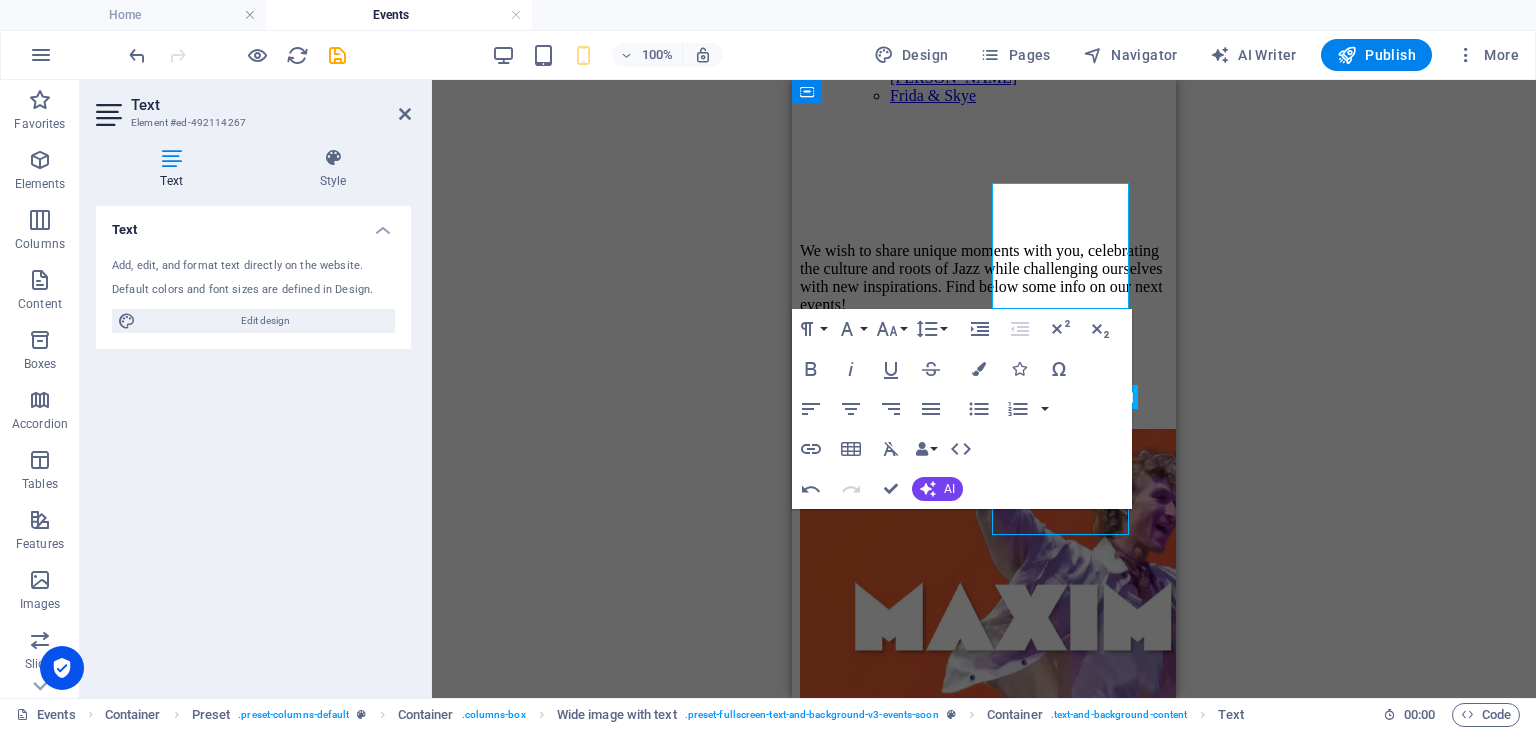 click on "JB Weekend with Skye & Frida 08th-09th November 2025 OPEN FOR REGISTRATION" at bounding box center (984, 1834) 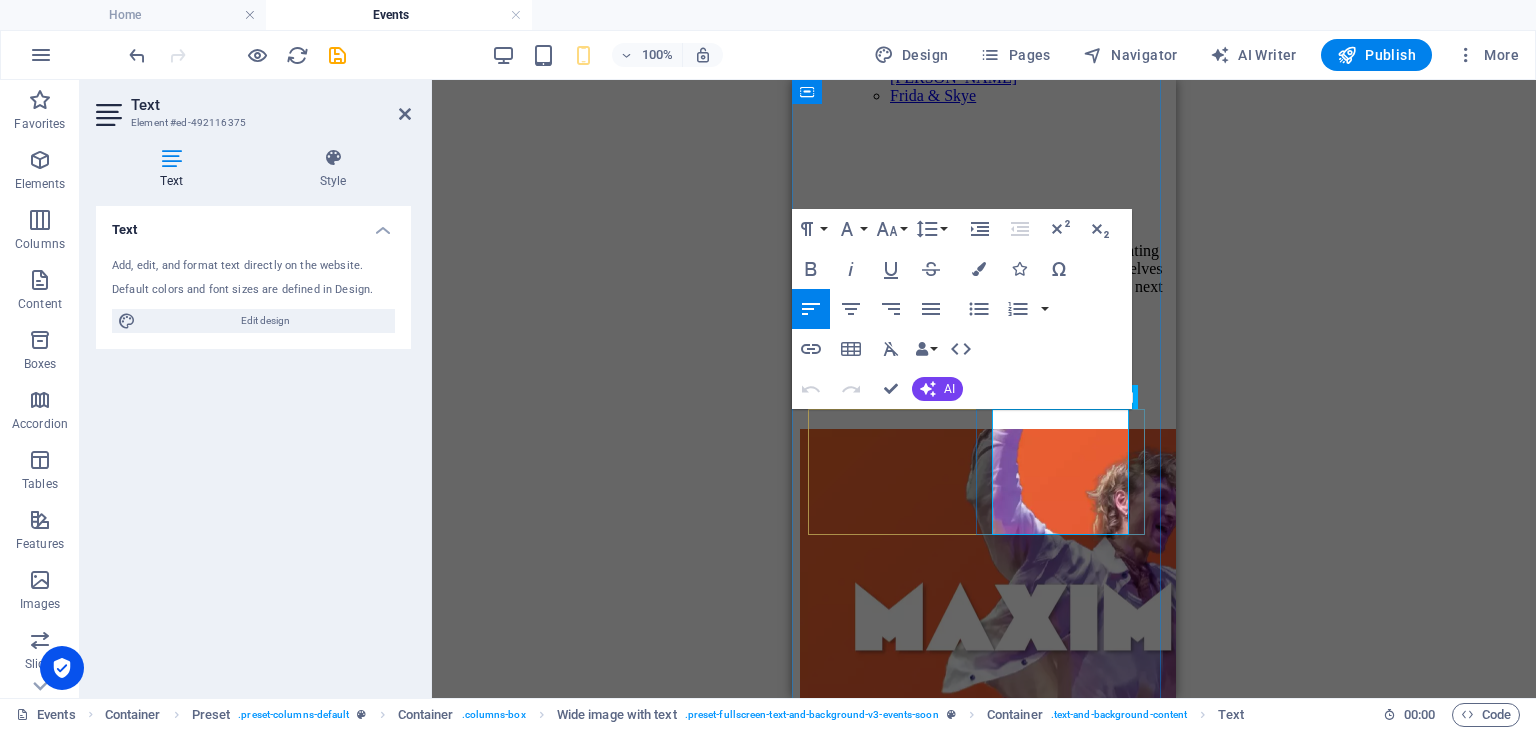 drag, startPoint x: 1103, startPoint y: 528, endPoint x: 994, endPoint y: 513, distance: 110.02727 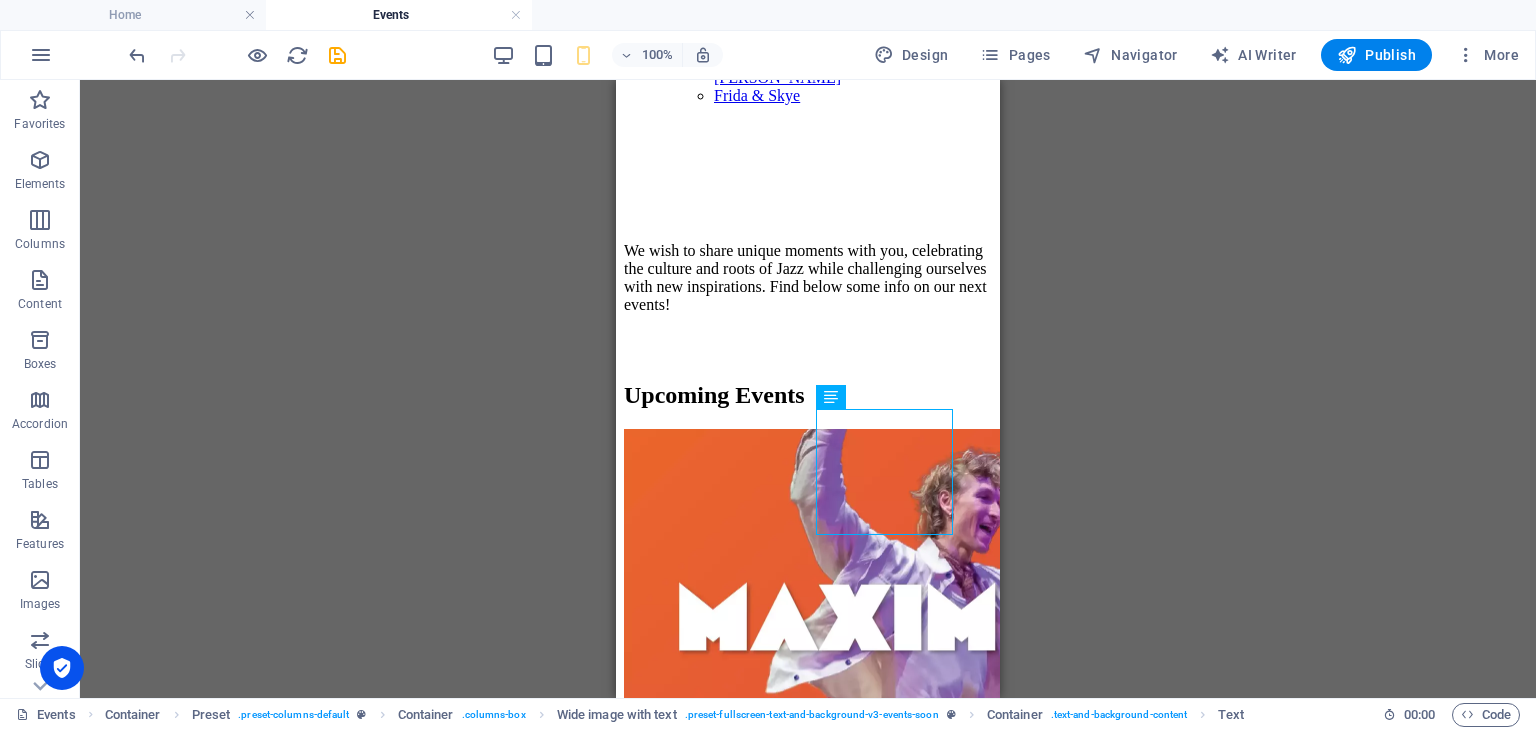 click on "Preset   Container   H2   Container   Preset   Container   Reference   Preset   Container   Container   Image   Preset   Preset   Container   Container   Text   Spacer   Preset   Container   Wide image with text   Preset   Preset   Container   Container   Text   Container   Preset   Preset   Container   Preset   Container   Wide image with text   Preset   Container   Wide image with text   Preset   Preset   Container   Container   Wide image with text   Container   Text   Image   Preset   Container   Wide image with text   Container   Container   Text   Preset   Container   Image   Preset   Container   Wide image with text   Container   Preset   Container   Wide image with text   Preset   Container   Text   Container   Preset   Container   Wide image with text   Container" at bounding box center [808, 389] 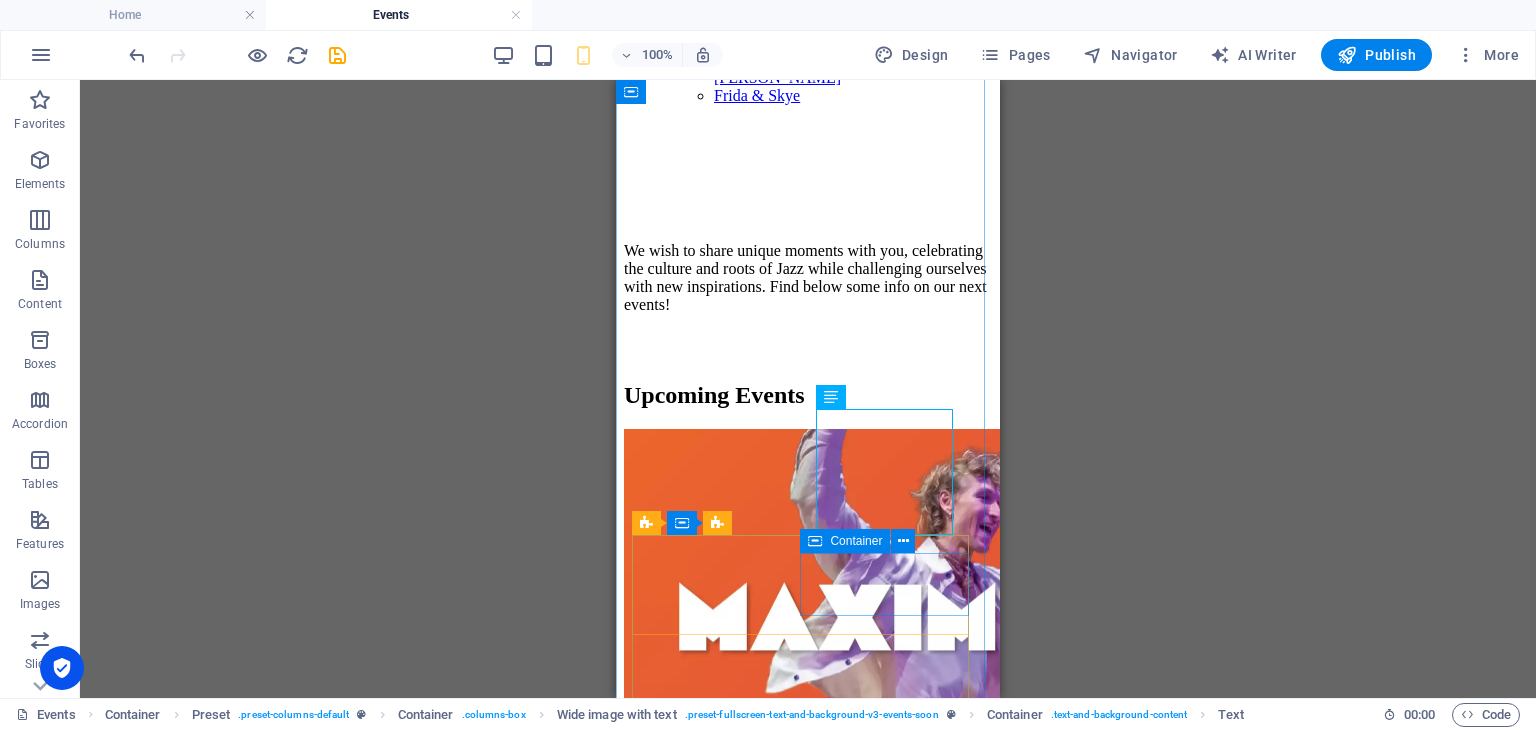 click on "Jazz Break with Friends TBA" at bounding box center (808, 2317) 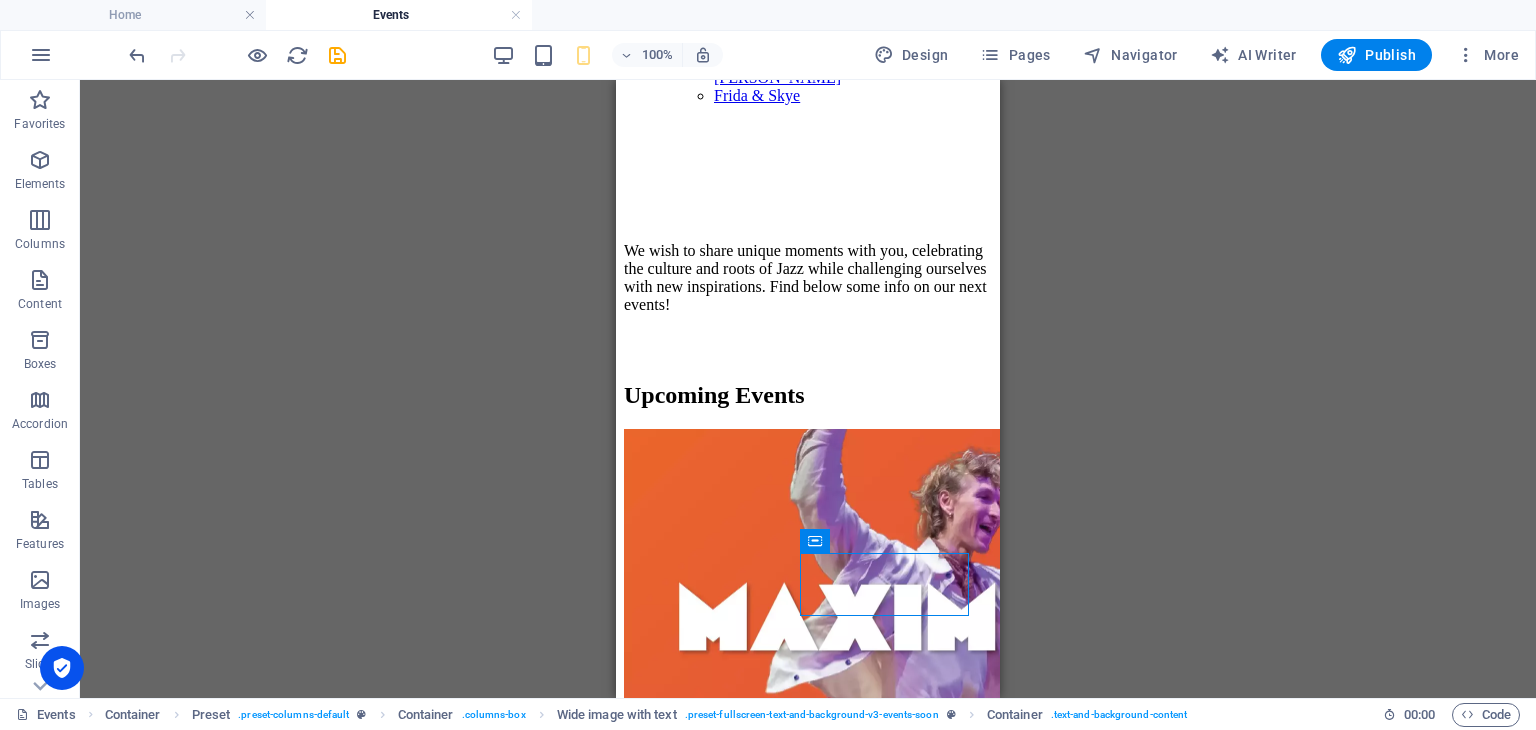 click on "Preset   Container   H2   Container   Preset   Container   Reference   Preset   Container   Container   Image   Preset   Preset   Container   Container   Text   Spacer   Preset   Container   Wide image with text   Preset   Preset   Container   Container   Text   Container   Preset   Preset   Container   Preset   Container   Wide image with text   Preset   Container   Wide image with text   Preset   Preset   Container   Container   Wide image with text   Container   Text   Image   Preset   Container   Wide image with text   Container   Container   Text   Preset   Container   Image   Preset   Container   Wide image with text   Container   Preset   Container   Wide image with text   Preset   Container   Text   Container   Preset   Container   Wide image with text   Container" at bounding box center [808, 389] 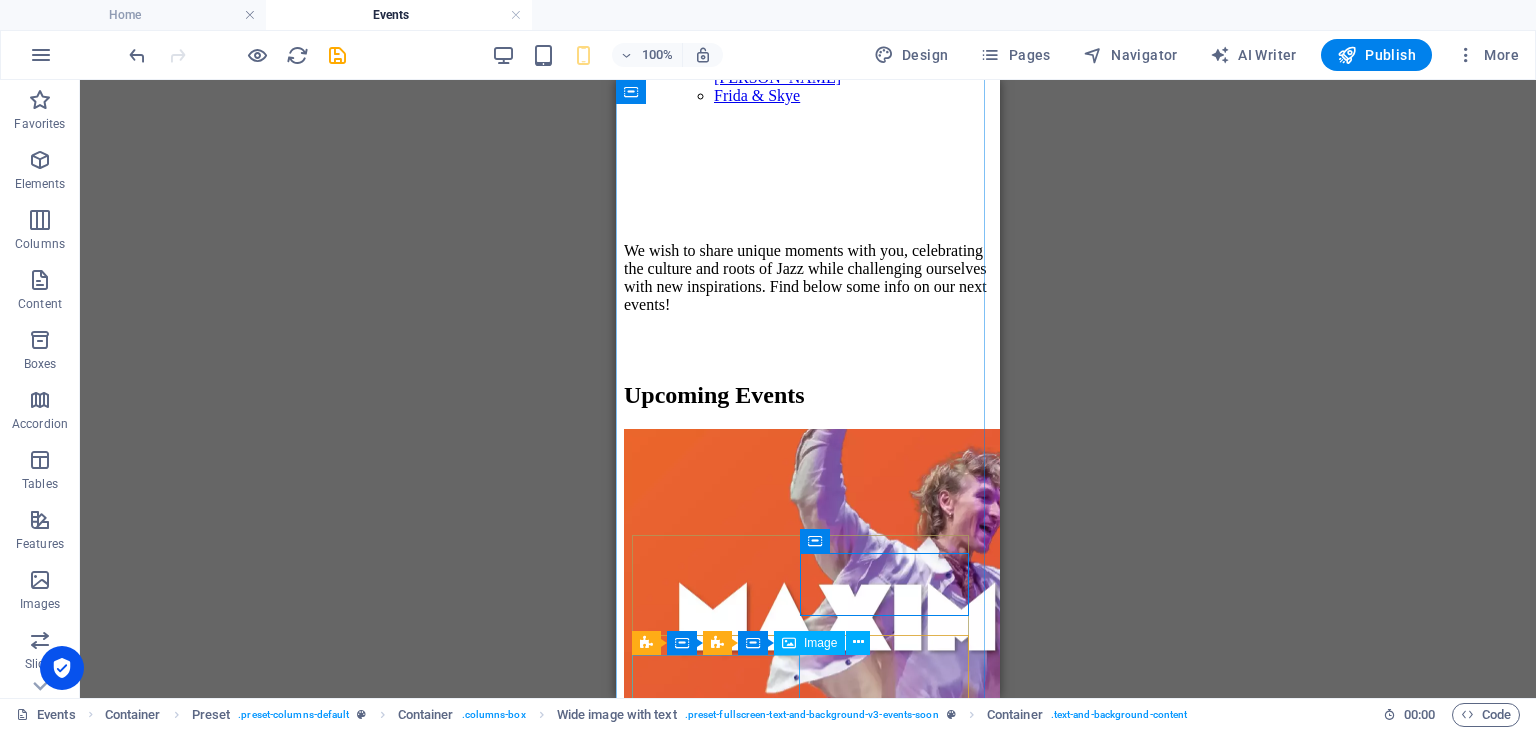 click at bounding box center [808, 2545] 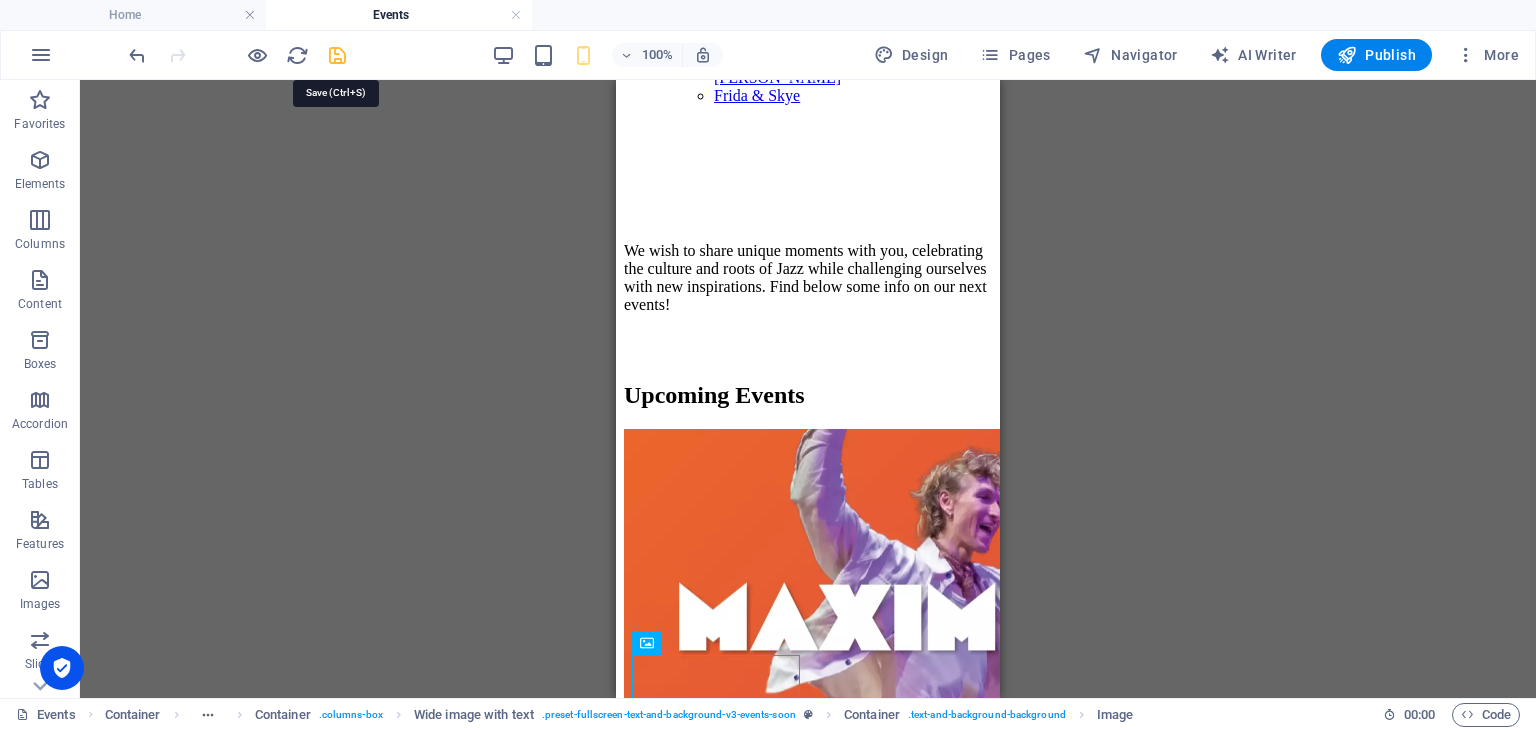 click at bounding box center [337, 55] 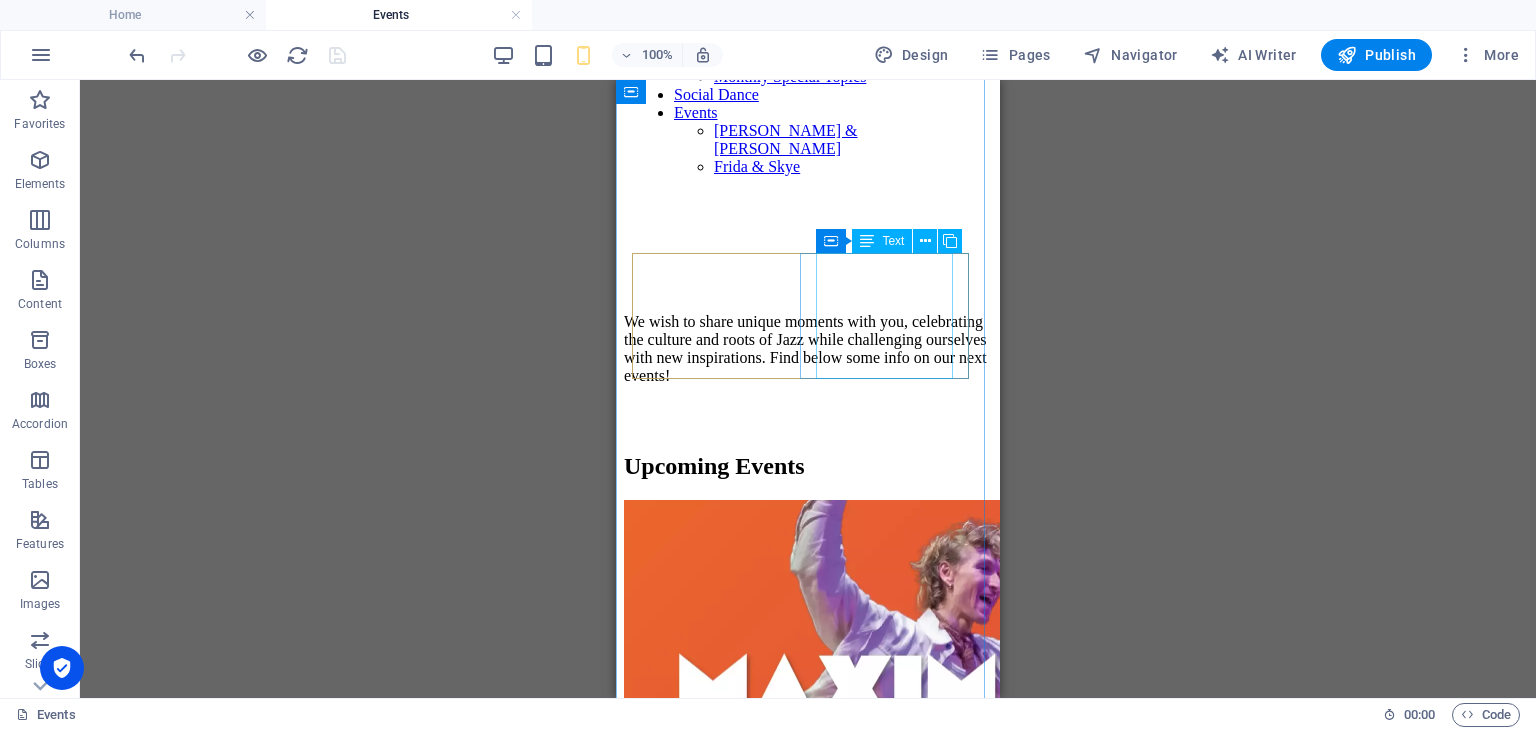 scroll, scrollTop: 258, scrollLeft: 0, axis: vertical 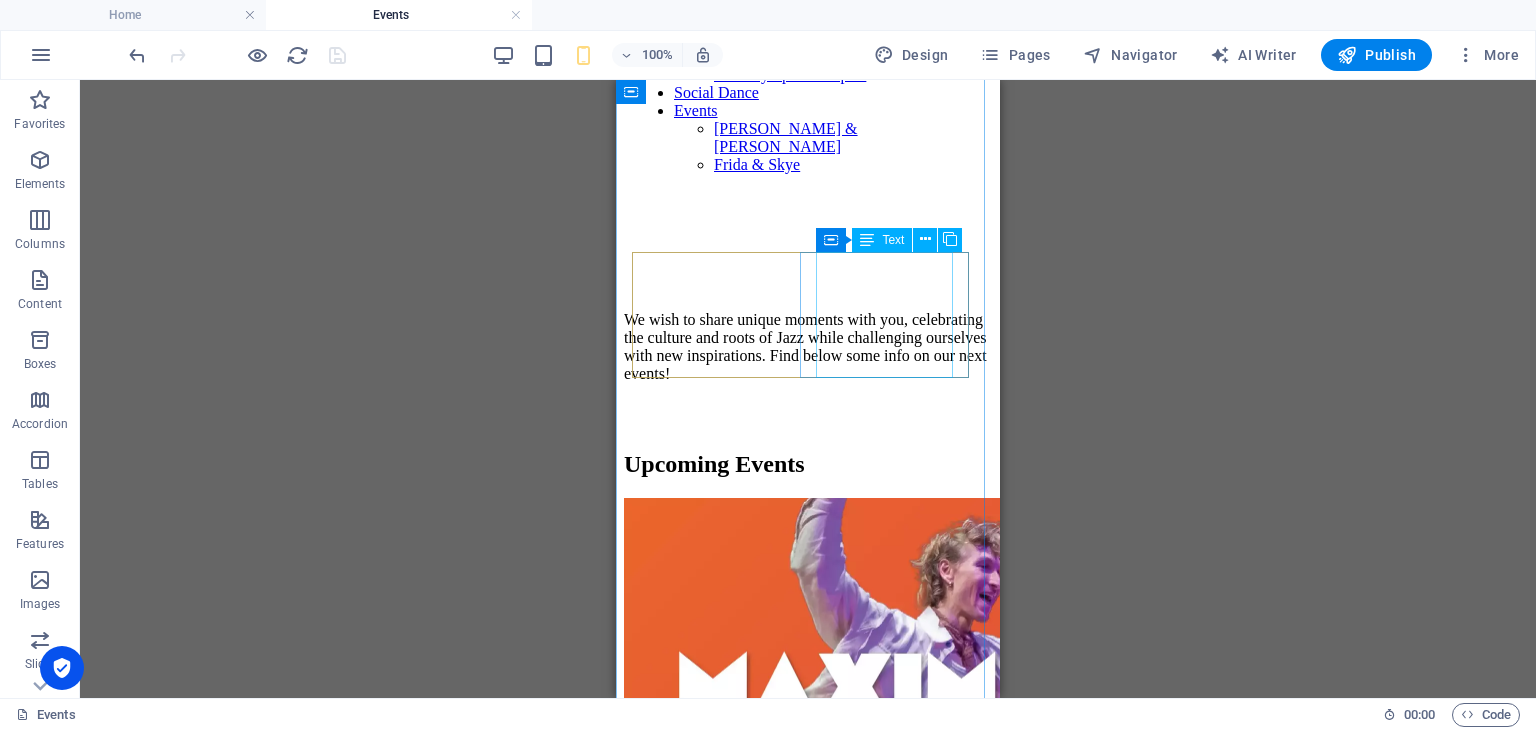 click on "JB Weekend with Camille & Maxime 30th-31st August 2025 REGISTRATIONS OPEN" at bounding box center [808, 938] 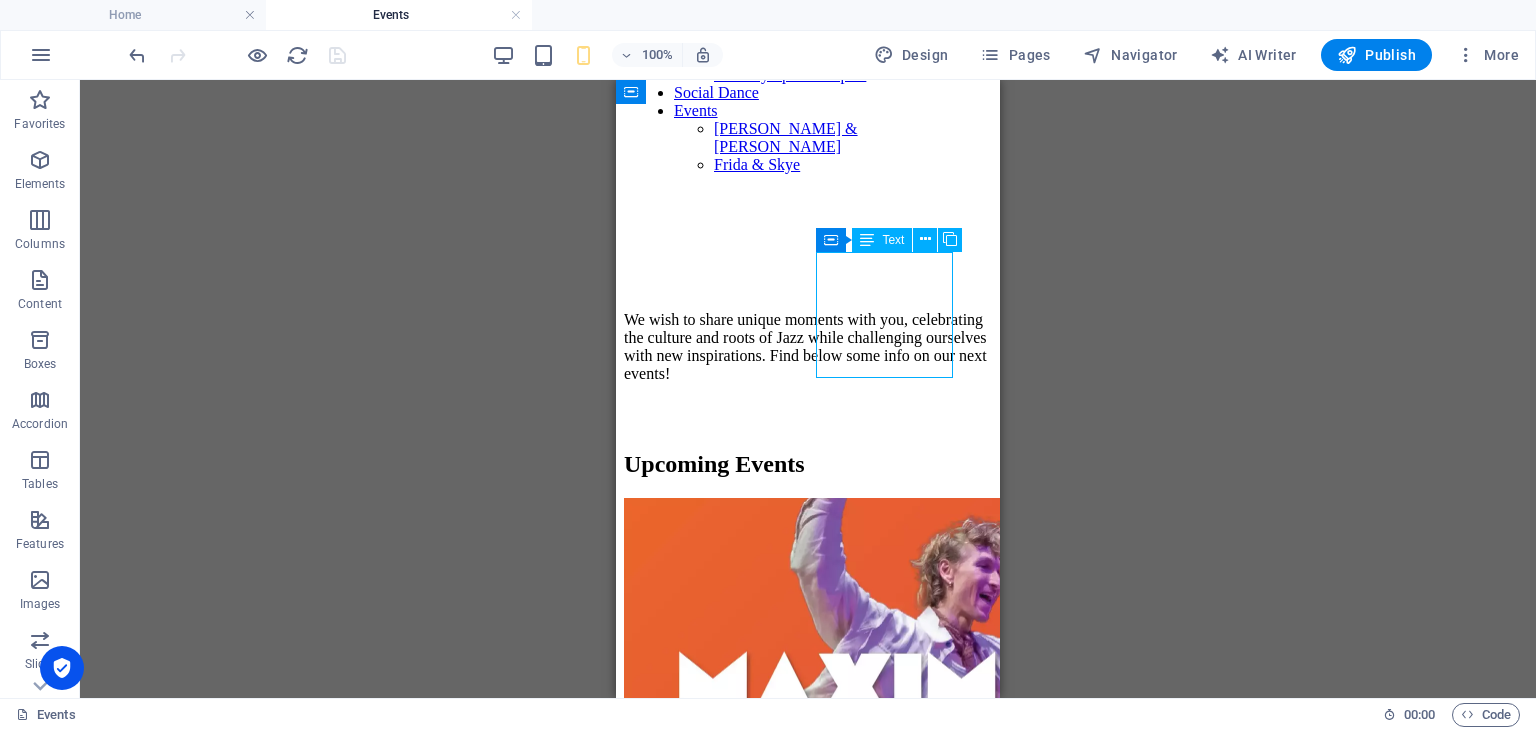 click on "JB Weekend with Camille & Maxime 30th-31st August 2025 REGISTRATIONS OPEN" at bounding box center (808, 938) 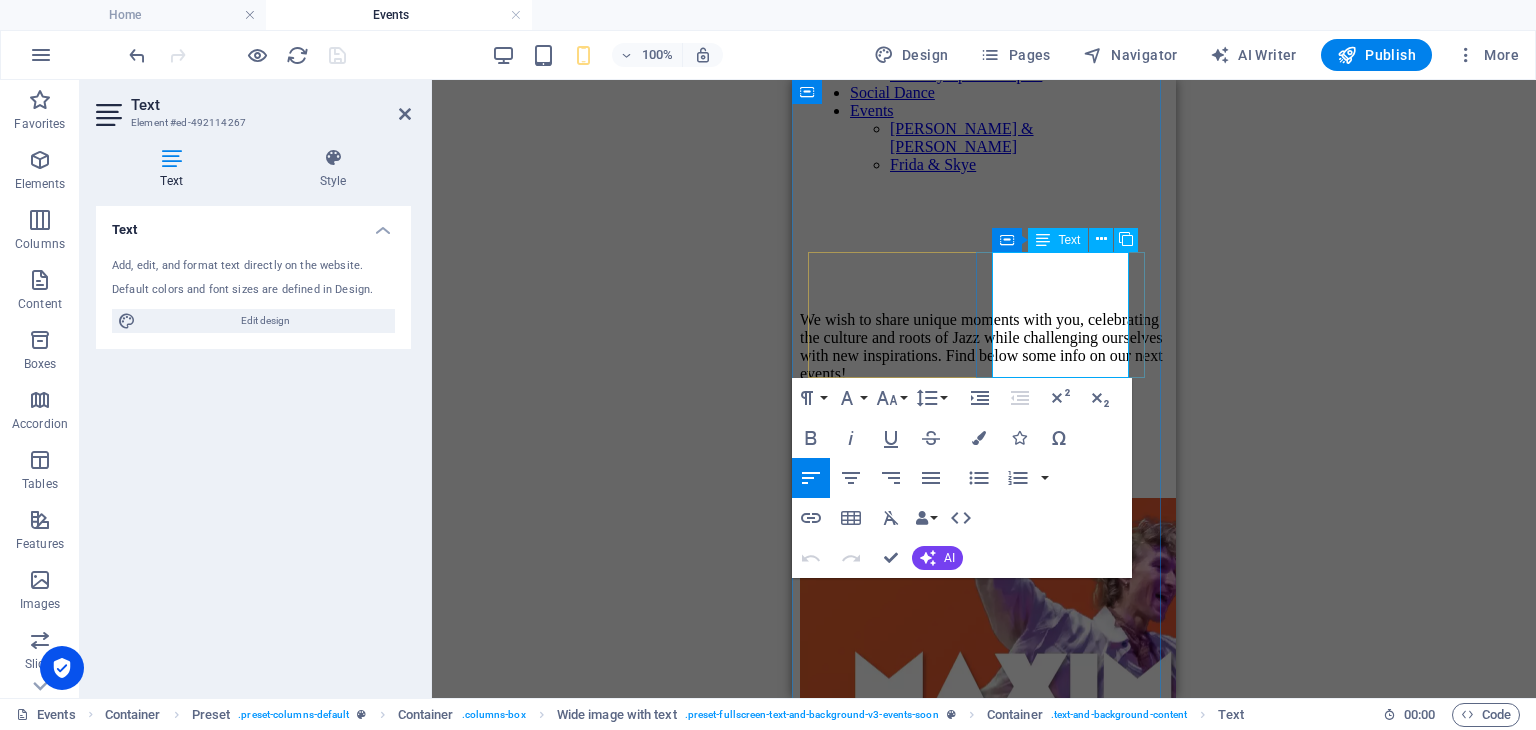 click on "[DATE]-[DATE]" at bounding box center (984, 947) 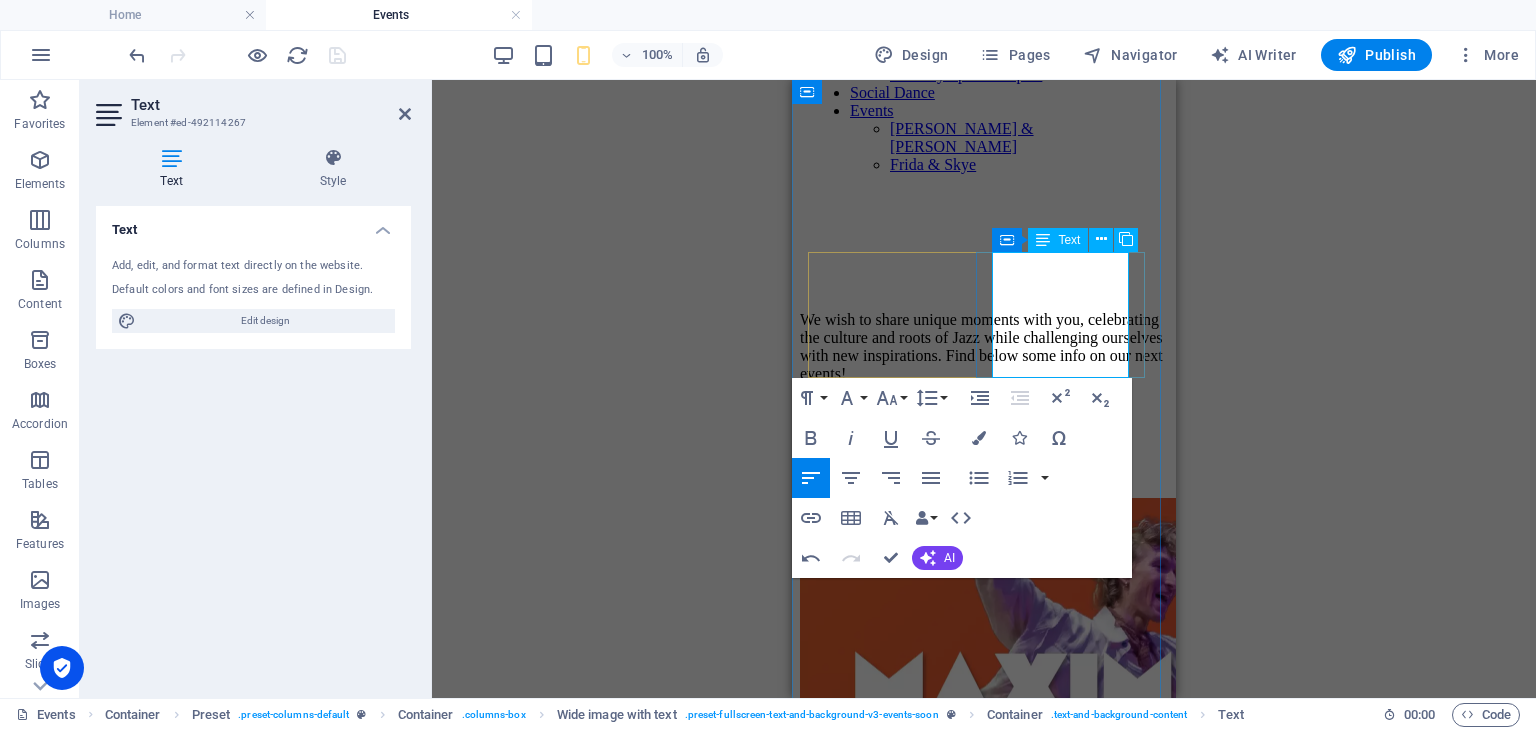 click on "30-31st August 2025" at bounding box center (984, 947) 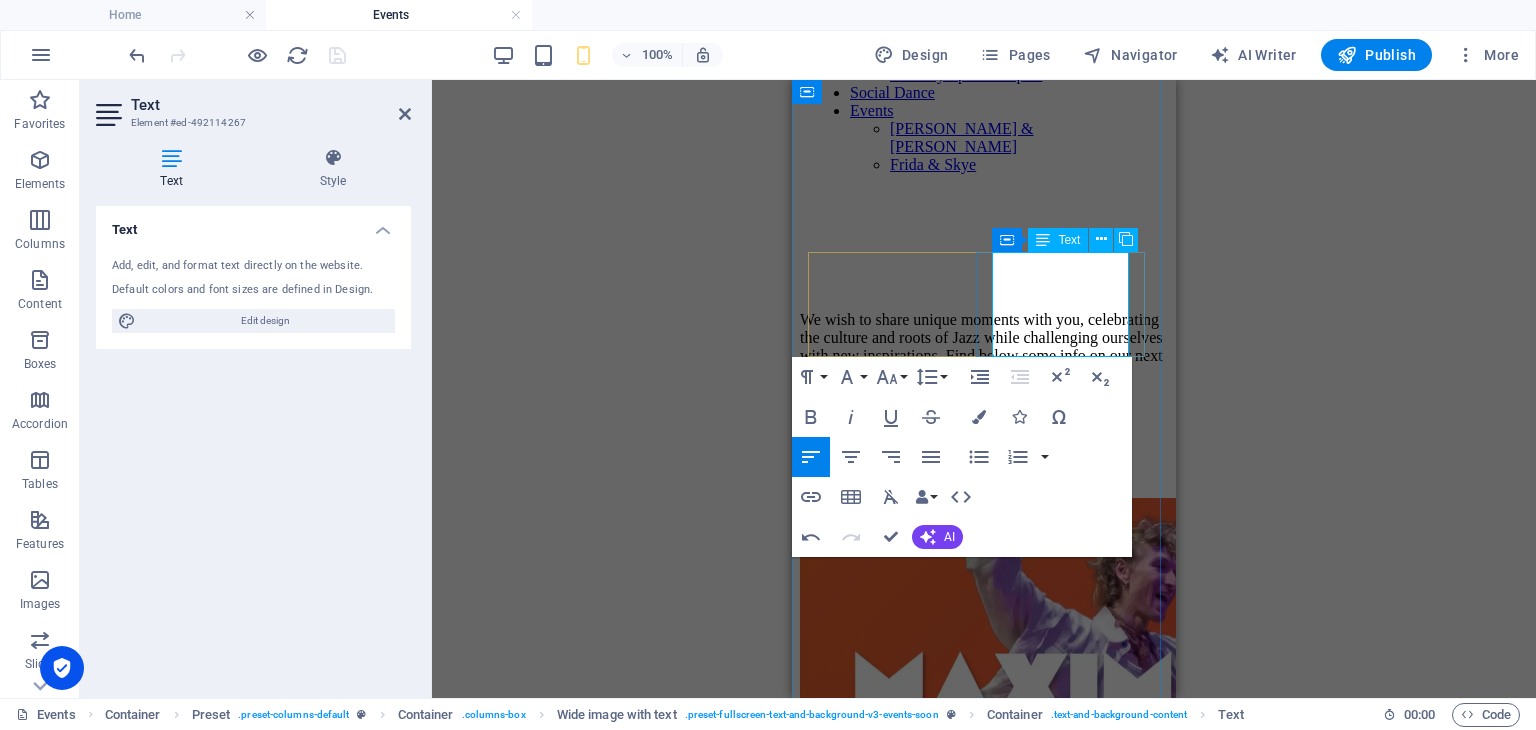 type 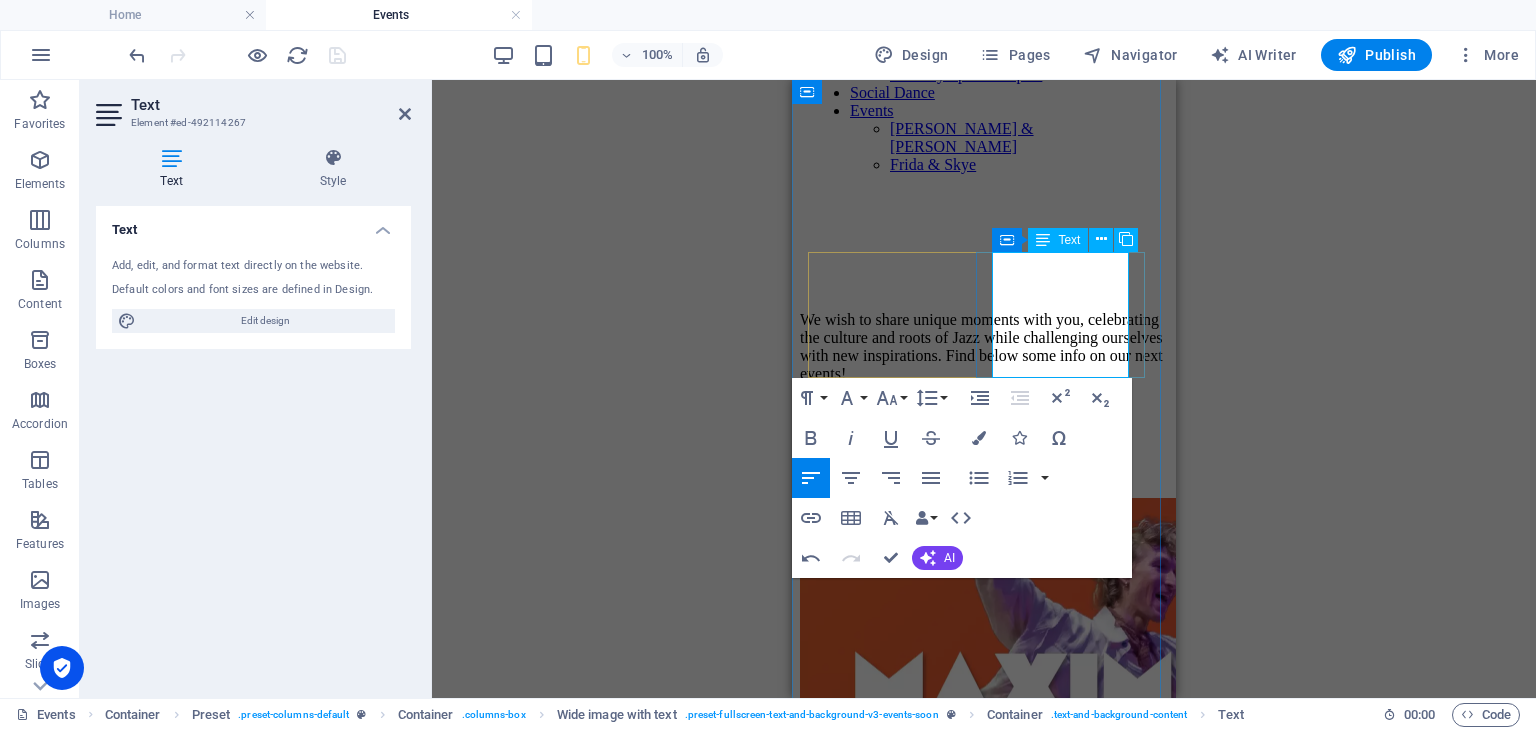 drag, startPoint x: 1115, startPoint y: 329, endPoint x: 1117, endPoint y: 361, distance: 32.06244 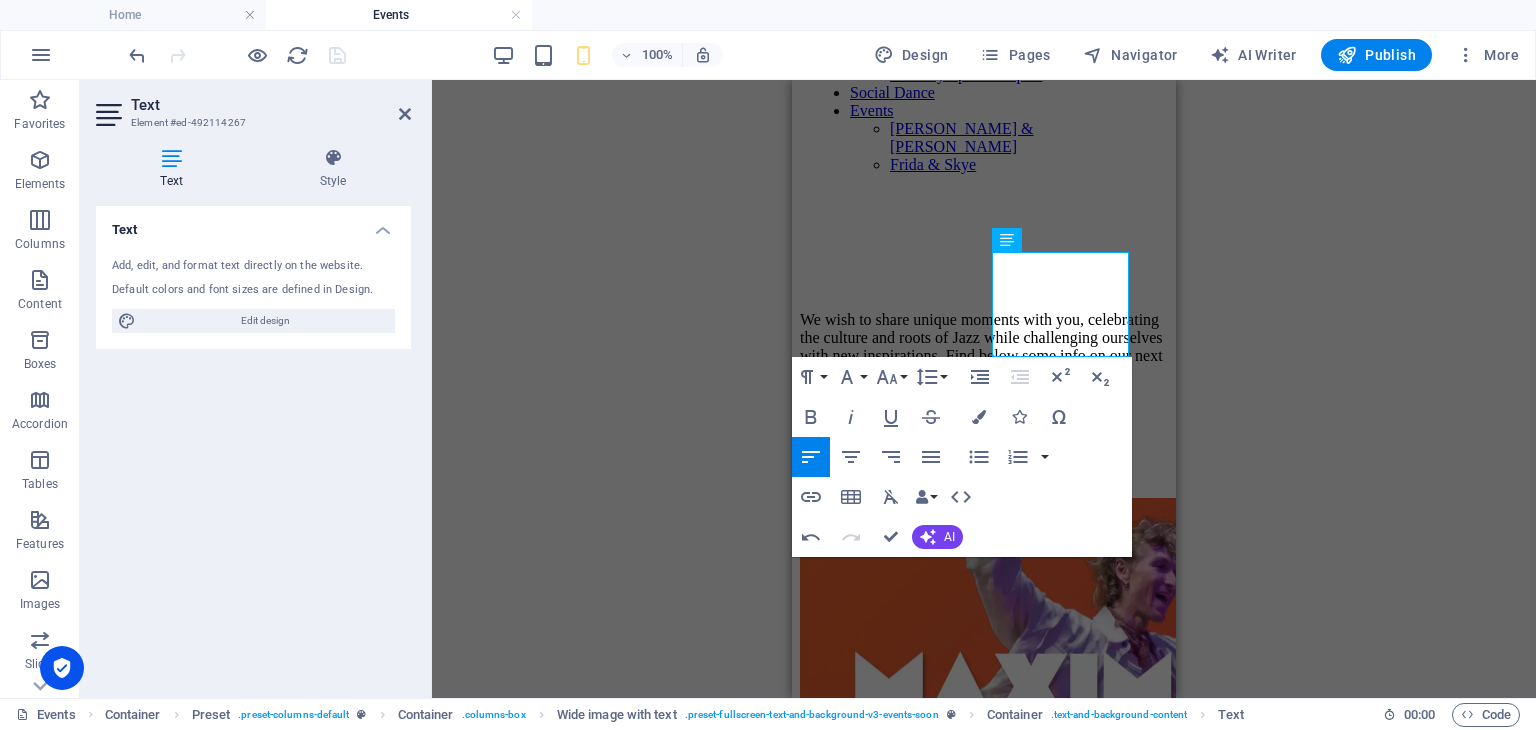 scroll, scrollTop: 266, scrollLeft: 0, axis: vertical 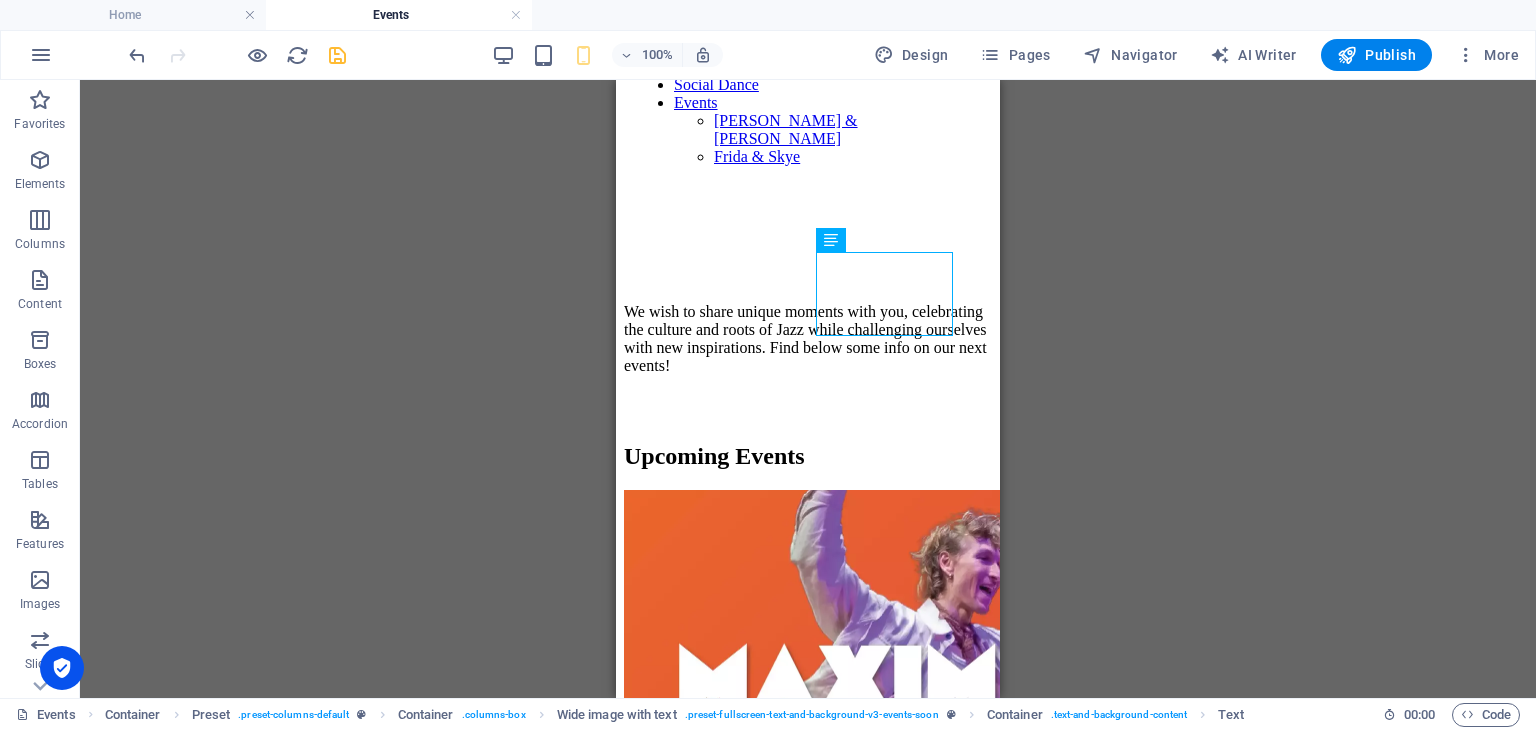 click on "Preset   Container   H2   Container   Preset   Container   Reference   Preset   Container   Container   Image   Preset   Preset   Container   Container   Text   Spacer   Preset   Container   Wide image with text   Preset   Preset   Container   Container   Container   Text   Container   Preset   Preset   Container   Preset   Container   Wide image with text   Preset   Container   Wide image with text   Preset   Preset   Container   Container   Container   Text   Image   Preset   Container   Wide image with text   Container   Container   Text   Preset   Container   Image   Preset   Container   Wide image with text   Container   Preset   Container   Wide image with text   Preset   Preset   Container   Text   Container   Preset   Container   Wide image with text   Container   Preset   Container   Wide image with text   Container   Preset   Container   Wide image with text   Image   Preset   Container   Wide image with text   Container   Preset   Container   Preset   Container     Preset" at bounding box center (808, 389) 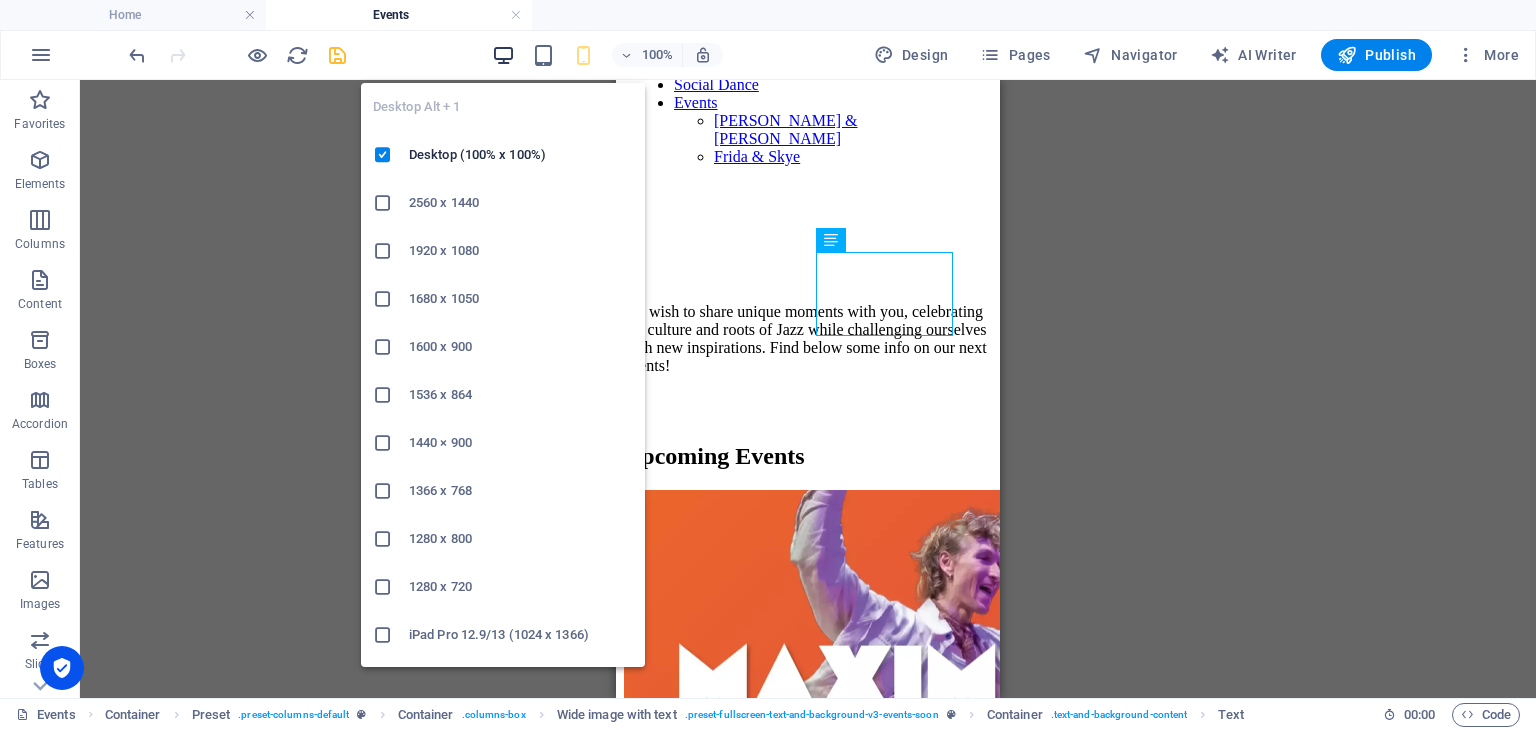 click at bounding box center [503, 55] 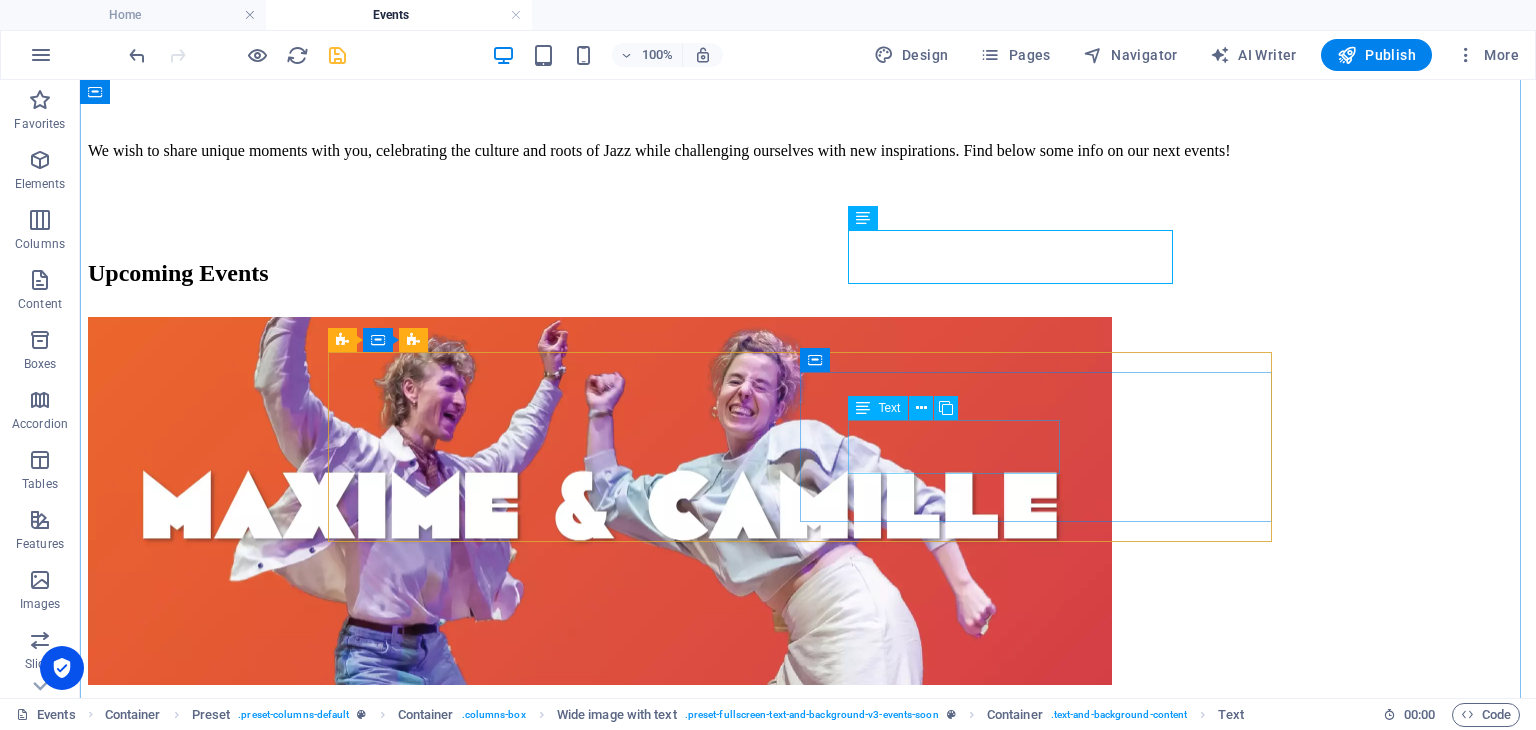 scroll, scrollTop: 440, scrollLeft: 0, axis: vertical 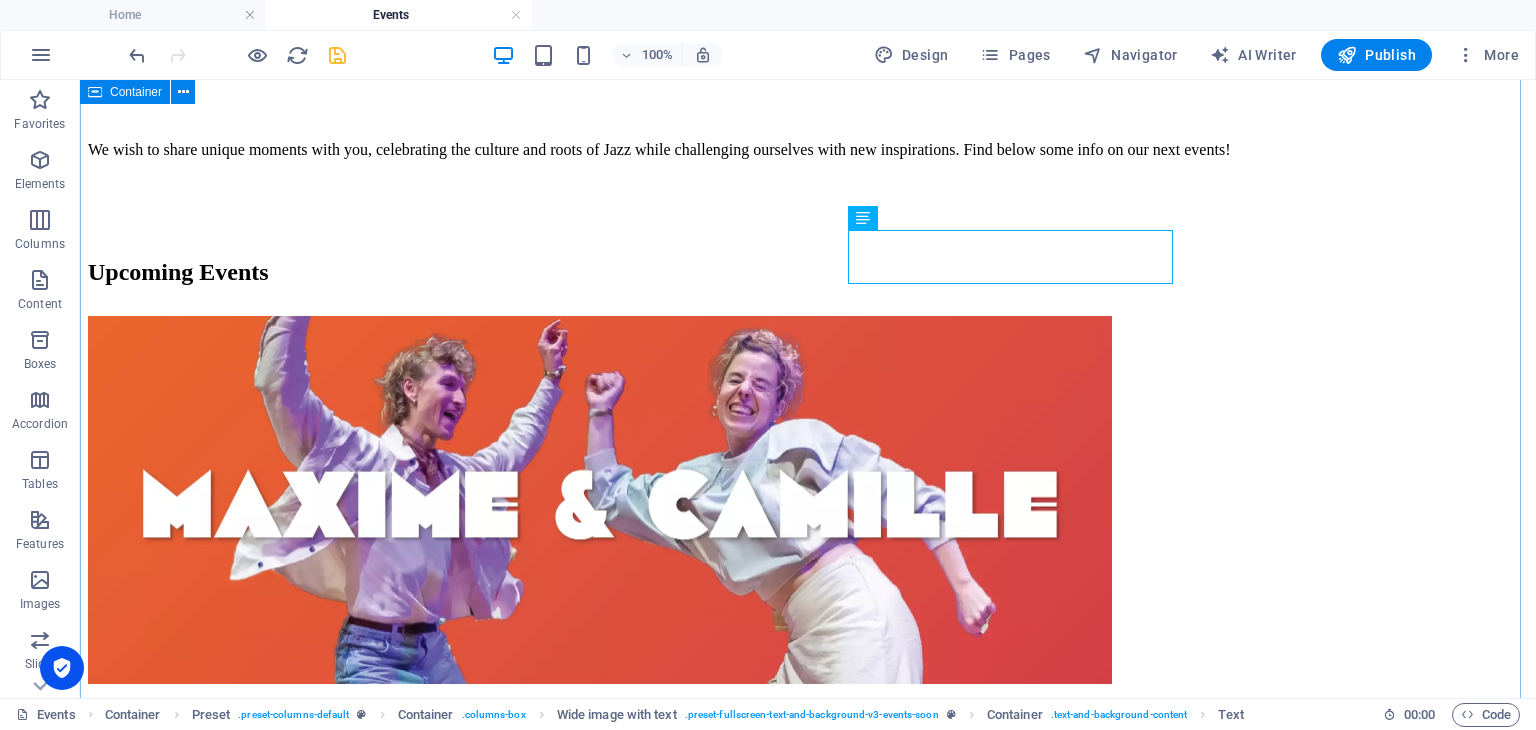 click on "We wish to share unique moments with you, celebrating the culture and roots of Jazz while challenging ourselves with new inspirations. Find below some info on our next events! Upcoming Events JB Weekend with Camille & Maxime 30-31/08/25 OPEN REGISTRATIONS   Jazz Break with Friends TBA   JB Weekend with Skye & Frida 08th-09th November 2025 REGISTRATIONS OPEN Jazz Break with Friends TBA Jazz Break's signature event! 19th-25th January 2026   Jazz Break Weekend 7th-8th March 2026 For the level based workshops, we reserve the right to suggest level adjustments in order to keep the groups as homogenous as possible. Do not hesitate to approach us in order to determine your dance training plan! Spots are limited as we would like to  create a space for interactive training and individual feedback! Important note on ELEF Team Jazz Break are convinced of the benefits of learning both roles, leader and follower, and strongly encourage the  E verybody  L eads  E verybody  F Past Events Jazz Break's signature event!" at bounding box center [808, 3235] 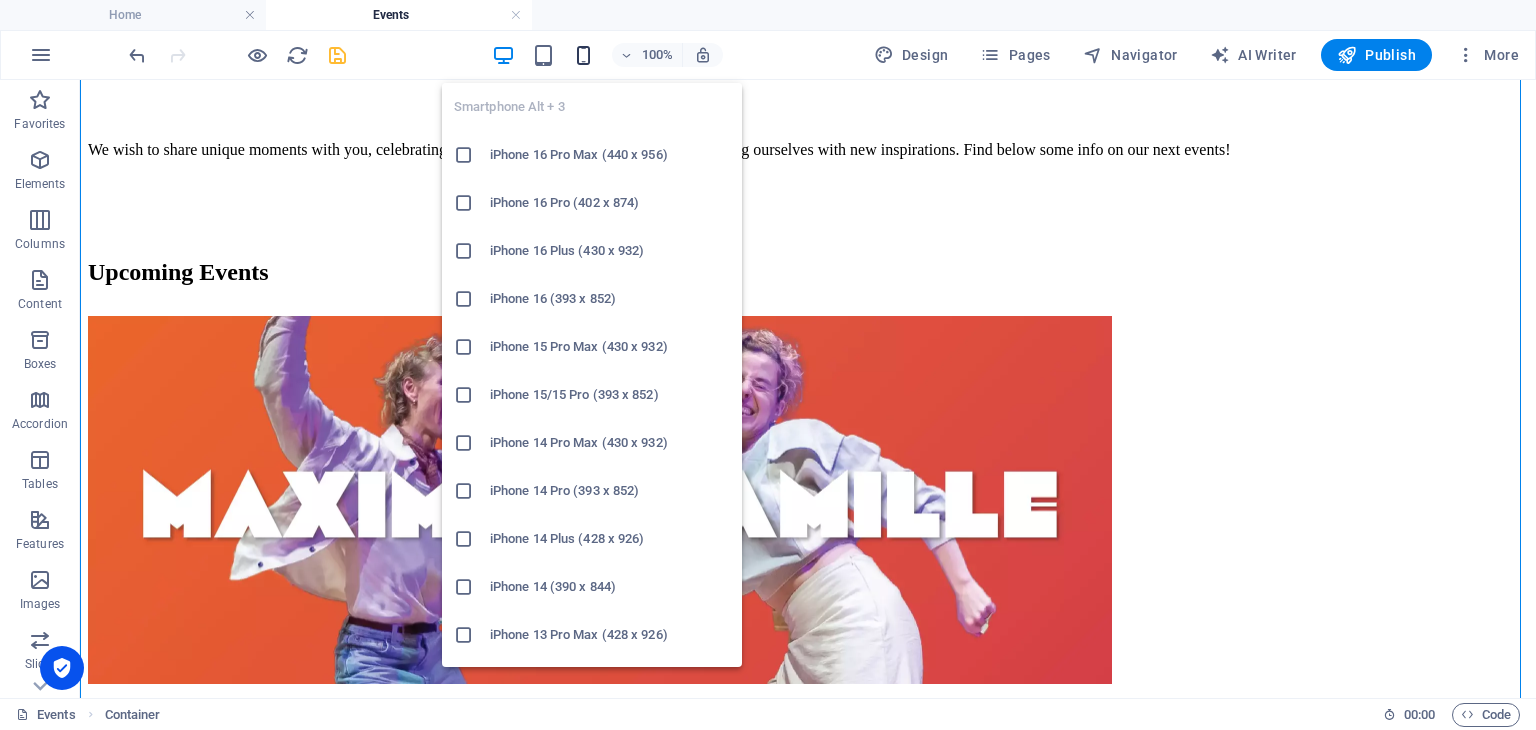 click at bounding box center [583, 55] 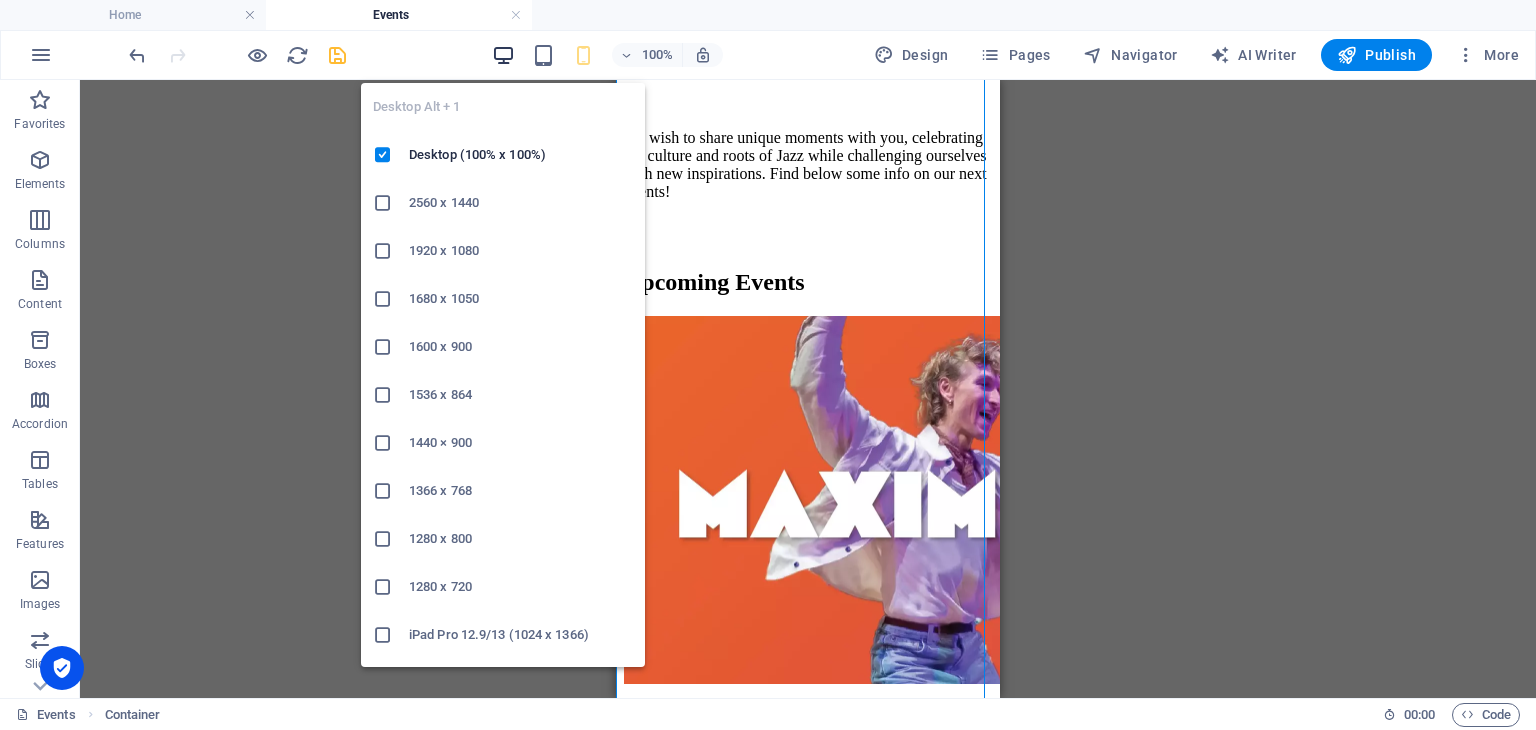 click on "Desktop Alt + 1 Desktop (100% x 100%) 2560 x 1440 1920 x 1080 1680 x 1050 1600 x 900 1536 x 864 1440 × 900 1366 x 768 1280 x 800 1280 x 720 iPad Pro 12.9/13 (1024 x 1366) Galaxy Tab S9/S10 Ultra (1024 x 1366)" at bounding box center (503, 367) 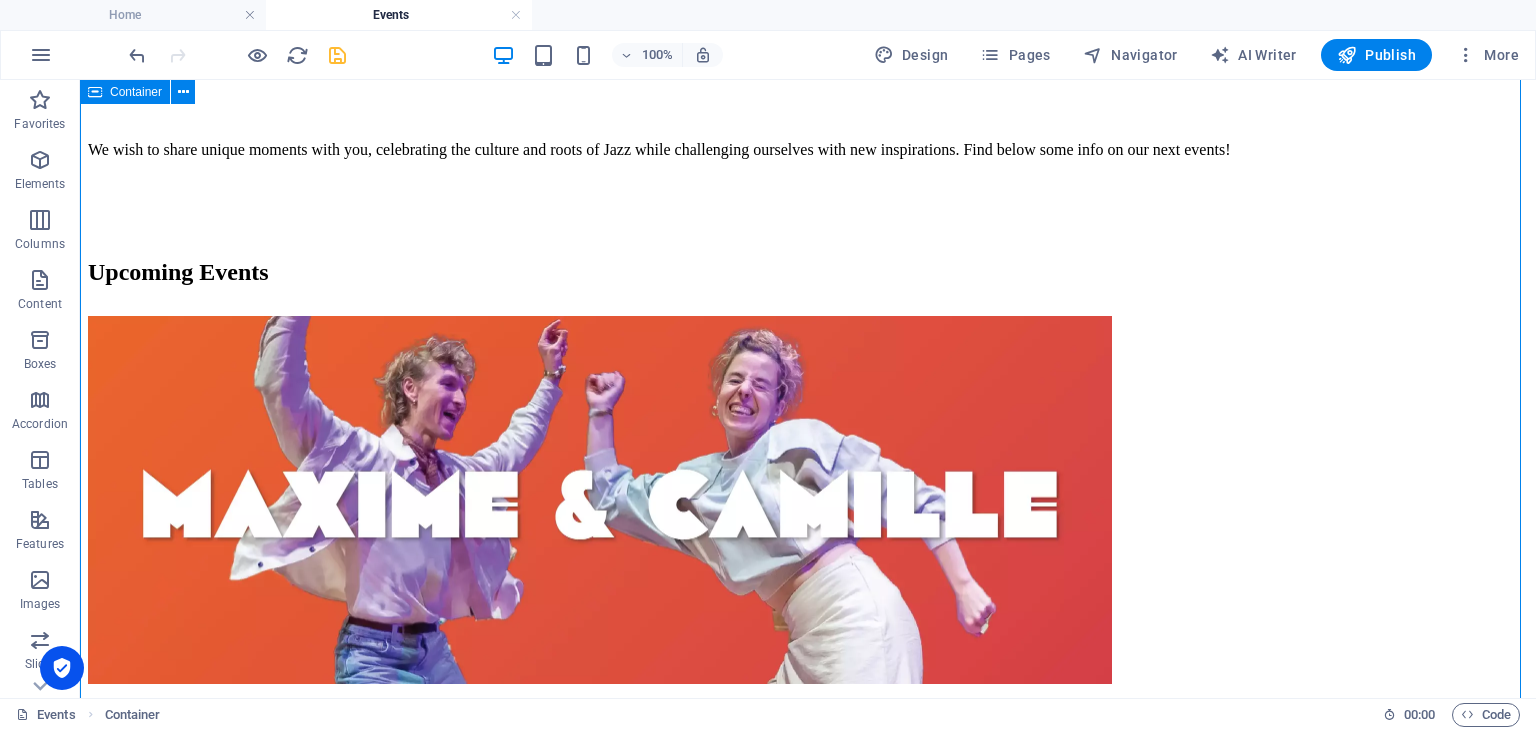 scroll, scrollTop: 464, scrollLeft: 0, axis: vertical 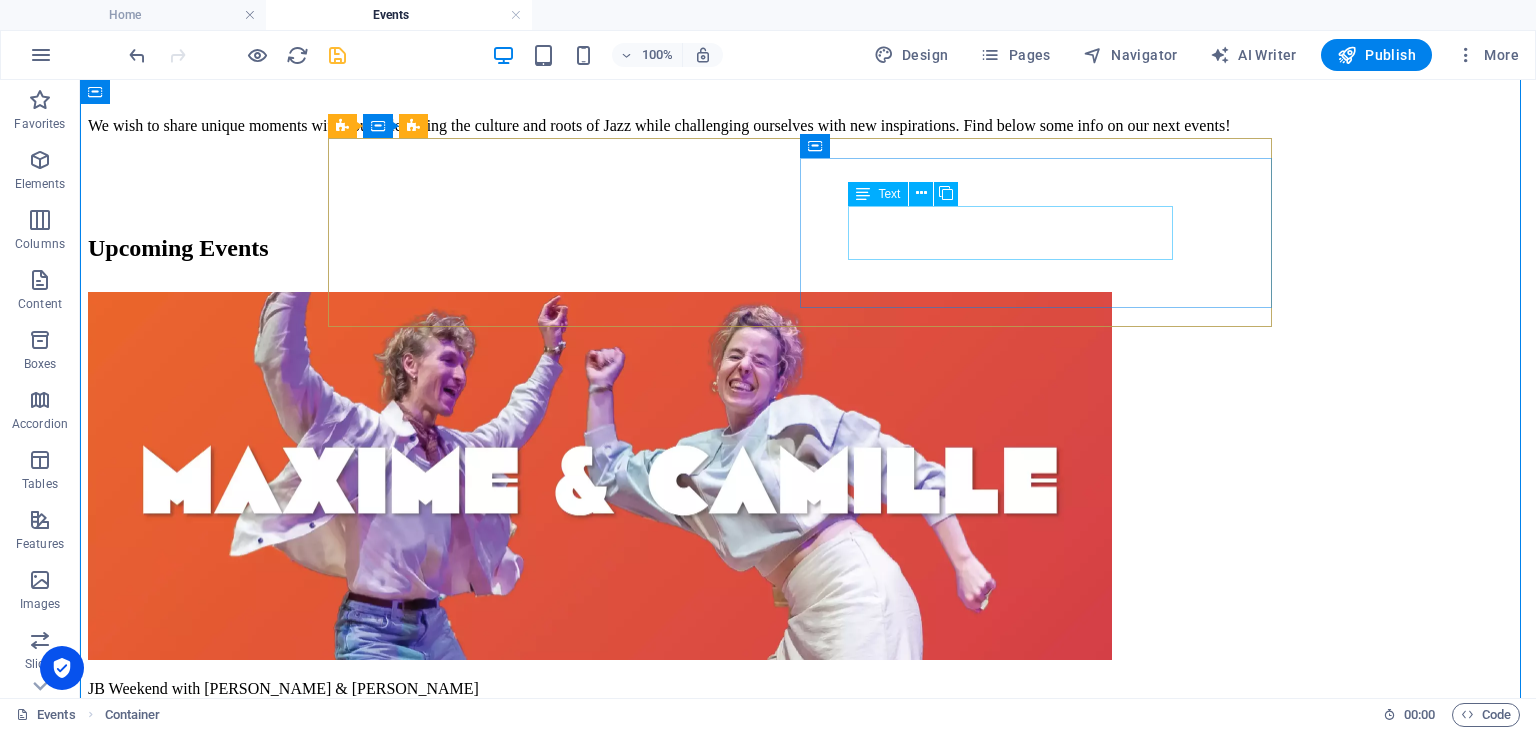 click on "JB Weekend with Camille & Maxime 30-31/08/25 OPEN REGISTRATIONS" at bounding box center (808, 706) 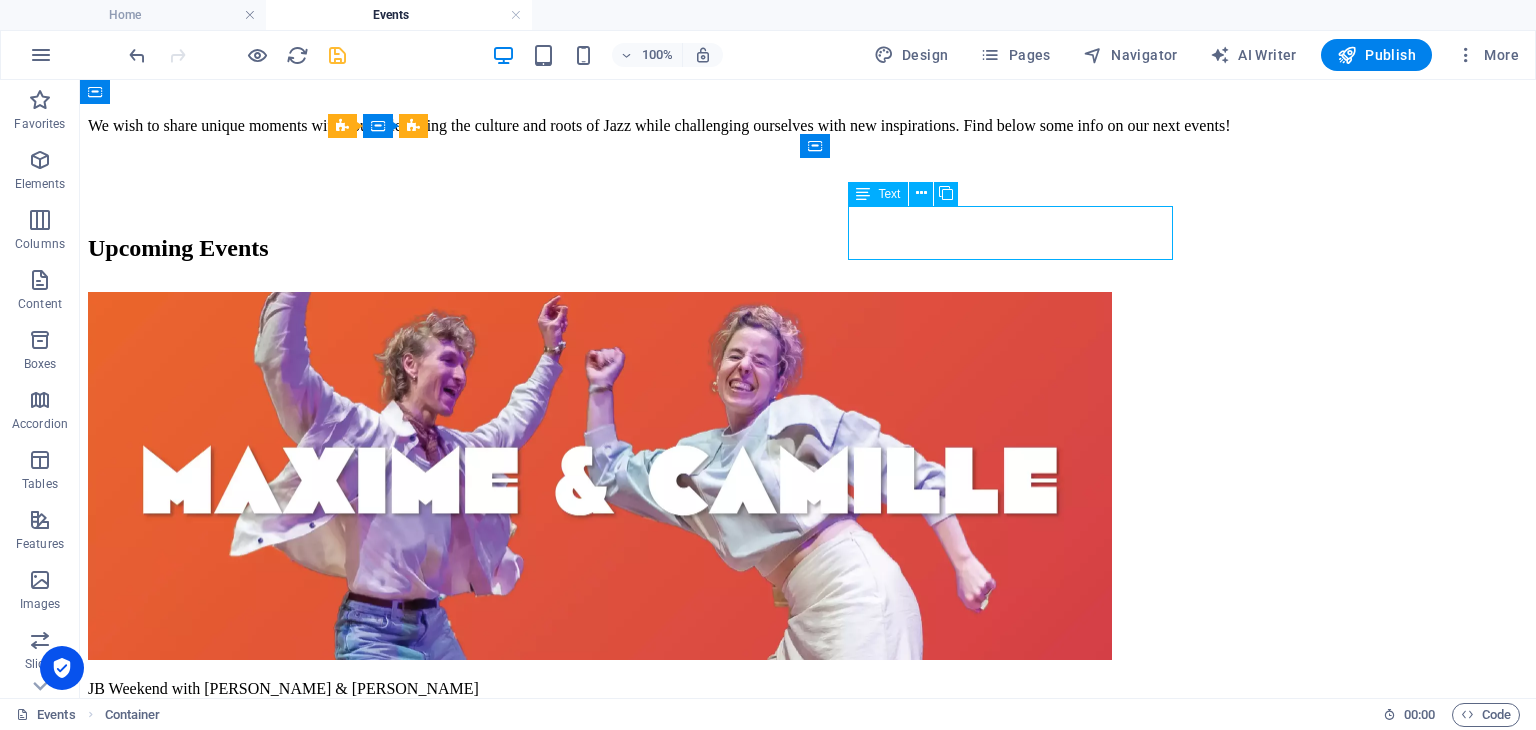 click on "JB Weekend with Camille & Maxime 30-31/08/25 OPEN REGISTRATIONS" at bounding box center [808, 706] 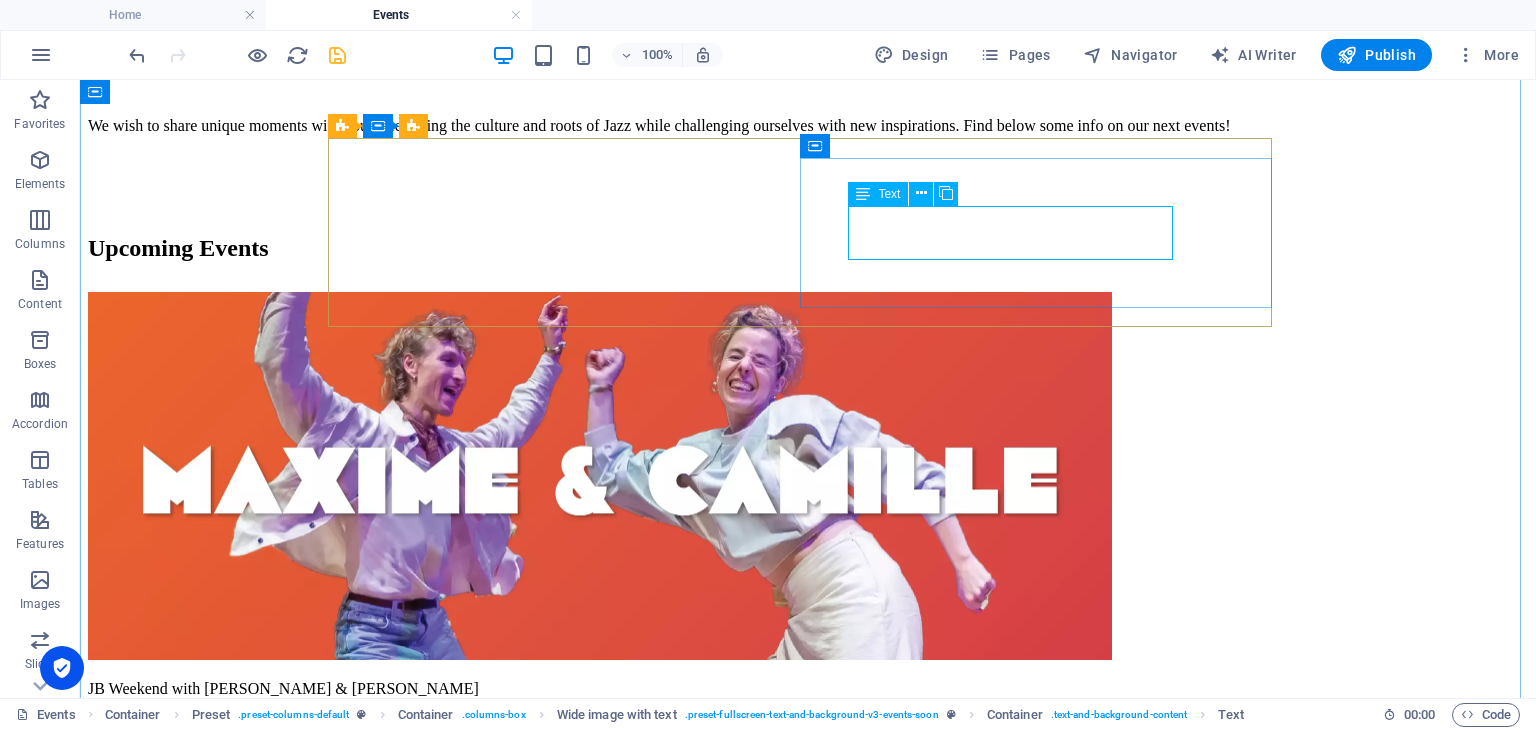 click on "JB Weekend with Camille & Maxime 30-31/08/25 OPEN REGISTRATIONS" at bounding box center [808, 706] 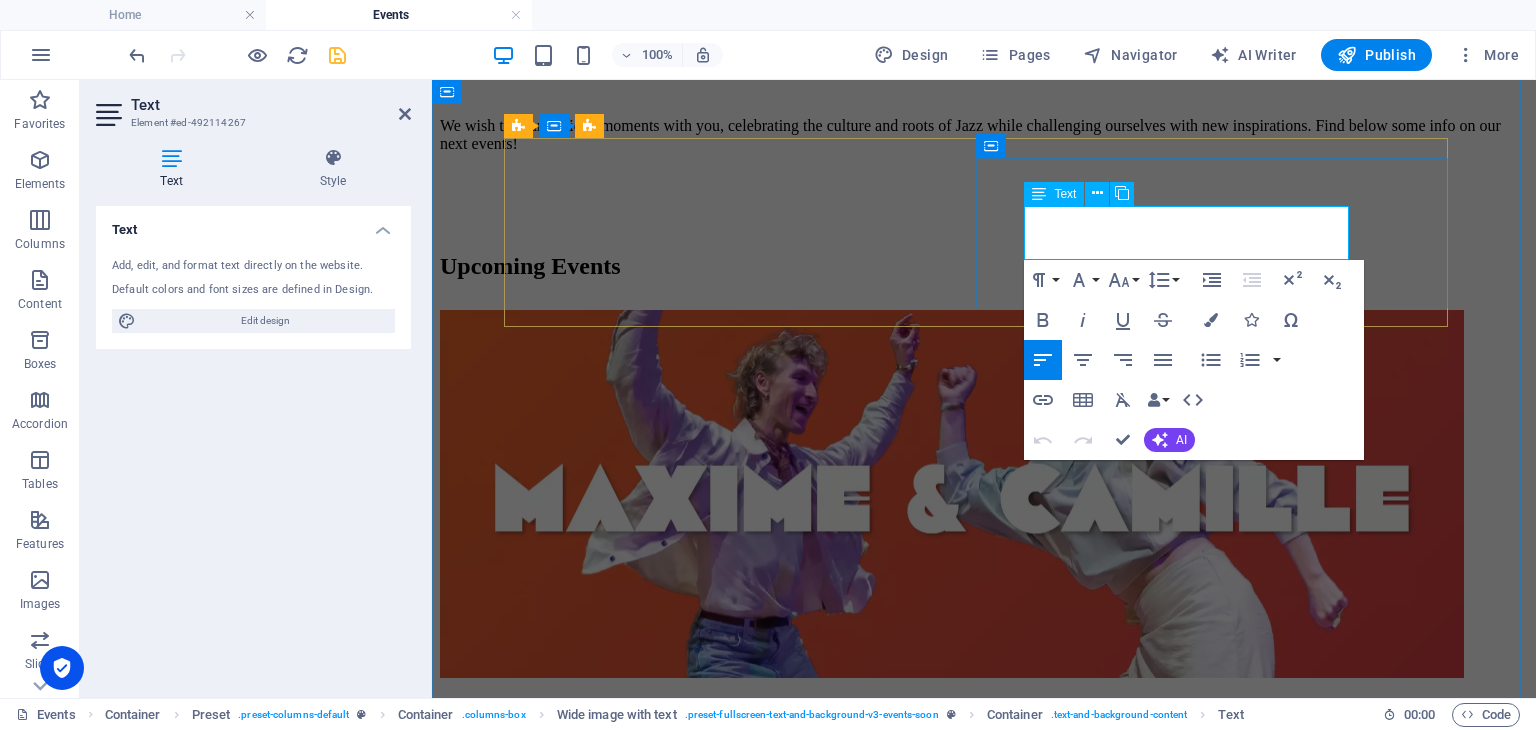 drag, startPoint x: 1191, startPoint y: 245, endPoint x: 1132, endPoint y: 248, distance: 59.07622 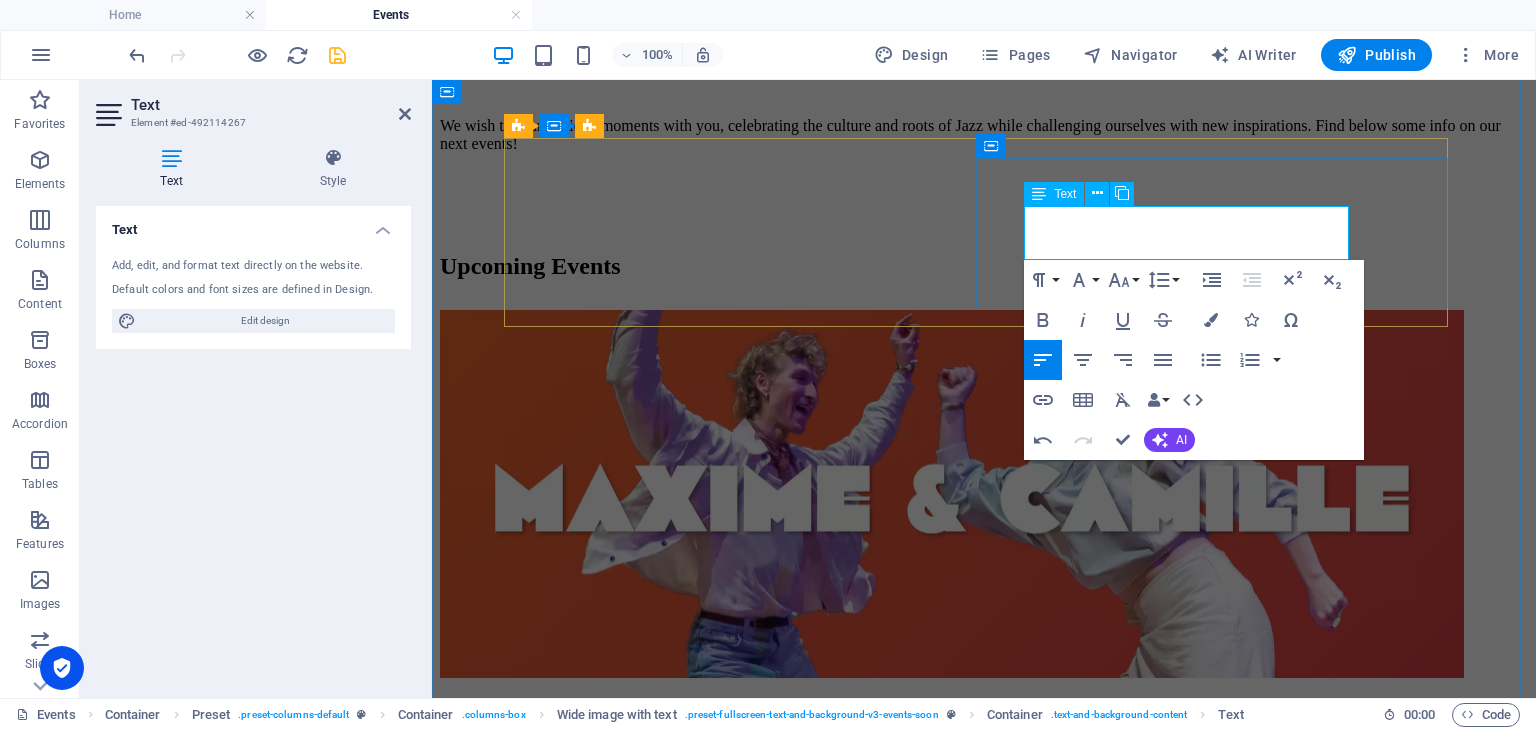 click on "30-31/08/25 REGISTRATIONS" at bounding box center (984, 741) 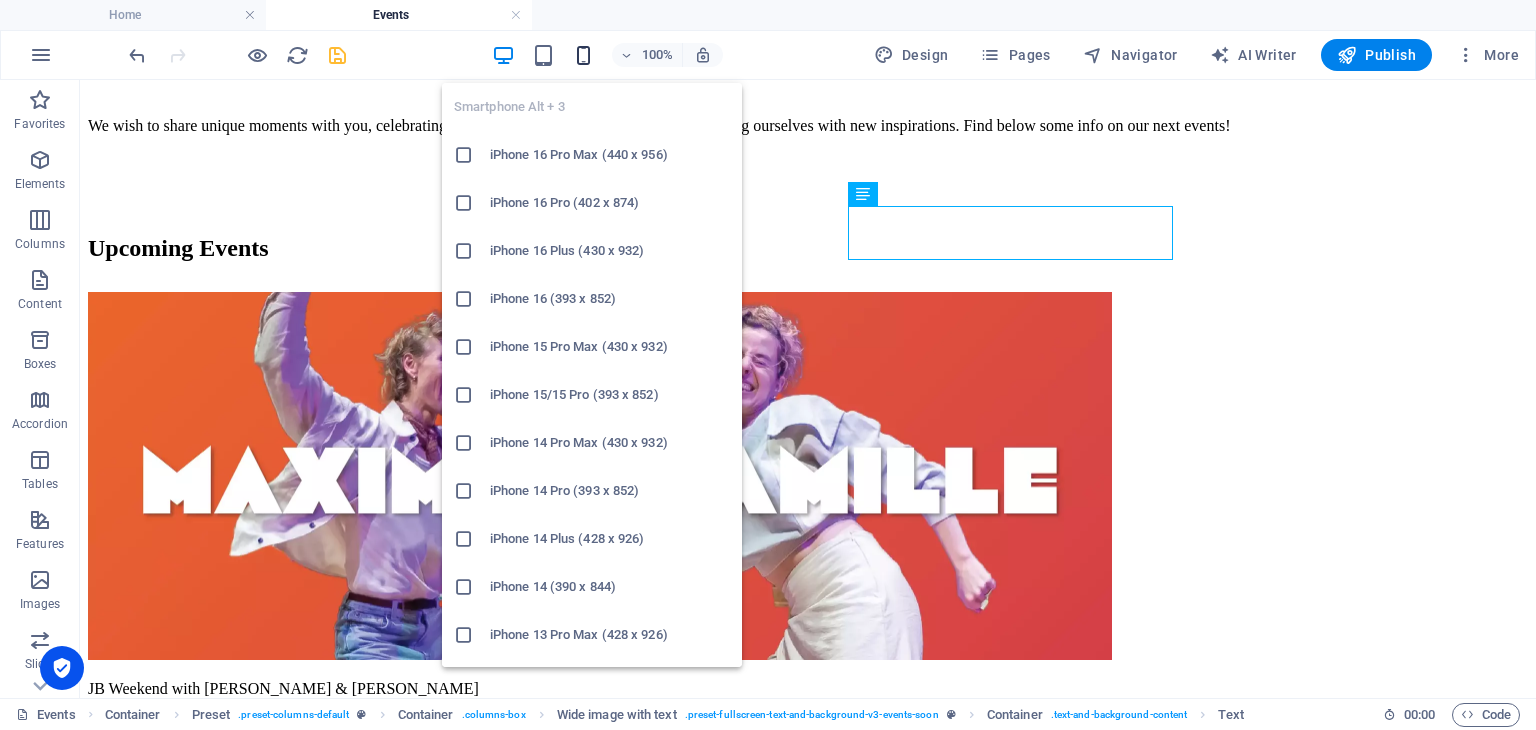 click at bounding box center [583, 55] 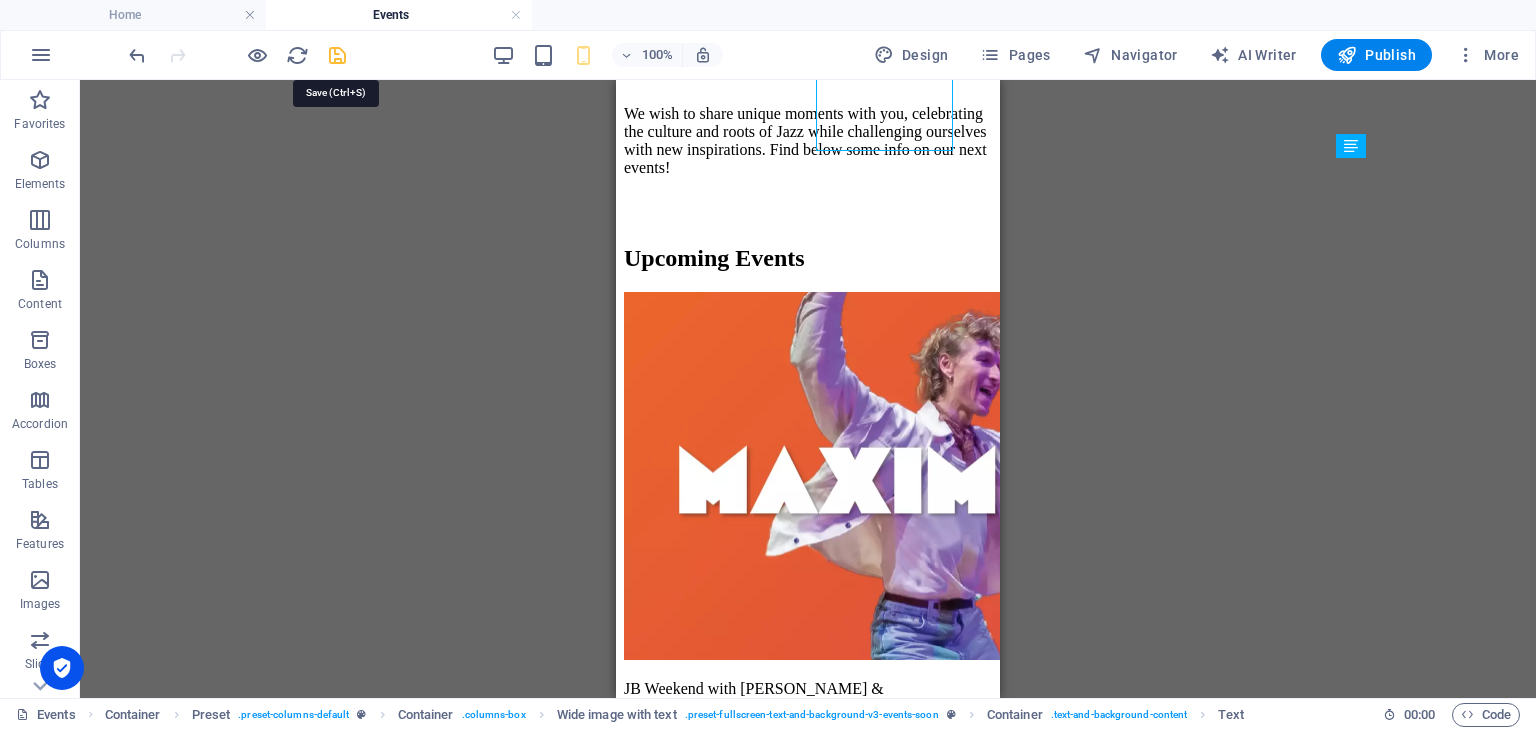 click at bounding box center (337, 55) 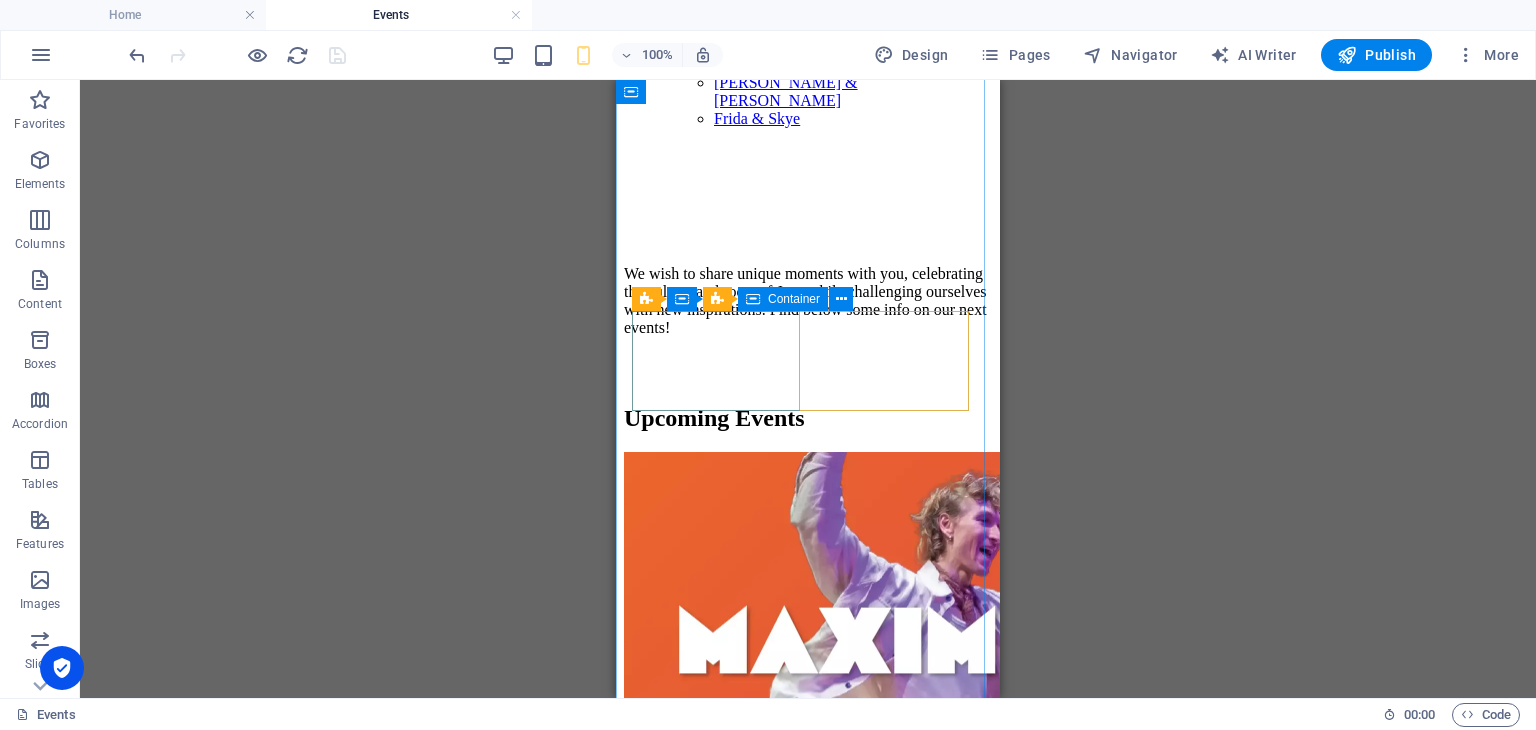 scroll, scrollTop: 250, scrollLeft: 0, axis: vertical 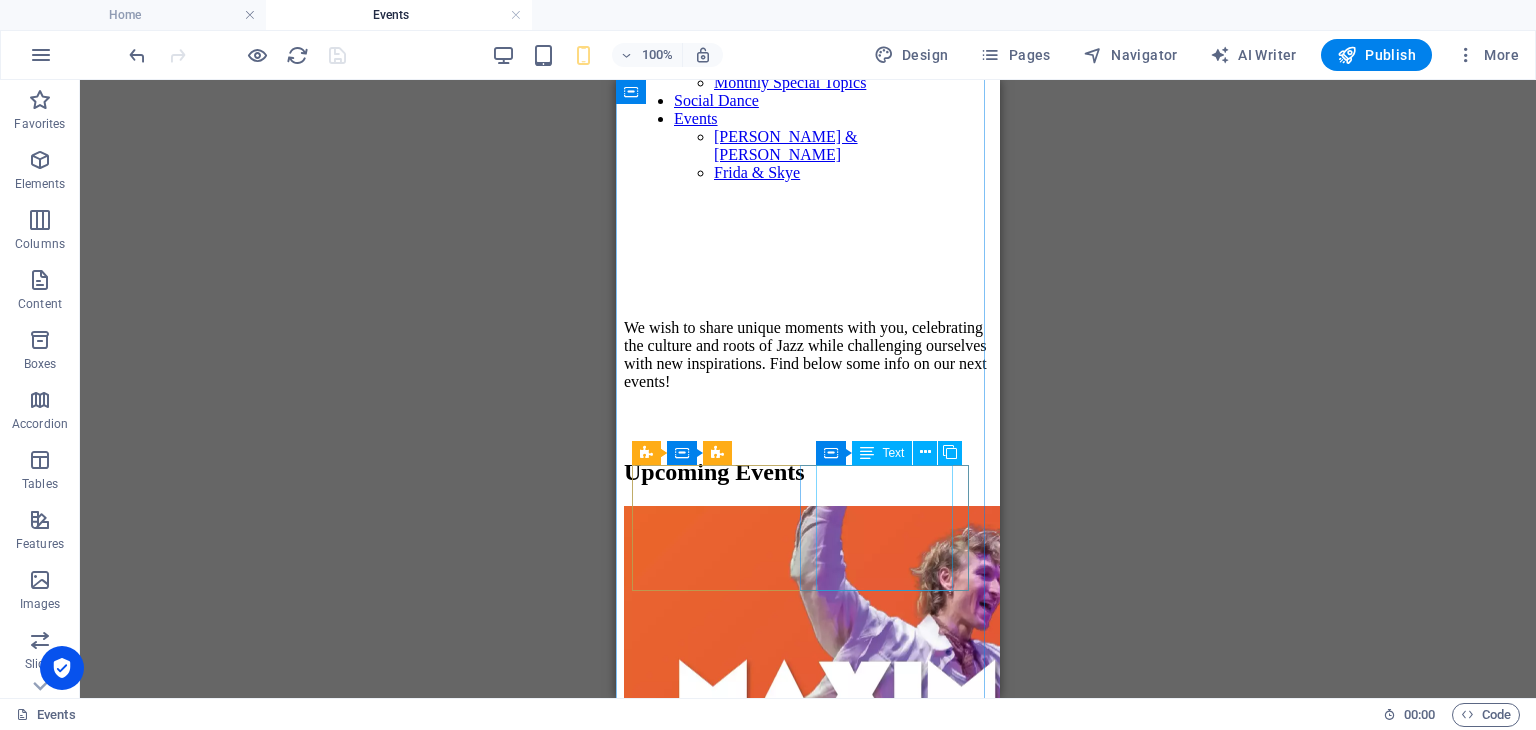 click on "JB Weekend with Skye & Frida 08th-09th November 2025 REGISTRATIONS OPEN" at bounding box center (808, 1877) 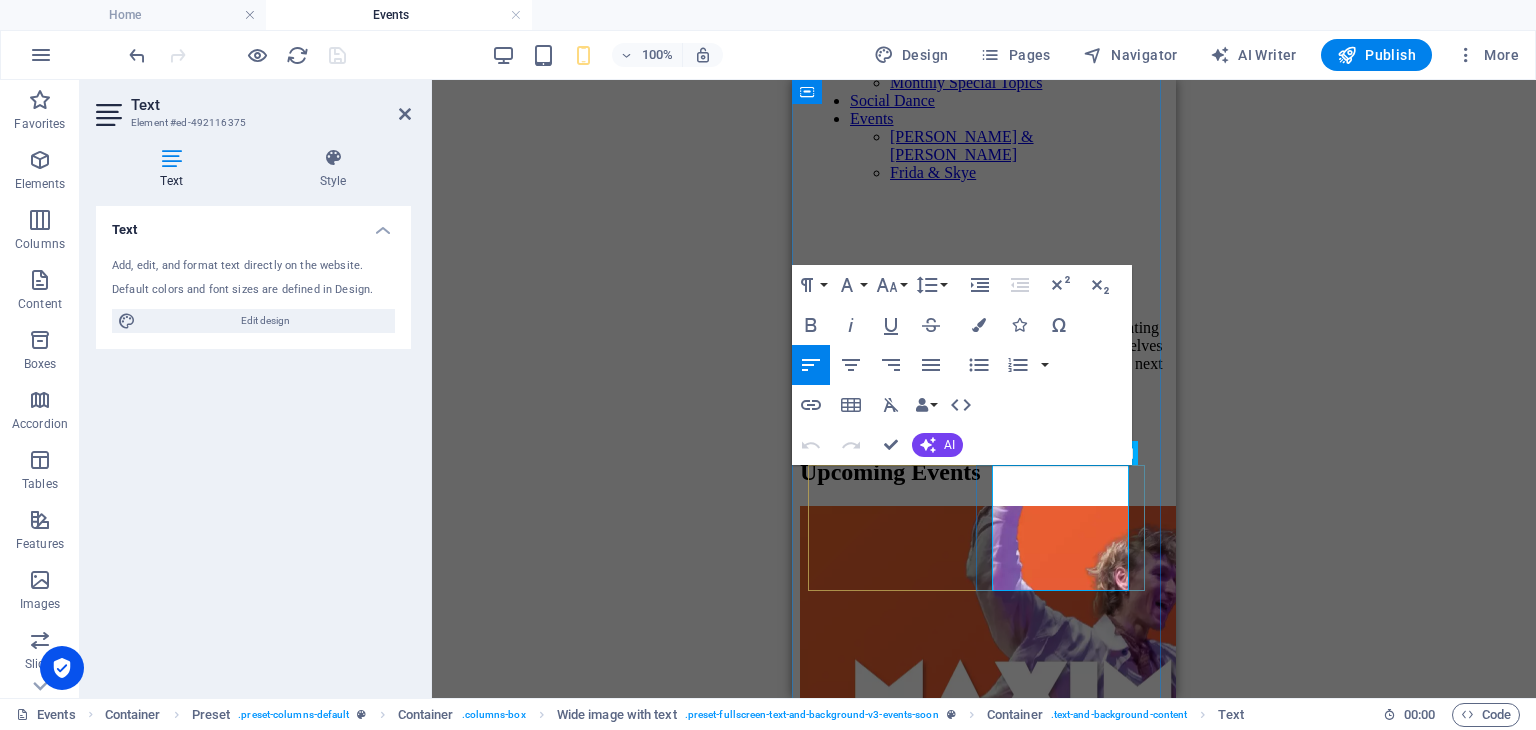 drag, startPoint x: 1011, startPoint y: 517, endPoint x: 1023, endPoint y: 518, distance: 12.0415945 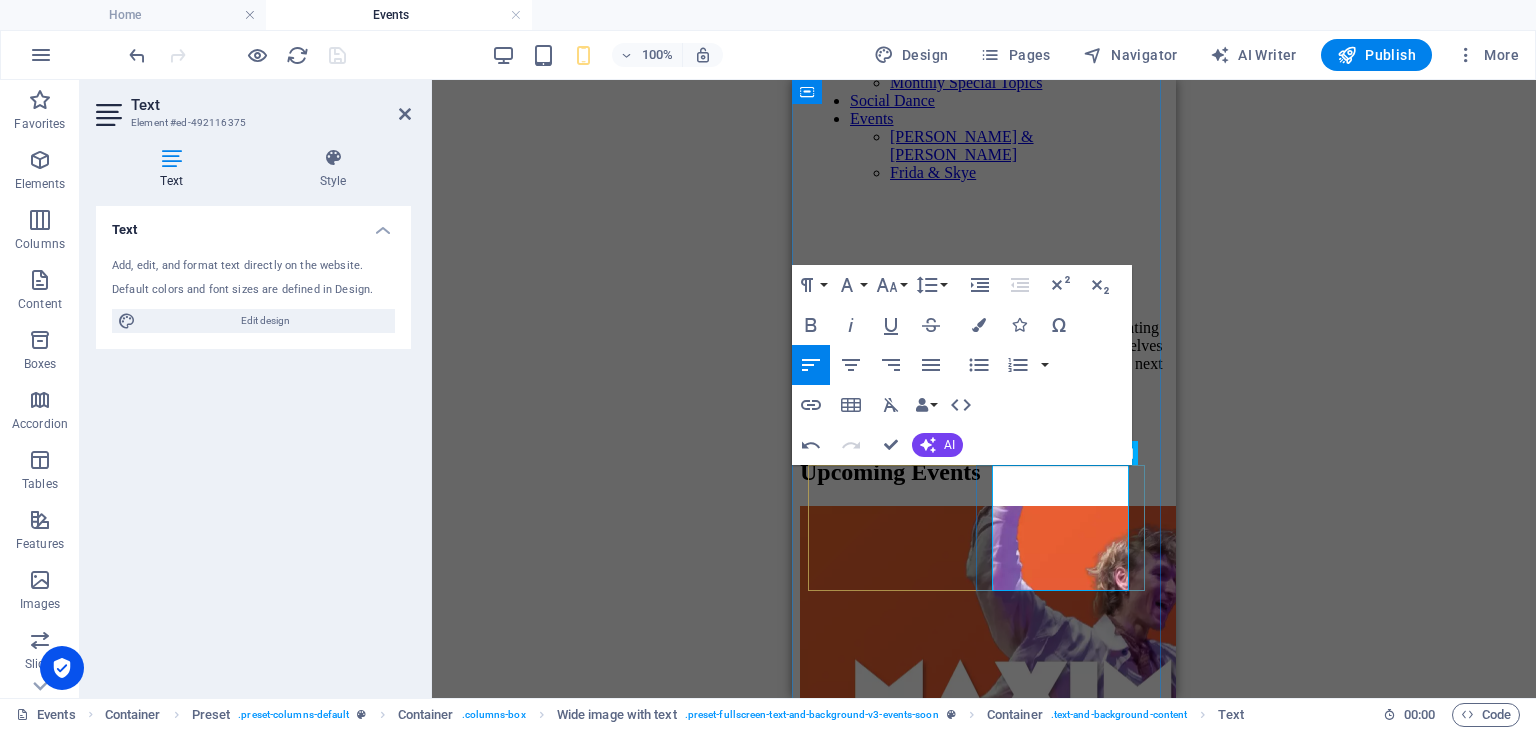 drag, startPoint x: 1032, startPoint y: 519, endPoint x: 1040, endPoint y: 532, distance: 15.264338 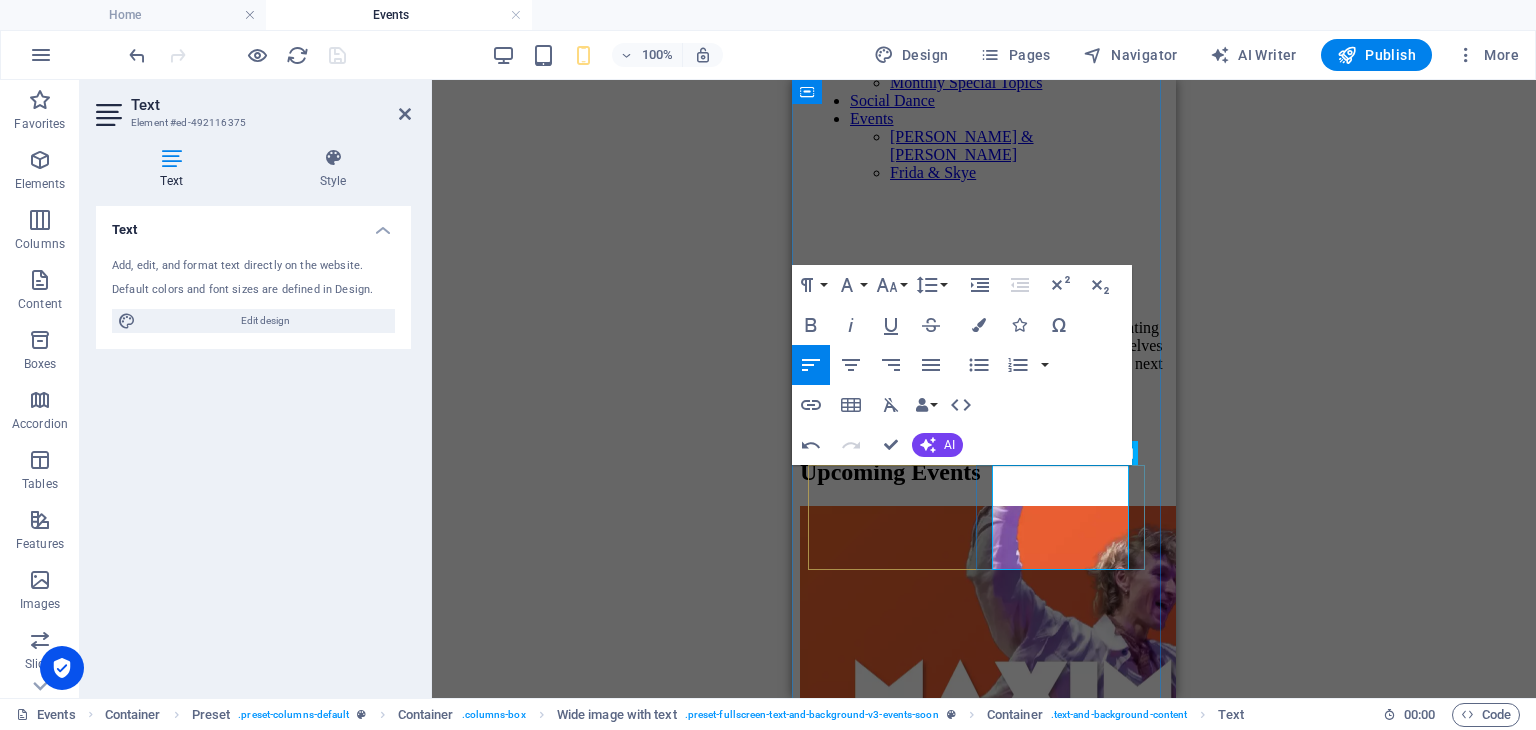 type 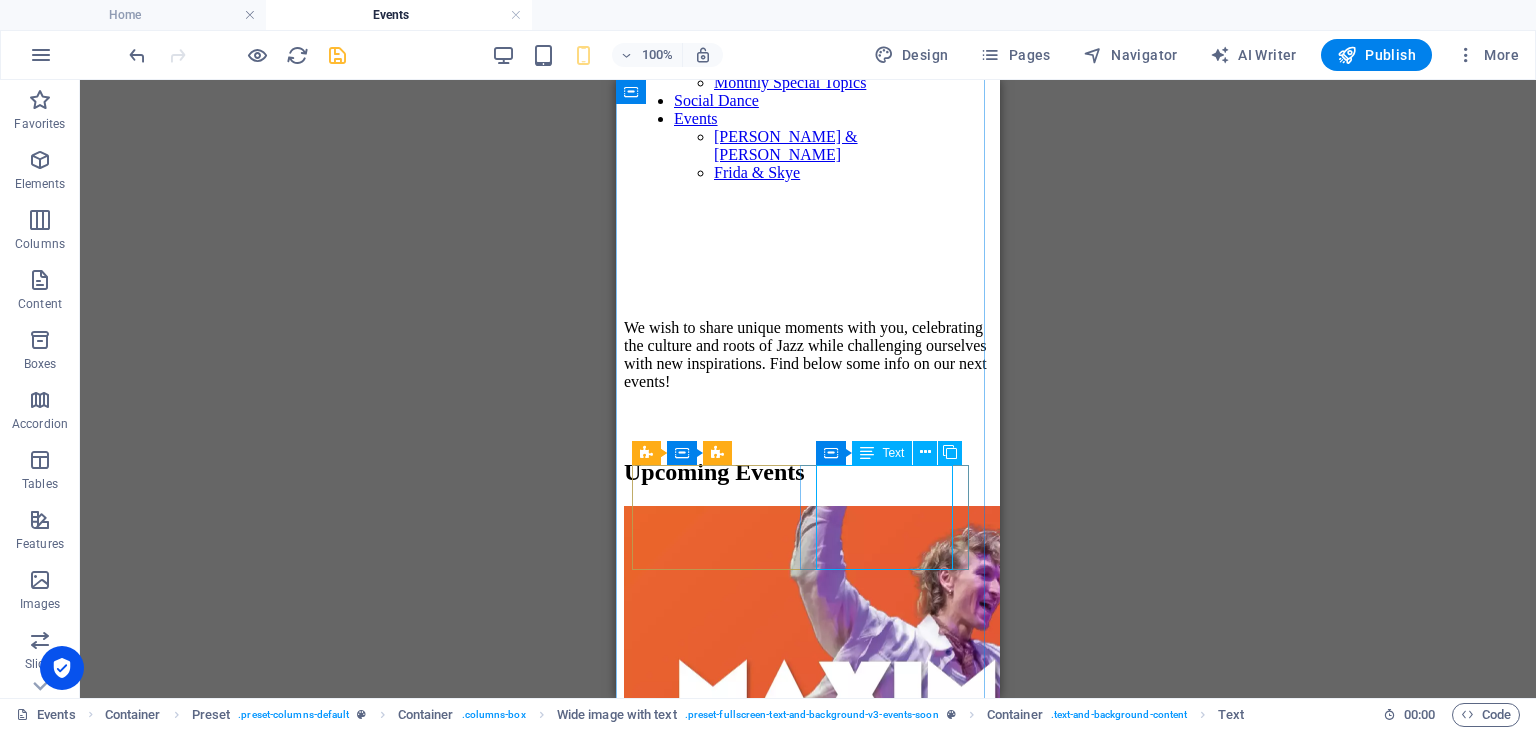 click on "JB Weekend with Skye & Frida 08-09/11/25 REGISTRATIONS OPEN" at bounding box center [808, 1860] 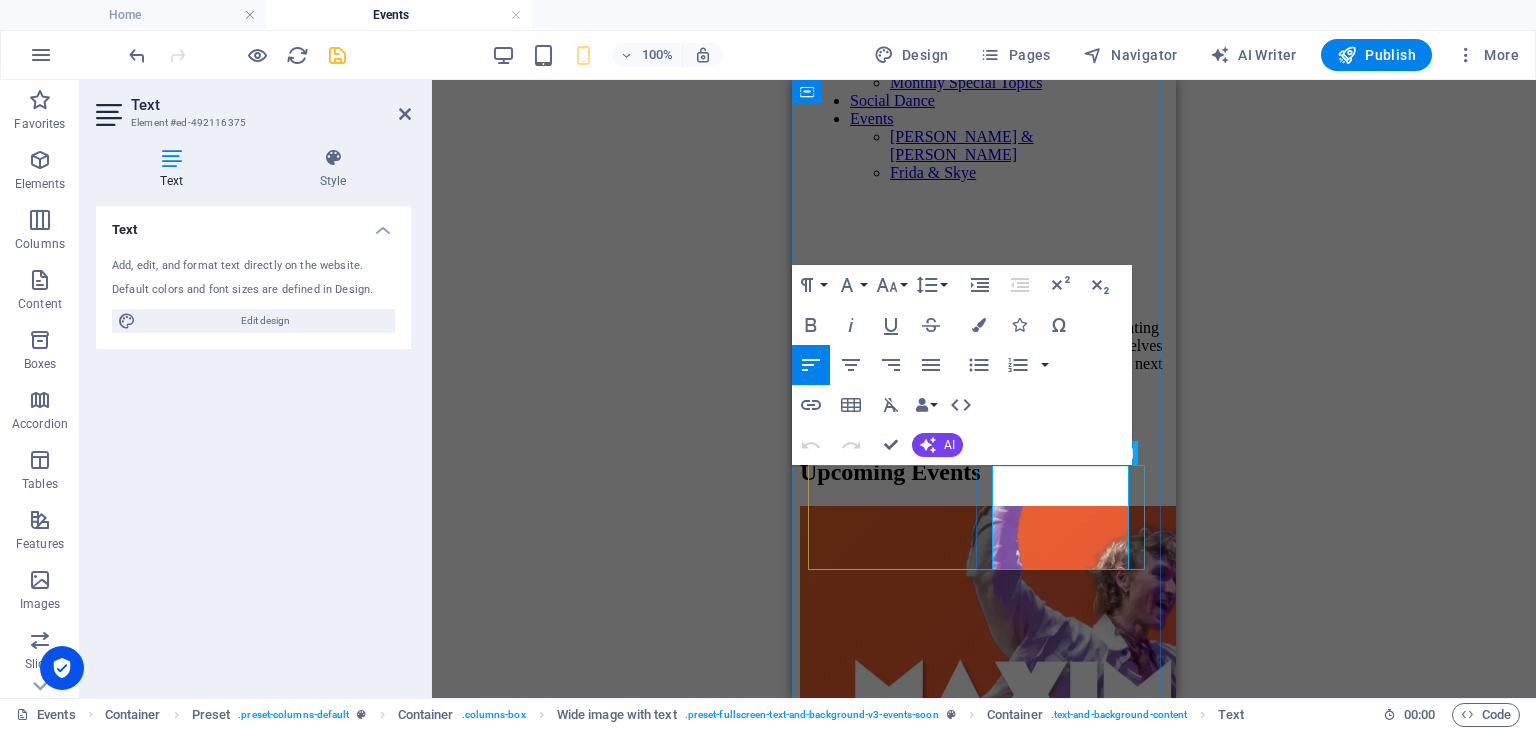 click on "08-09/11/25 REGISTRATIONS OPEN" at bounding box center (984, 1886) 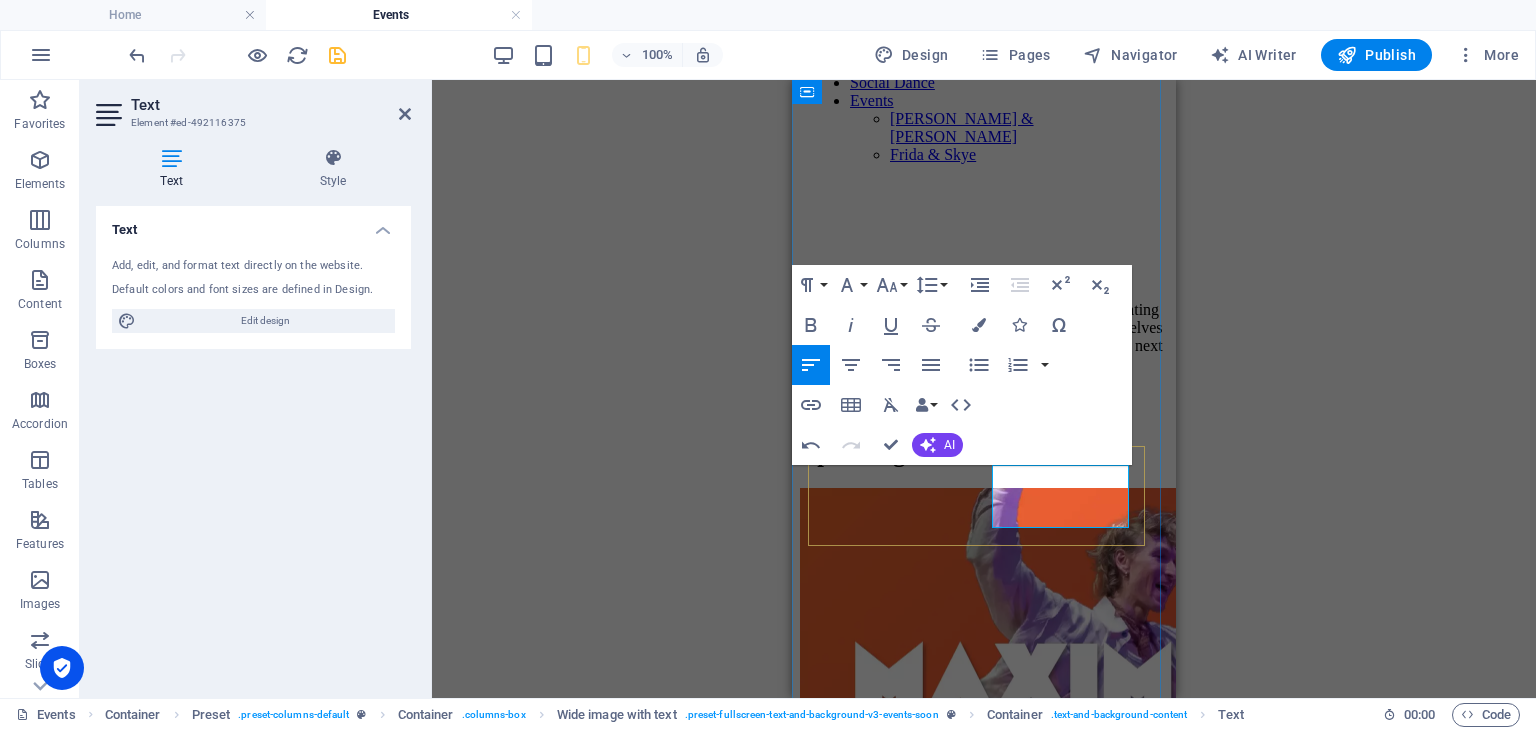 scroll, scrollTop: 258, scrollLeft: 0, axis: vertical 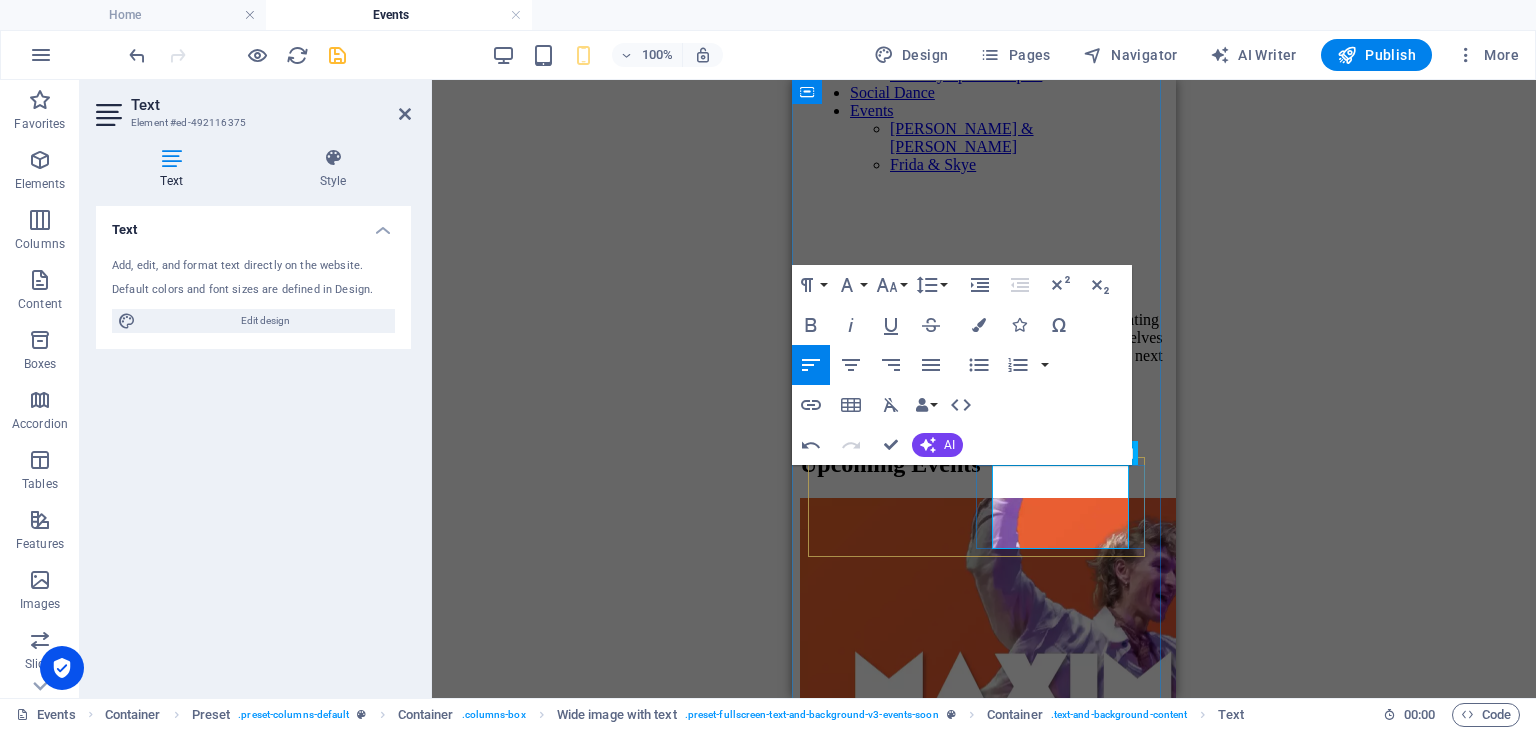 drag, startPoint x: 1085, startPoint y: 477, endPoint x: 1095, endPoint y: 493, distance: 18.867962 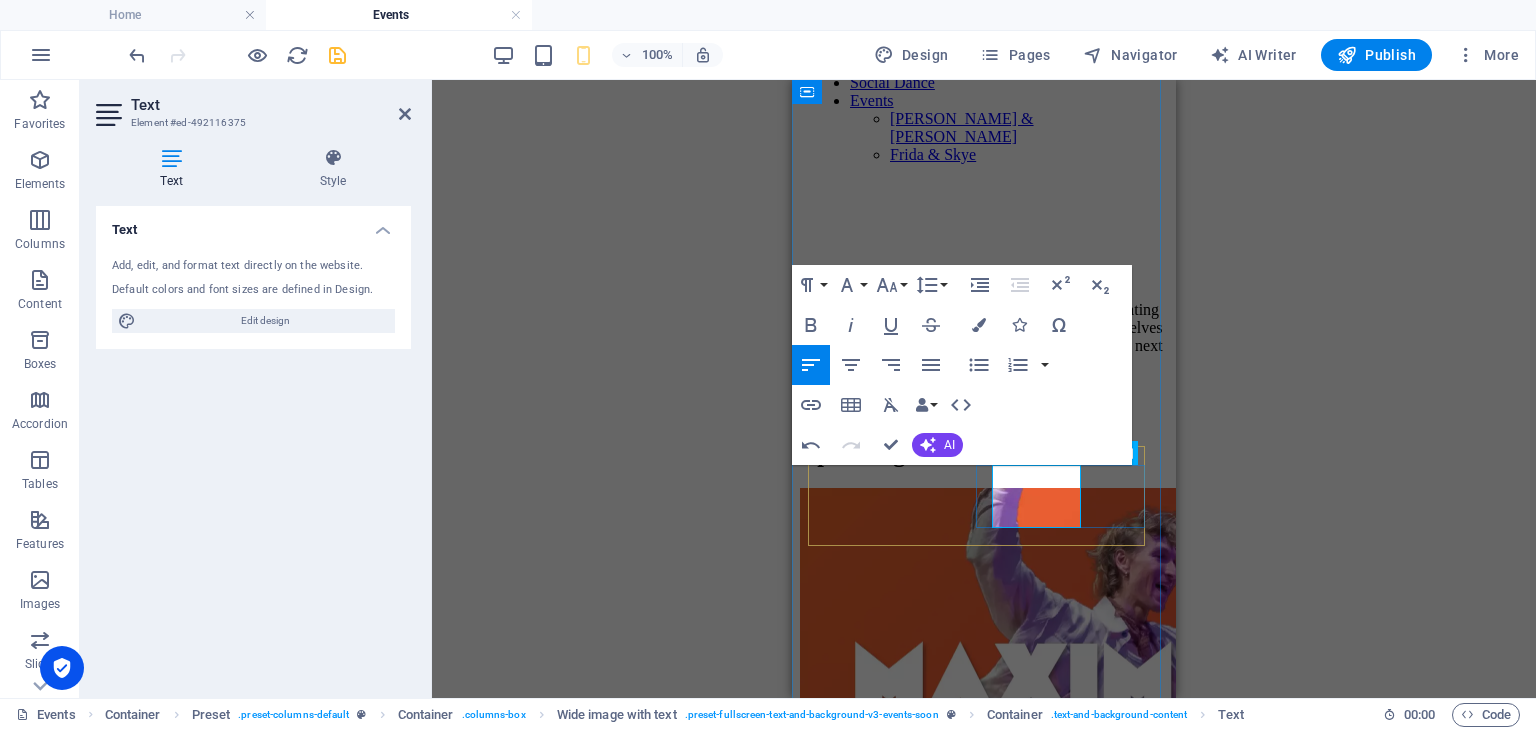 click on "JB Weekend" at bounding box center (984, 1816) 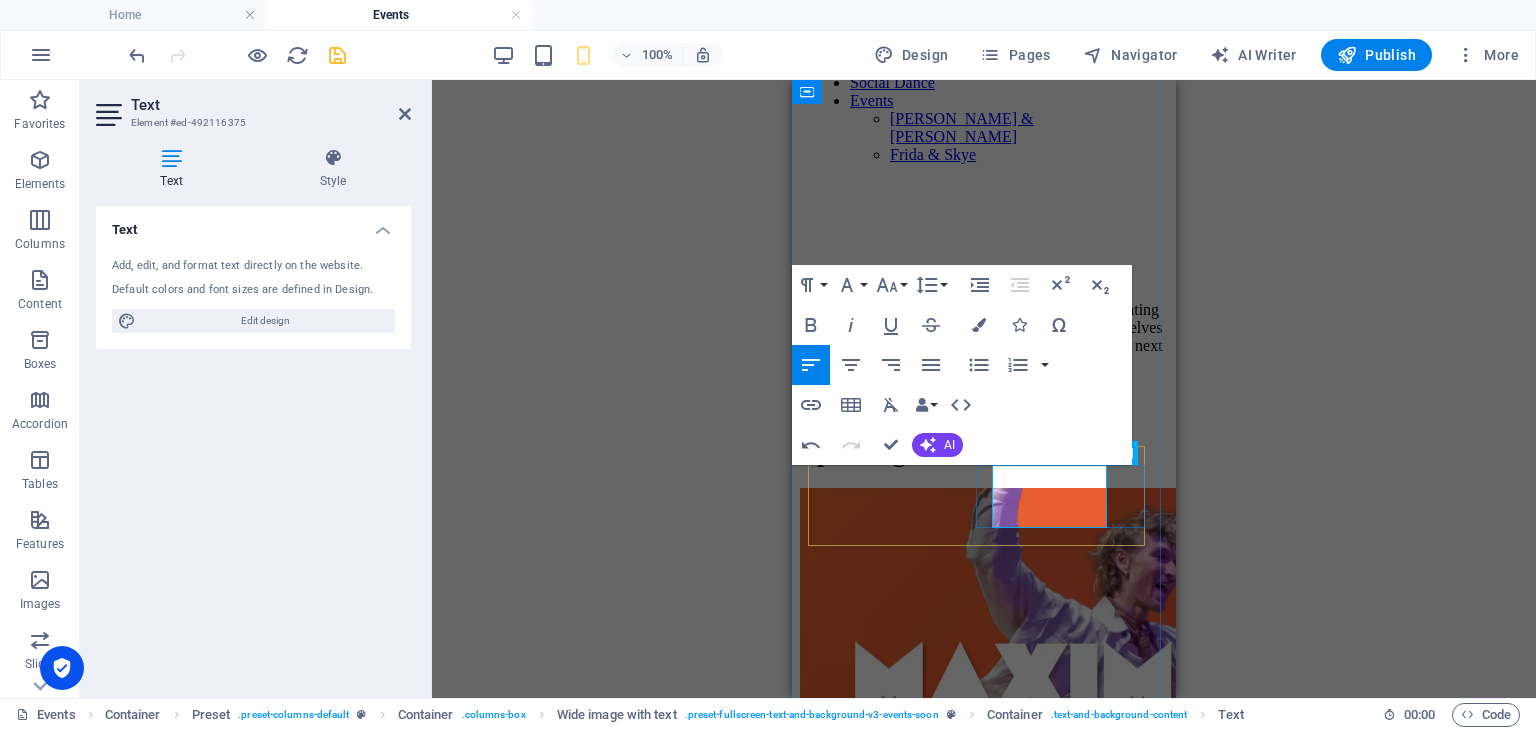 click on "Jazz  B Weekend" at bounding box center (984, 1816) 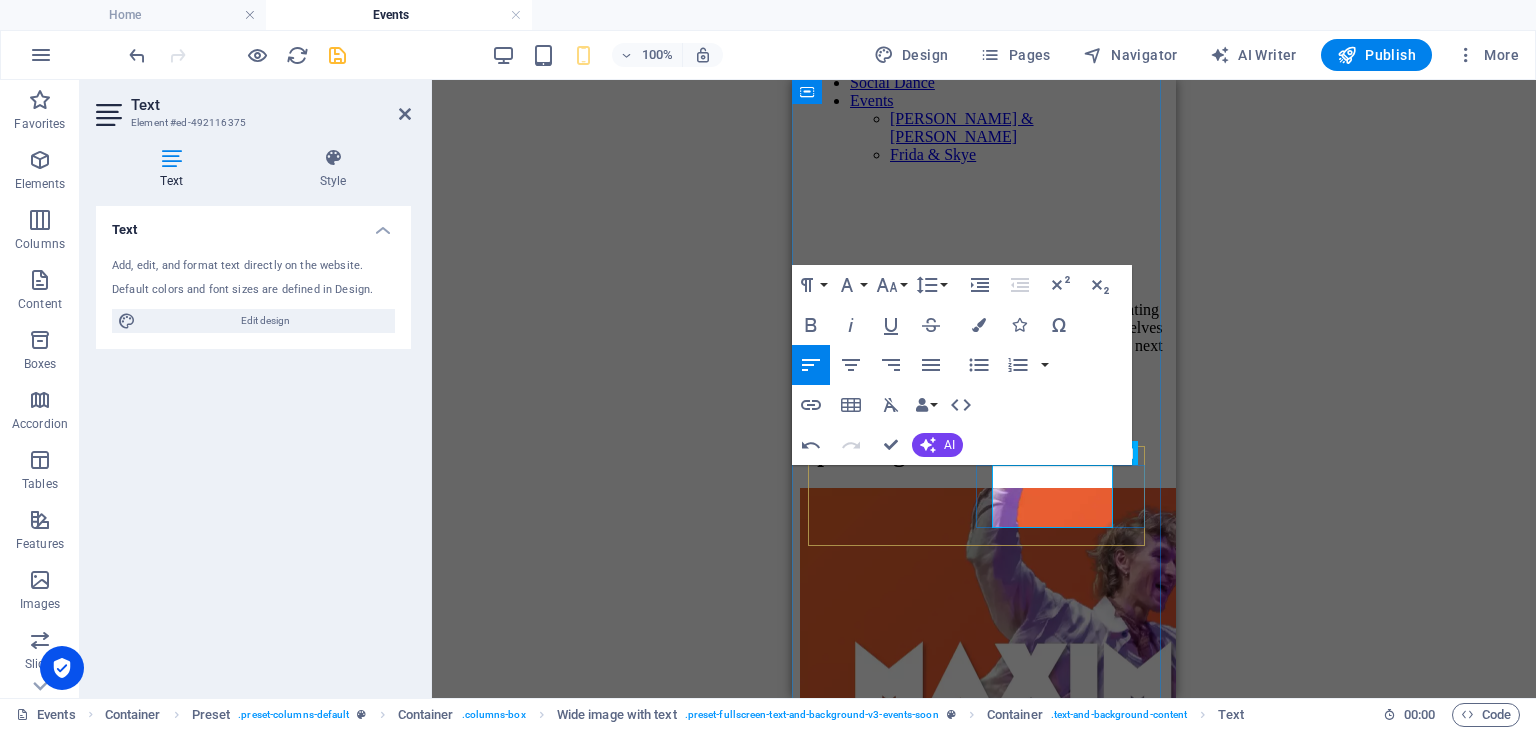 scroll, scrollTop: 258, scrollLeft: 0, axis: vertical 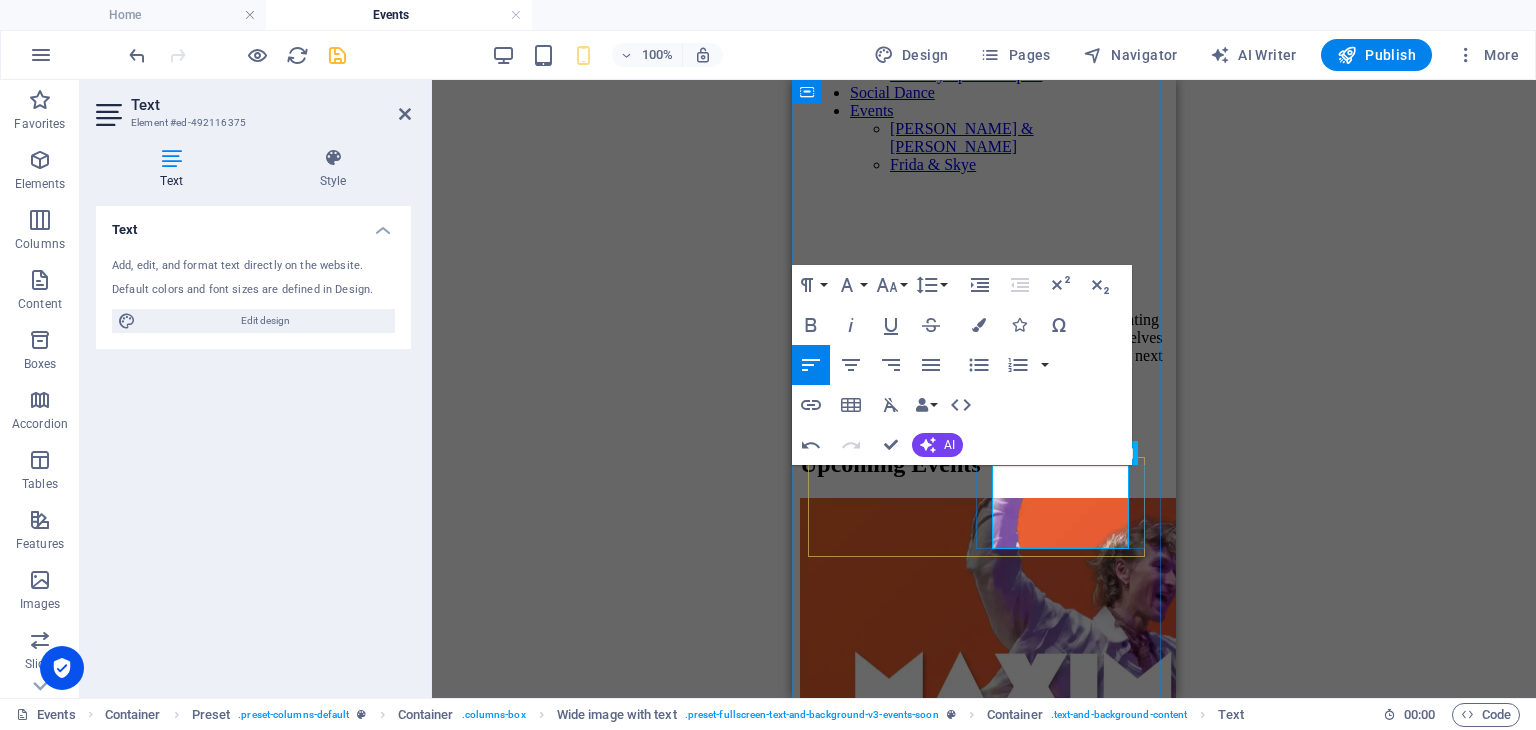 drag, startPoint x: 1068, startPoint y: 476, endPoint x: 1000, endPoint y: 477, distance: 68.007355 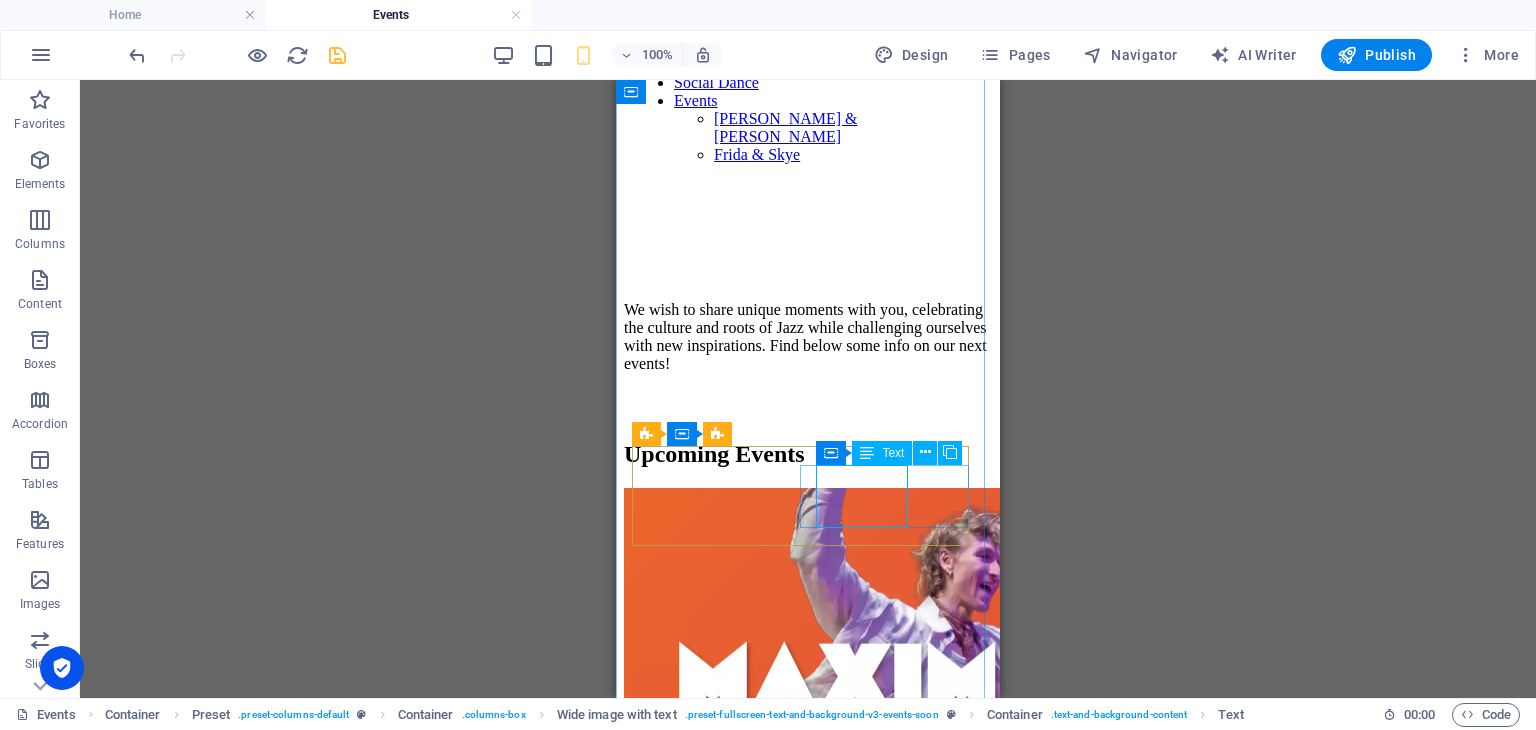click on "JB Weekend  08-09/11/25  OPEN" at bounding box center [808, 1850] 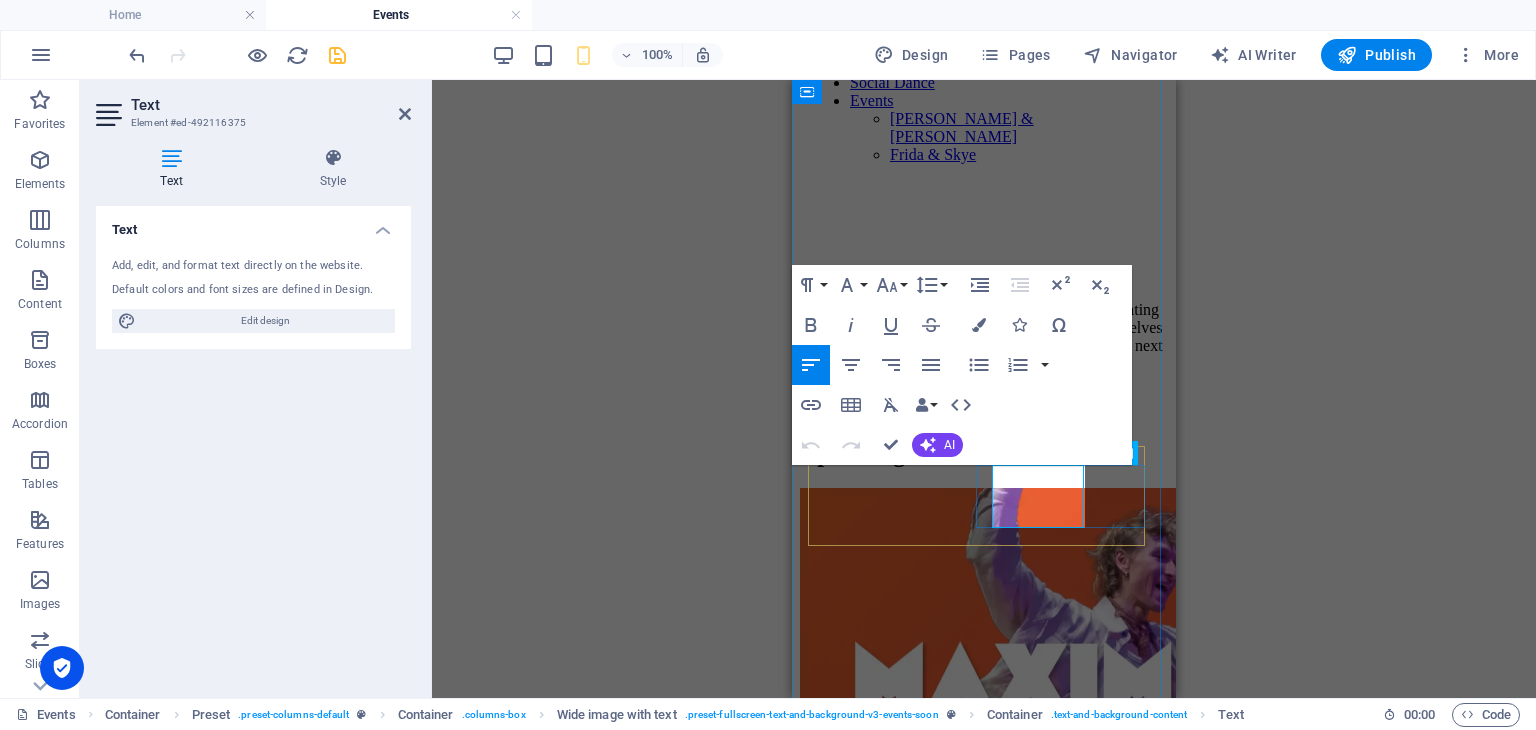 click on "08-09/11/25" at bounding box center [984, 1850] 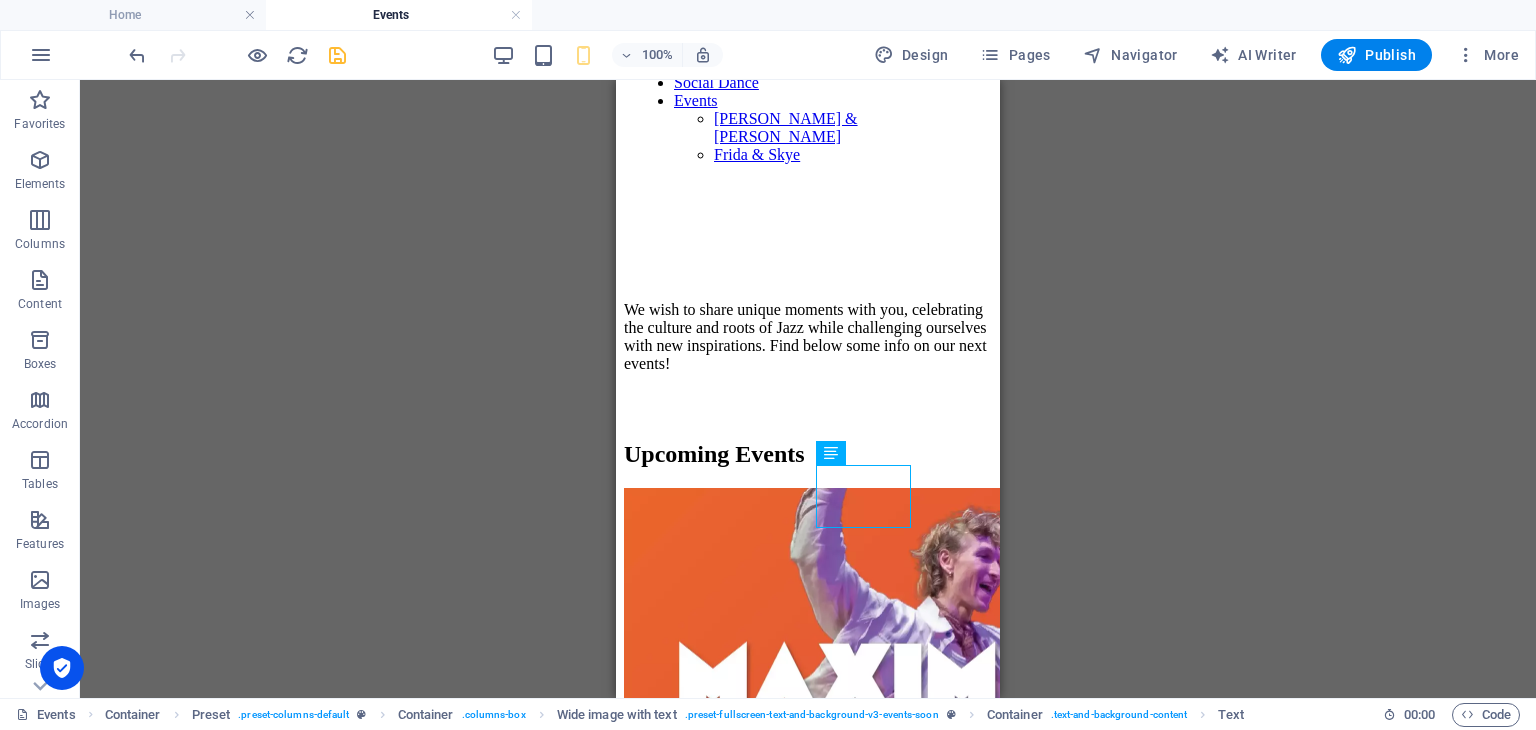 click on "Preset   Container   H2   Container   Preset   Container   Reference   Preset   Container   Container   Image   Preset   Preset   Container   Container   Text   Spacer   Preset   Container   Wide image with text   Preset   Preset   Container   Container   Container   Text   Container   Preset   Preset   Container   Preset   Container   Wide image with text   Preset   Container   Wide image with text   Preset   Preset   Container   Container   Container   Text   Wide image with text   Container   Preset   Container   Image   Preset   Container   Wide image with text   Container   Container   Text   Preset   Container   Image   Container   Wide image with text   Container   Preset   Container   Wide image with text   Preset   Preset   Container   Text   Container   Preset   Container   Wide image with text   Container   Preset   Container   Wide image with text   Container   Preset   Container   Wide image with text   Image   Preset   Container   Wide image with text   Container   Preset" at bounding box center [808, 389] 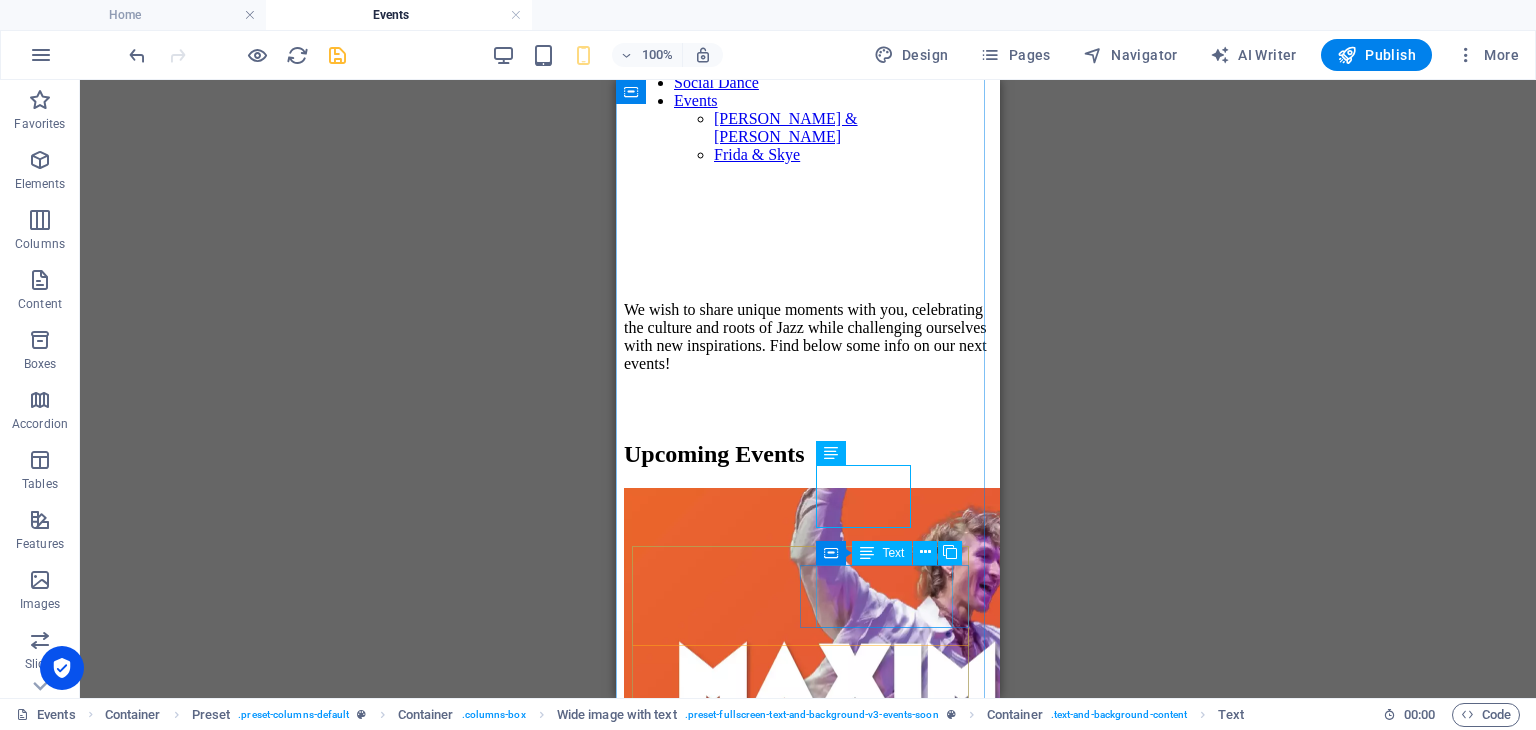 click on "Jazz Break with Friends TBA" at bounding box center [808, 2324] 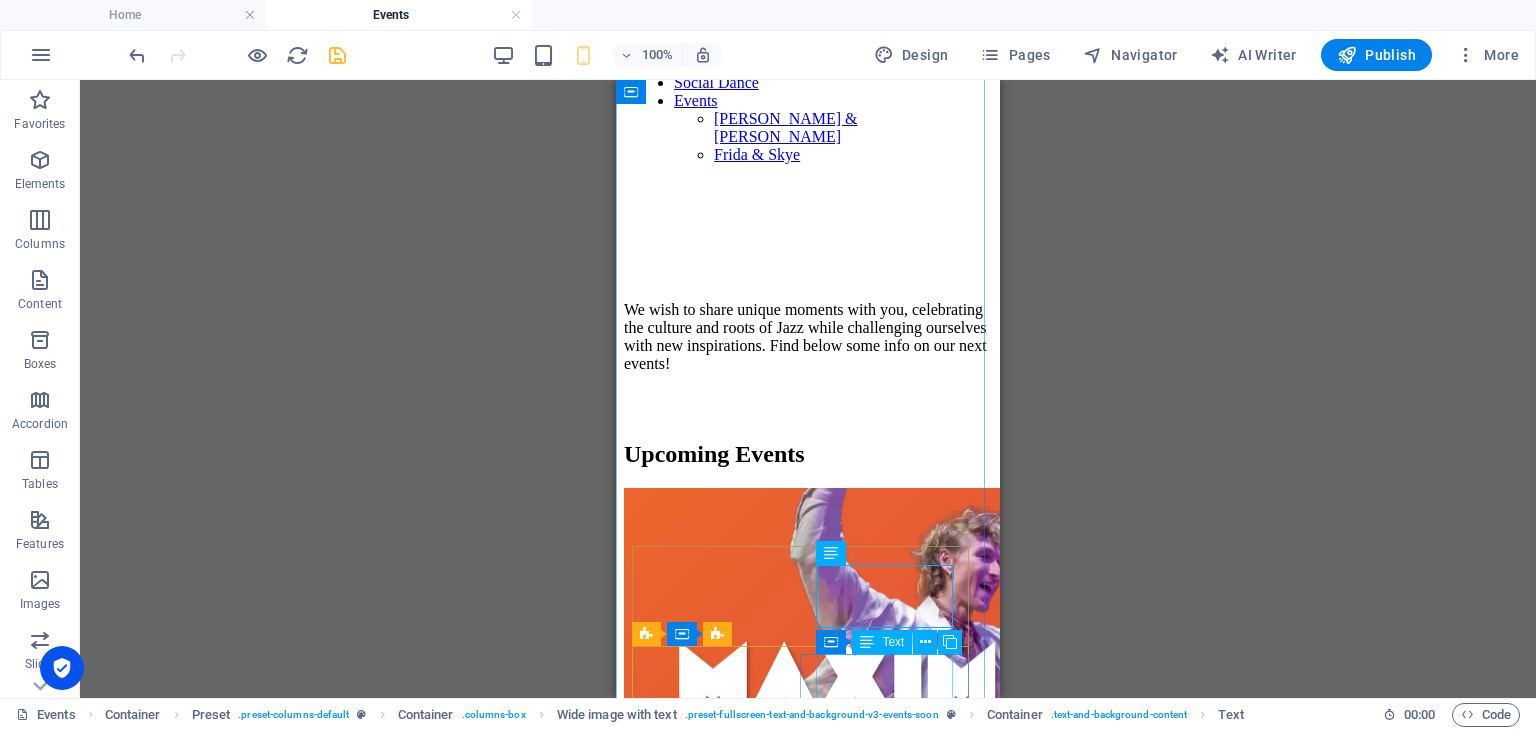 click on "Jazz Break's signature event! 19th-25th January 2026" at bounding box center (808, 2780) 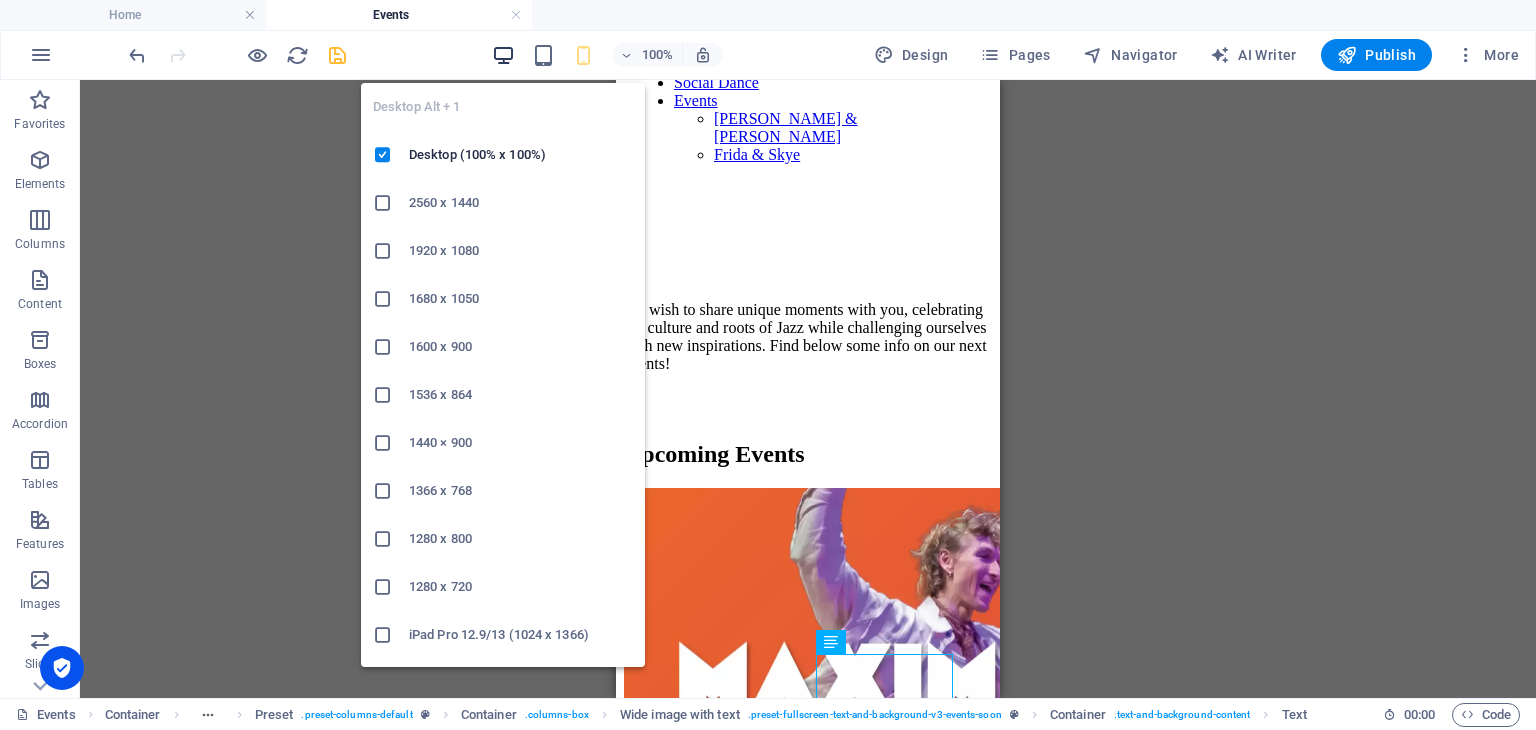 click at bounding box center [503, 55] 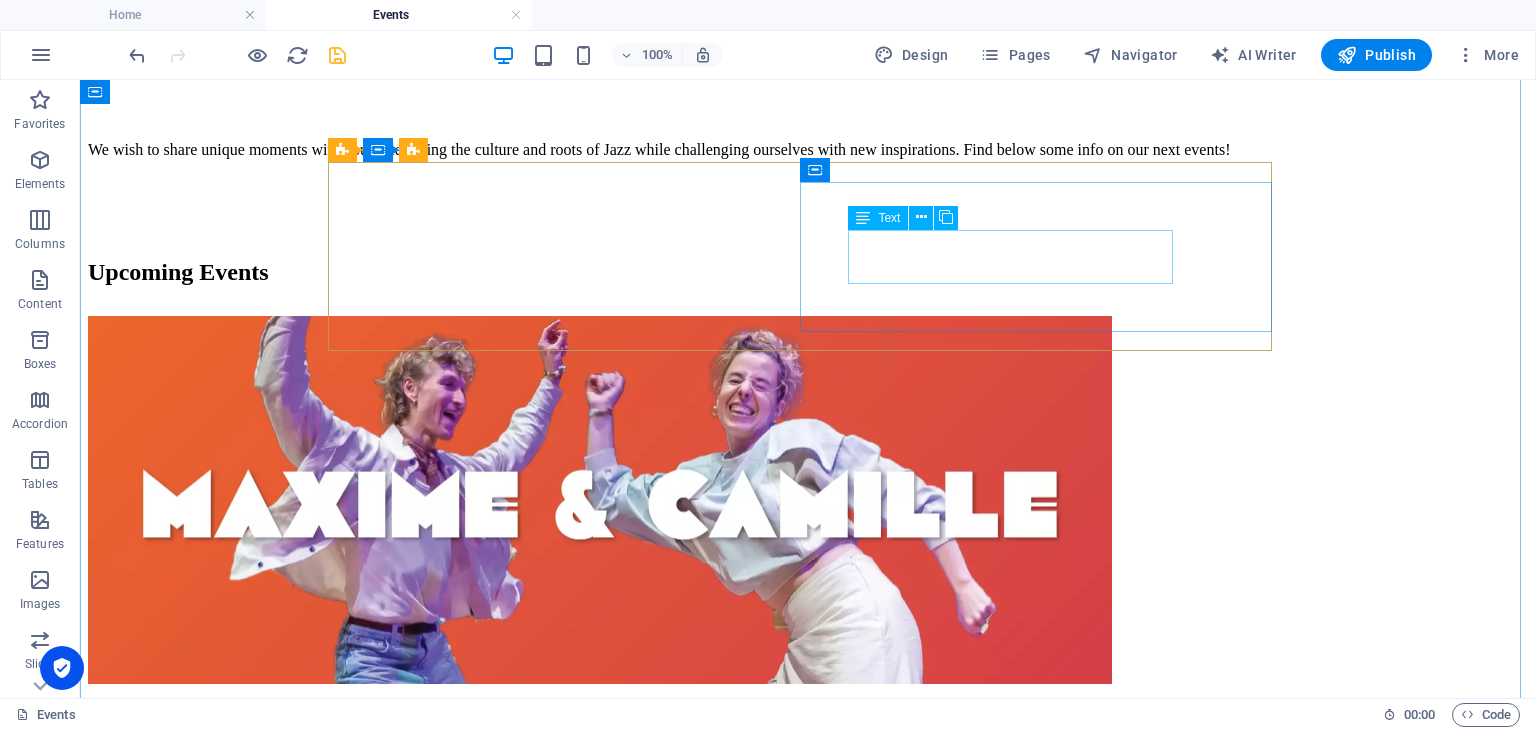 scroll, scrollTop: 440, scrollLeft: 0, axis: vertical 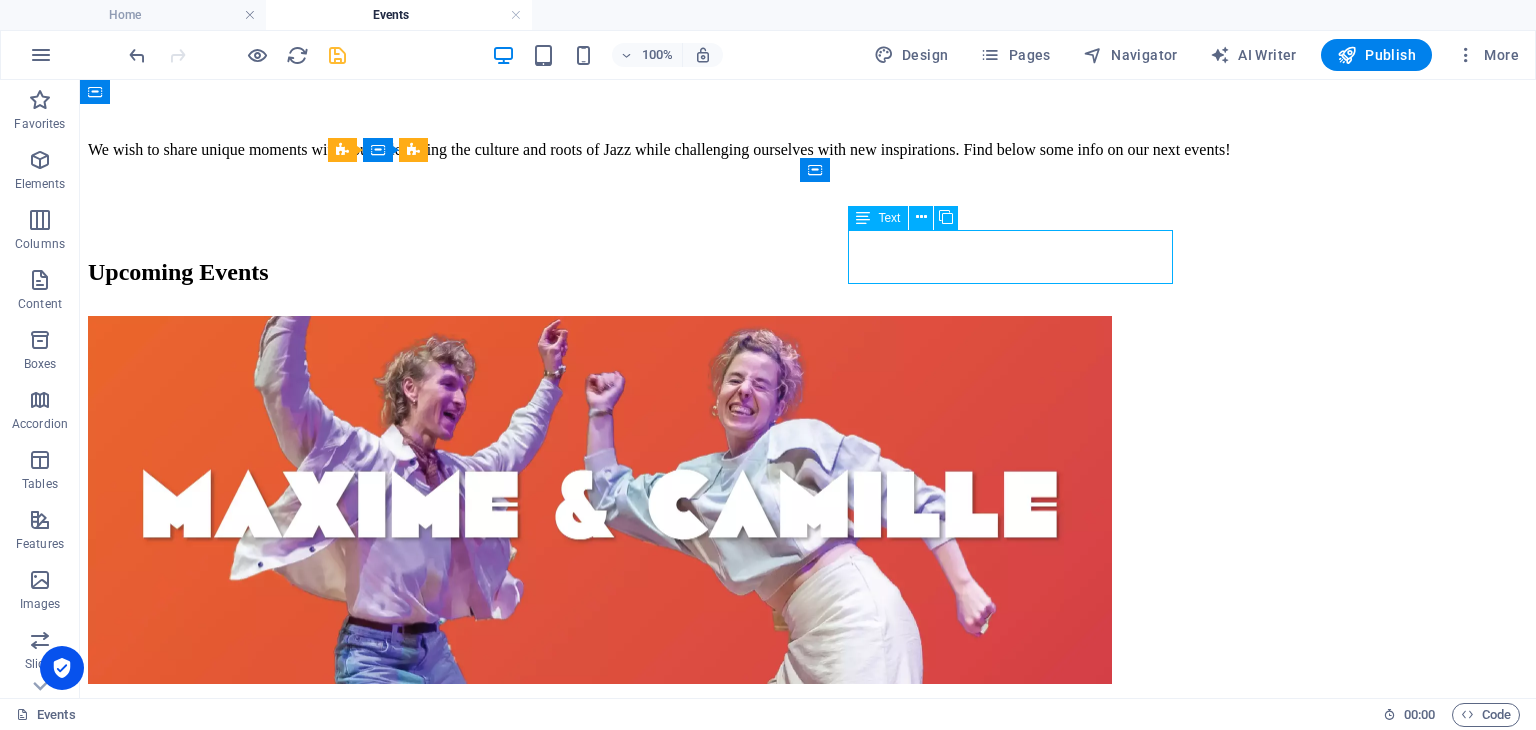 click on "JB Weekend with Camille & Maxime 30-31/08/25 REGISTRATIONS OPEN" at bounding box center [808, 730] 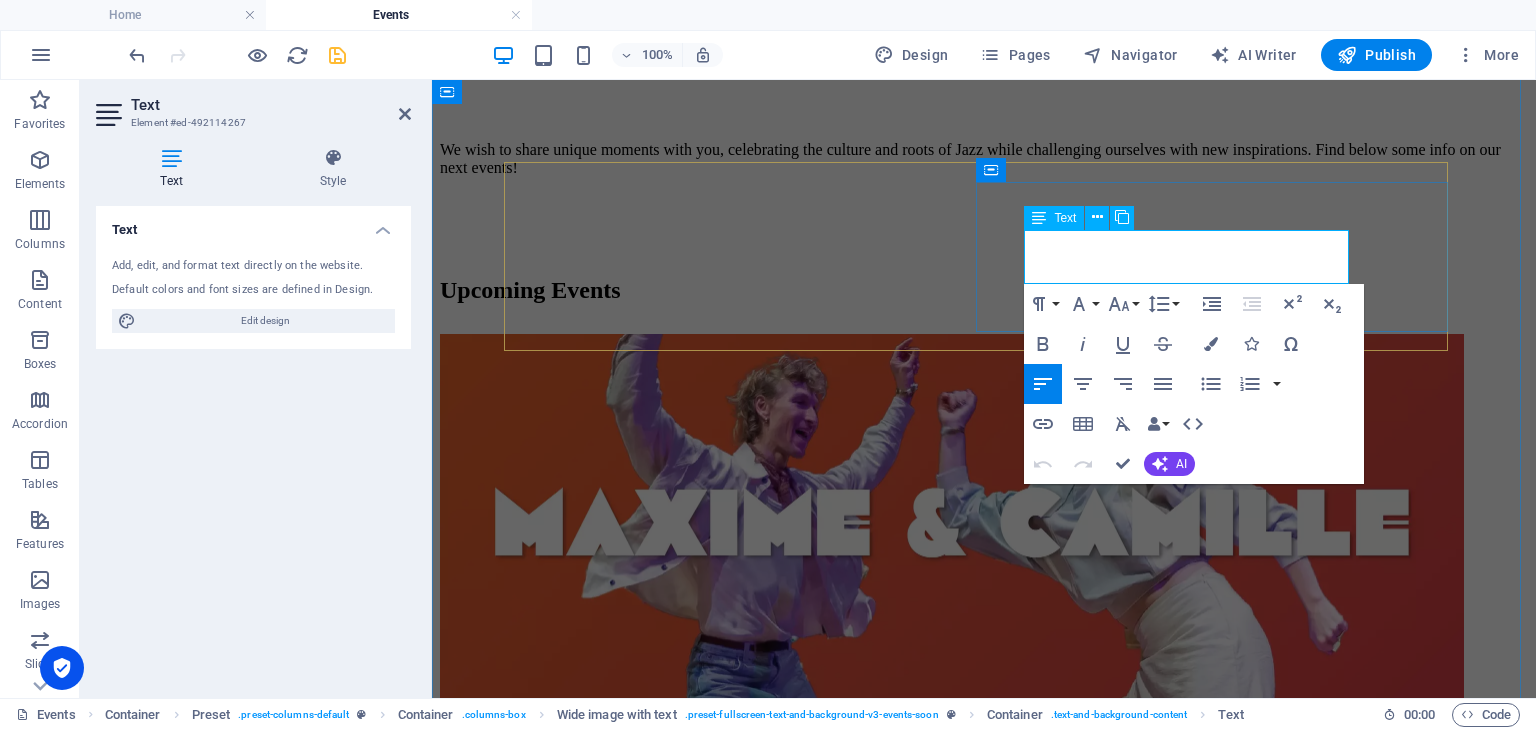 drag, startPoint x: 1143, startPoint y: 243, endPoint x: 1346, endPoint y: 247, distance: 203.0394 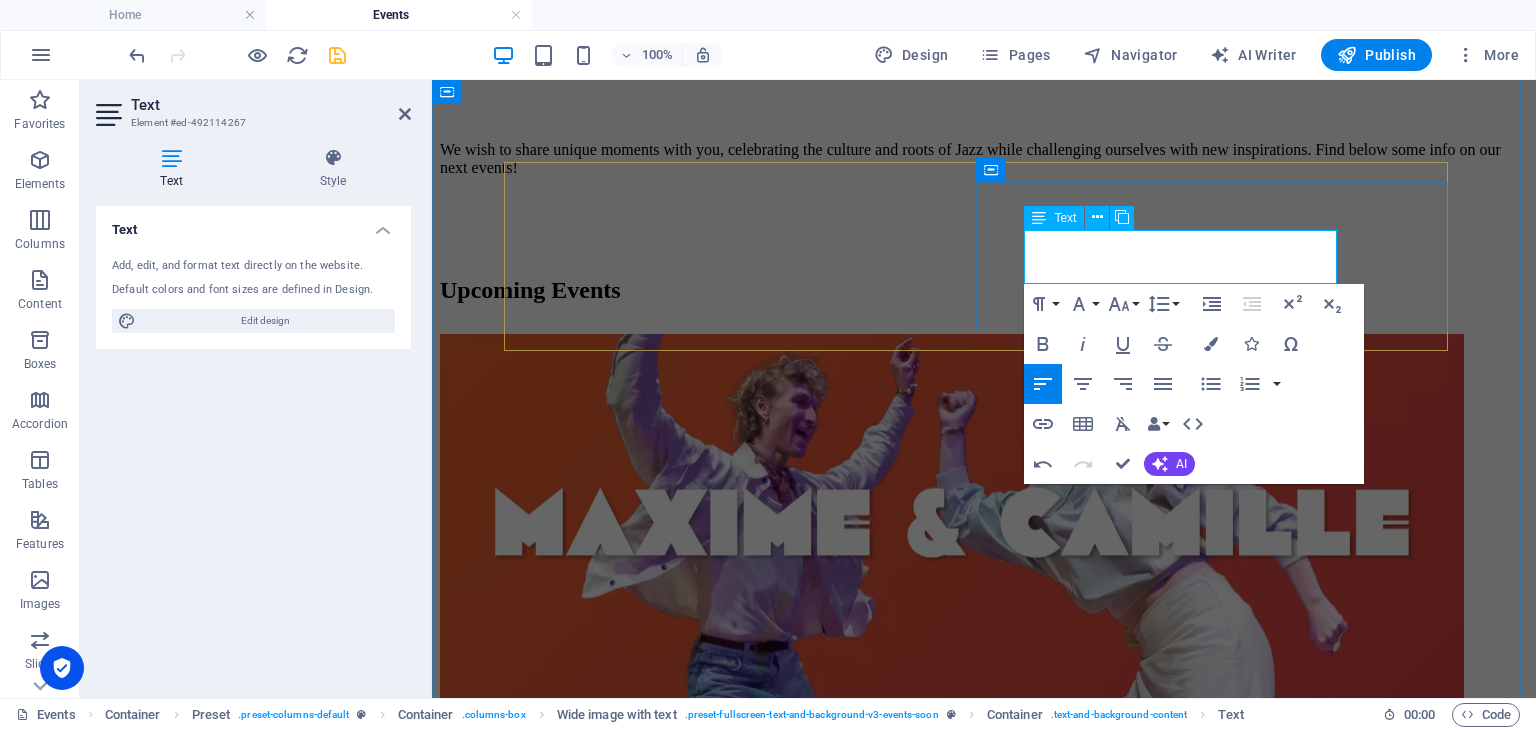 click on "30-31/08/25 REGISTRATIONS OPEN" at bounding box center [984, 765] 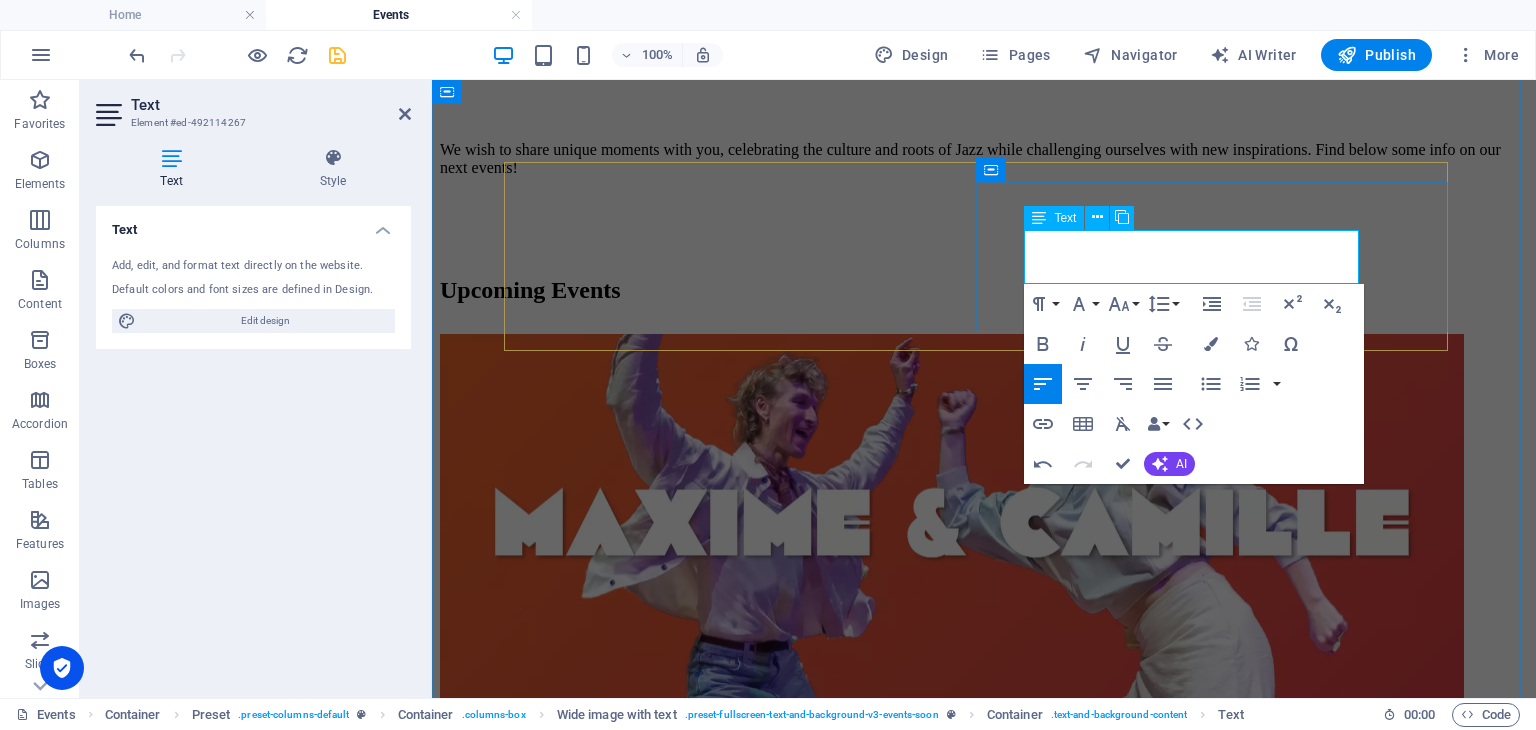 drag, startPoint x: 1149, startPoint y: 267, endPoint x: 1304, endPoint y: 267, distance: 155 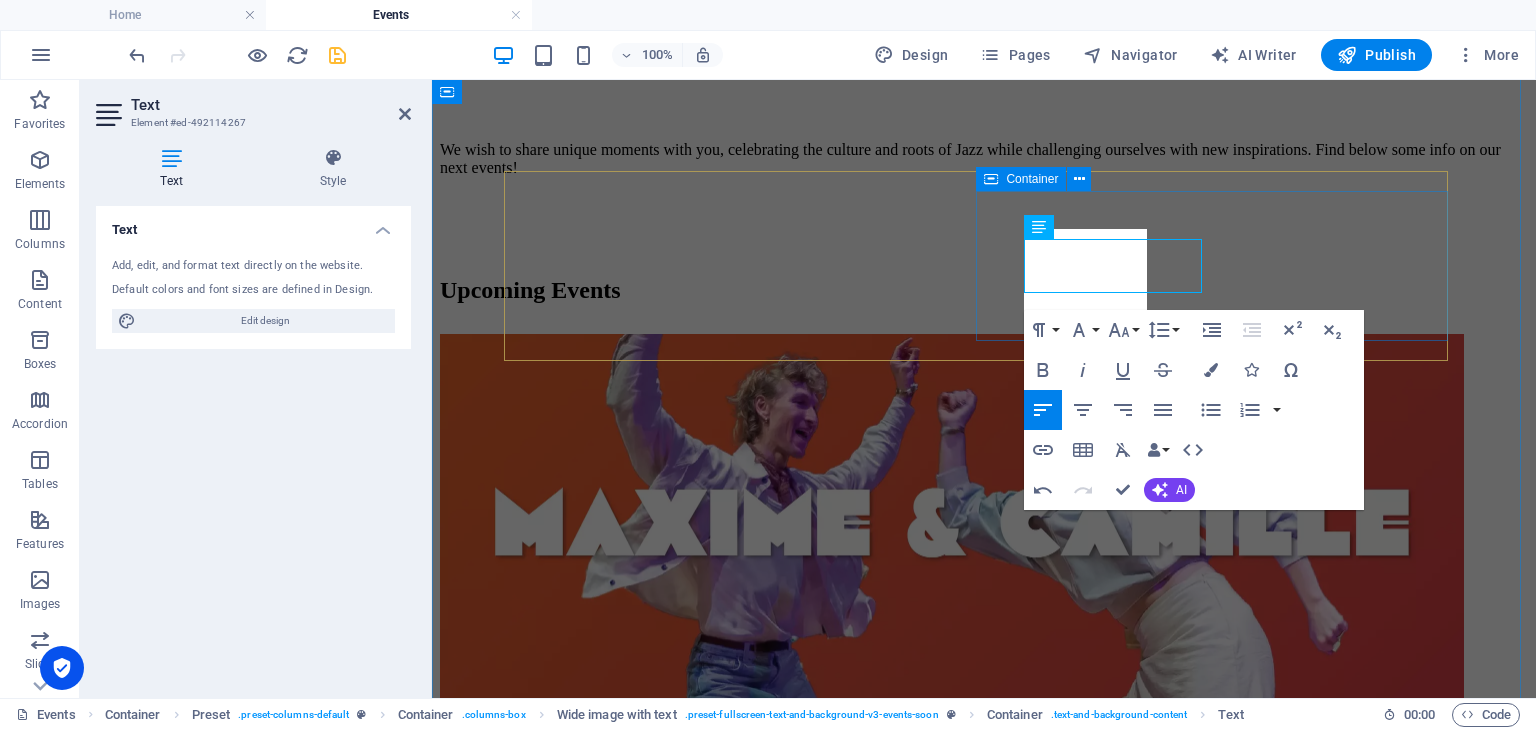 scroll, scrollTop: 430, scrollLeft: 0, axis: vertical 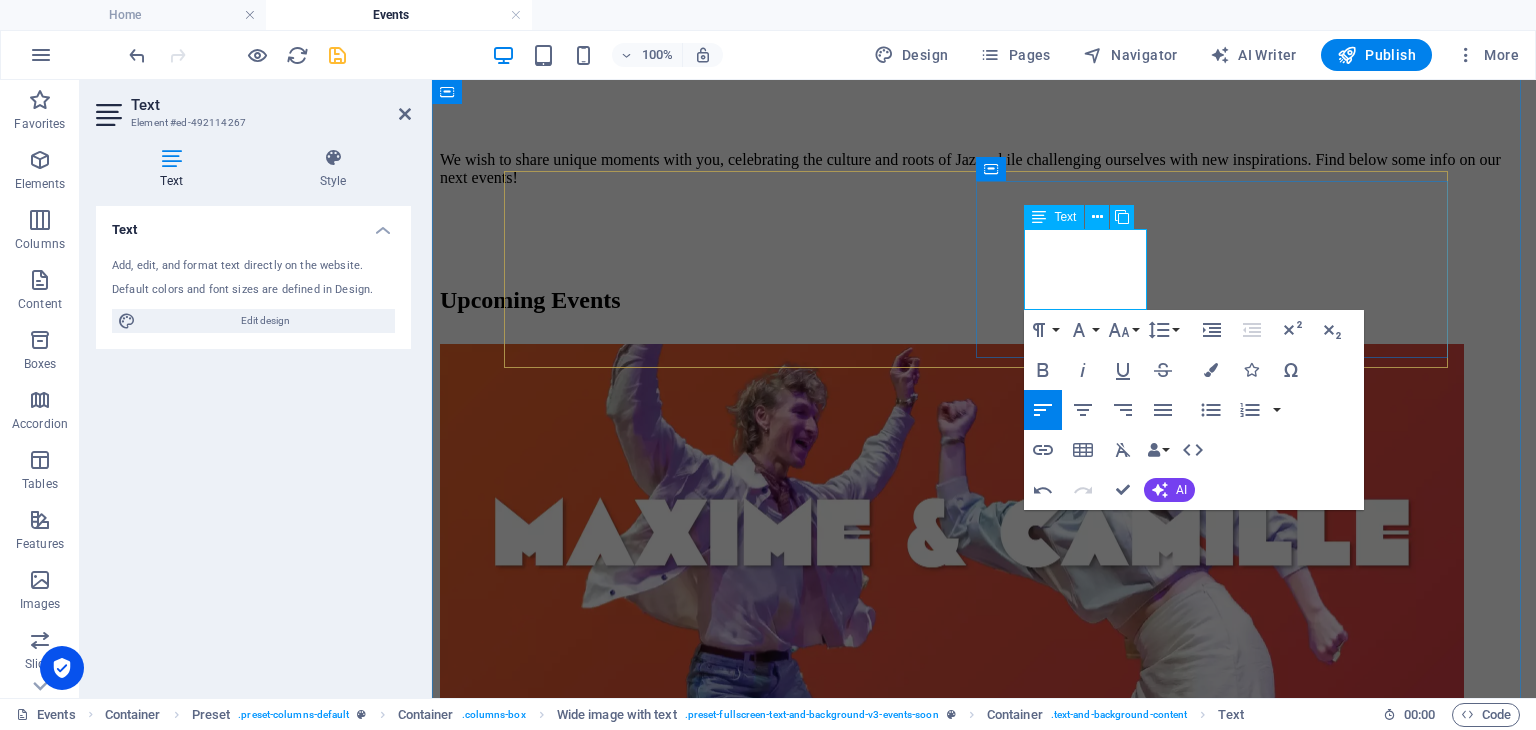 click on "OPEN" at bounding box center [984, 809] 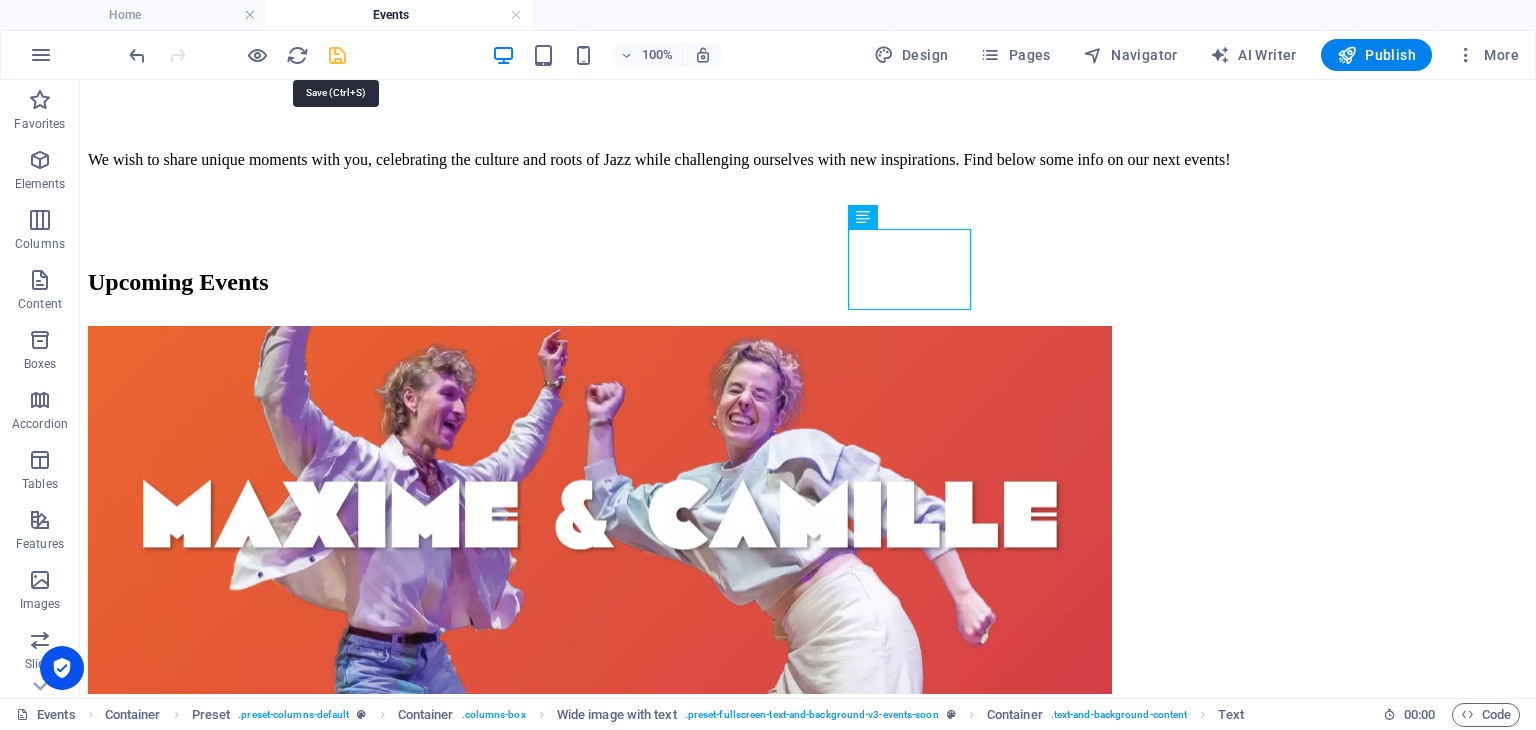 click at bounding box center (337, 55) 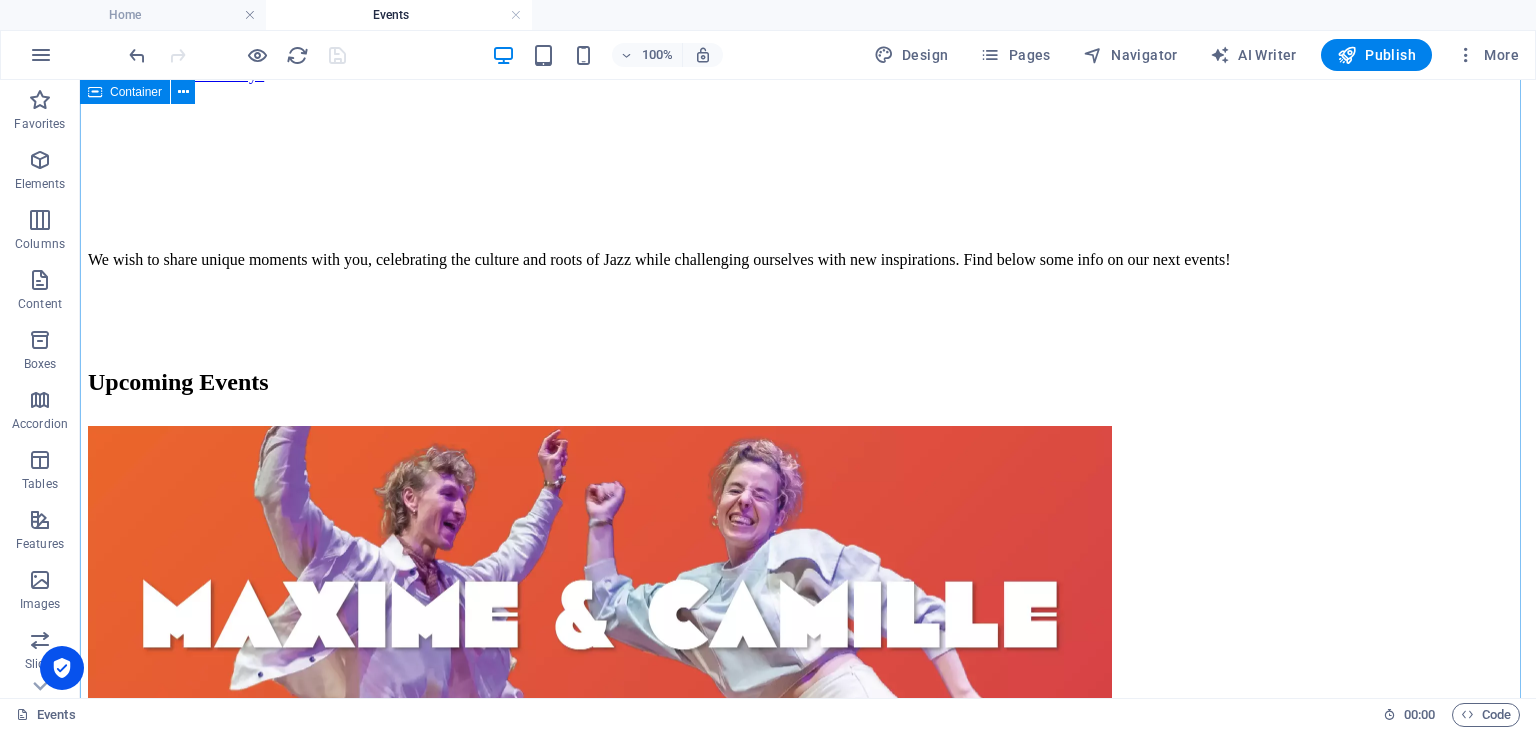 scroll, scrollTop: 329, scrollLeft: 0, axis: vertical 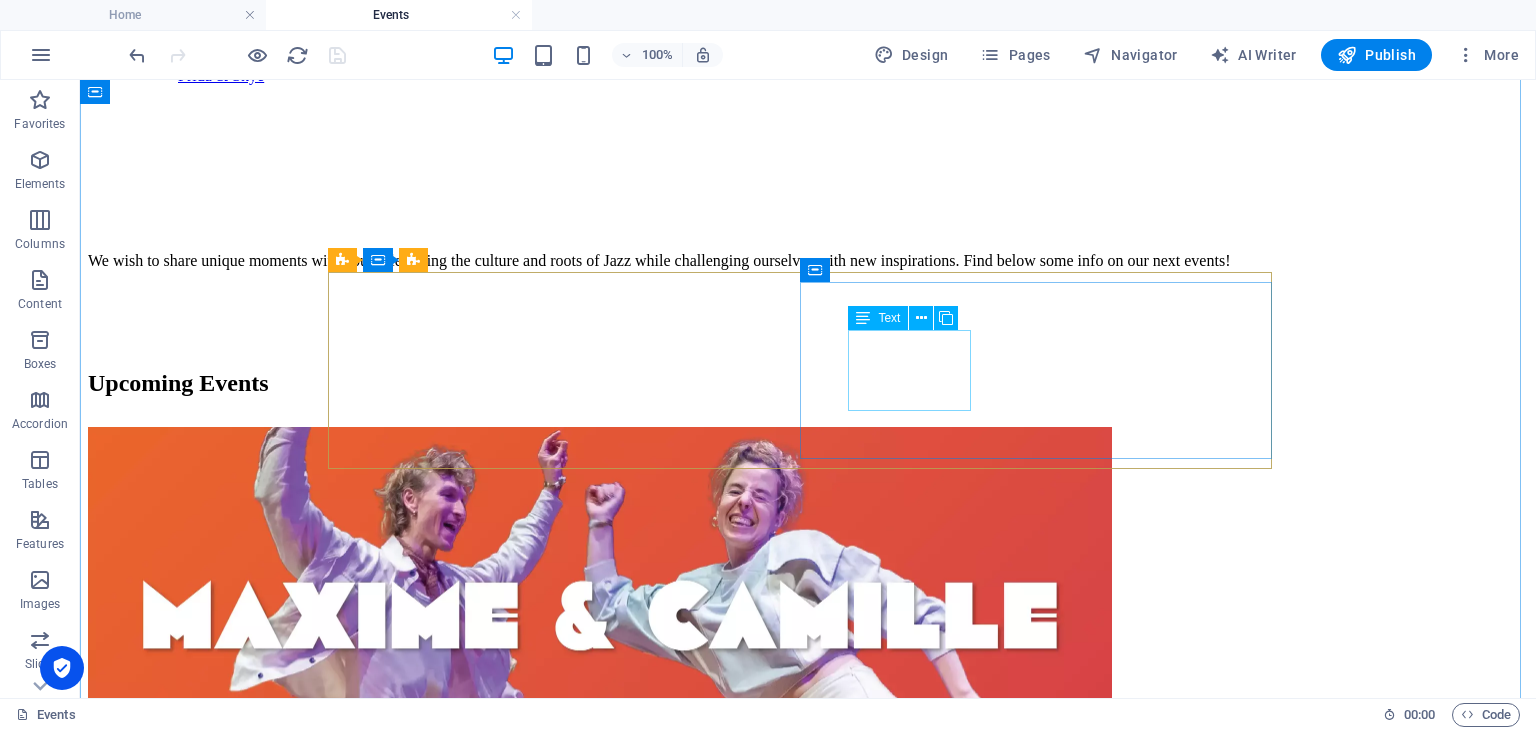 click on "JB Weekend 30-31/08/2025 OPEN" at bounding box center (808, 858) 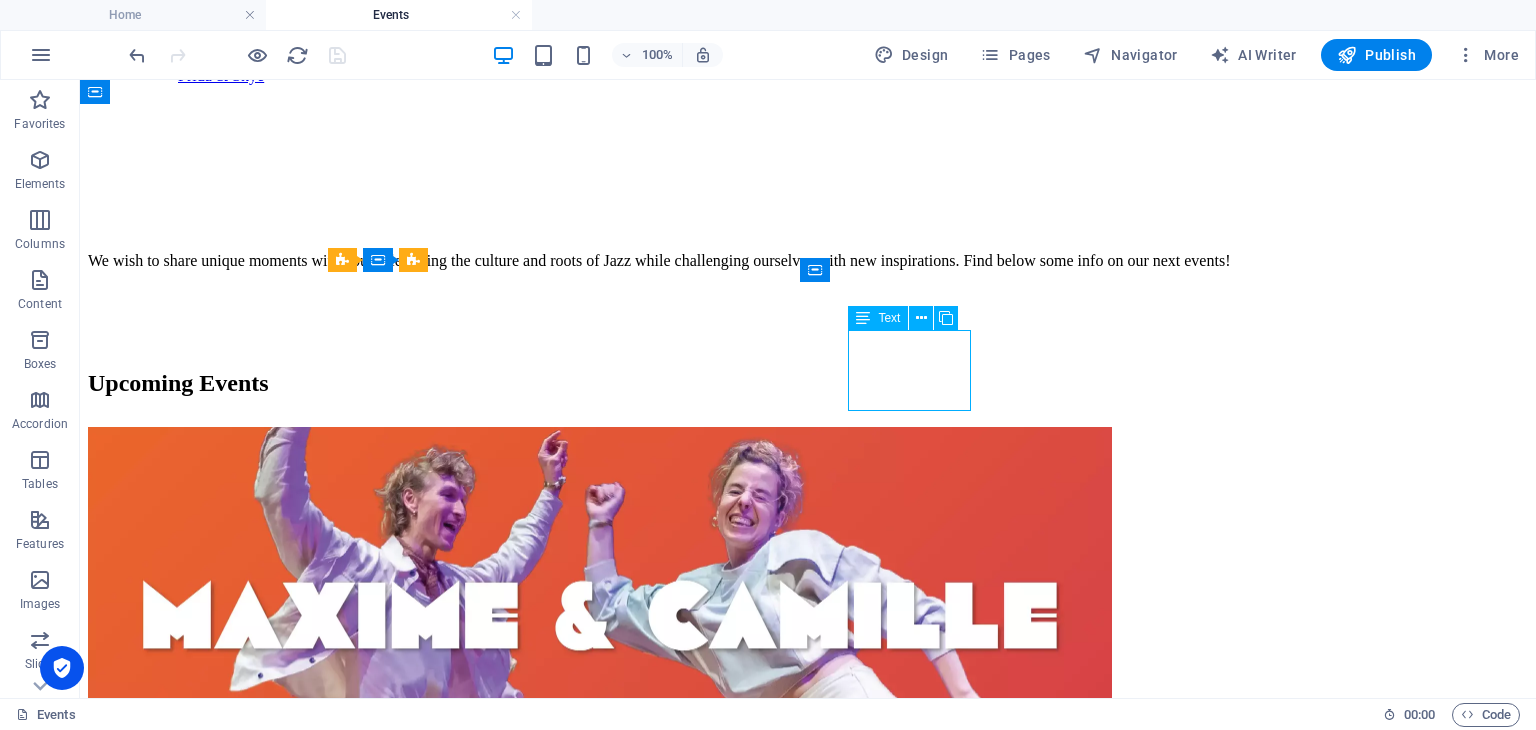 click on "JB Weekend 30-31/08/2025 OPEN" at bounding box center [808, 858] 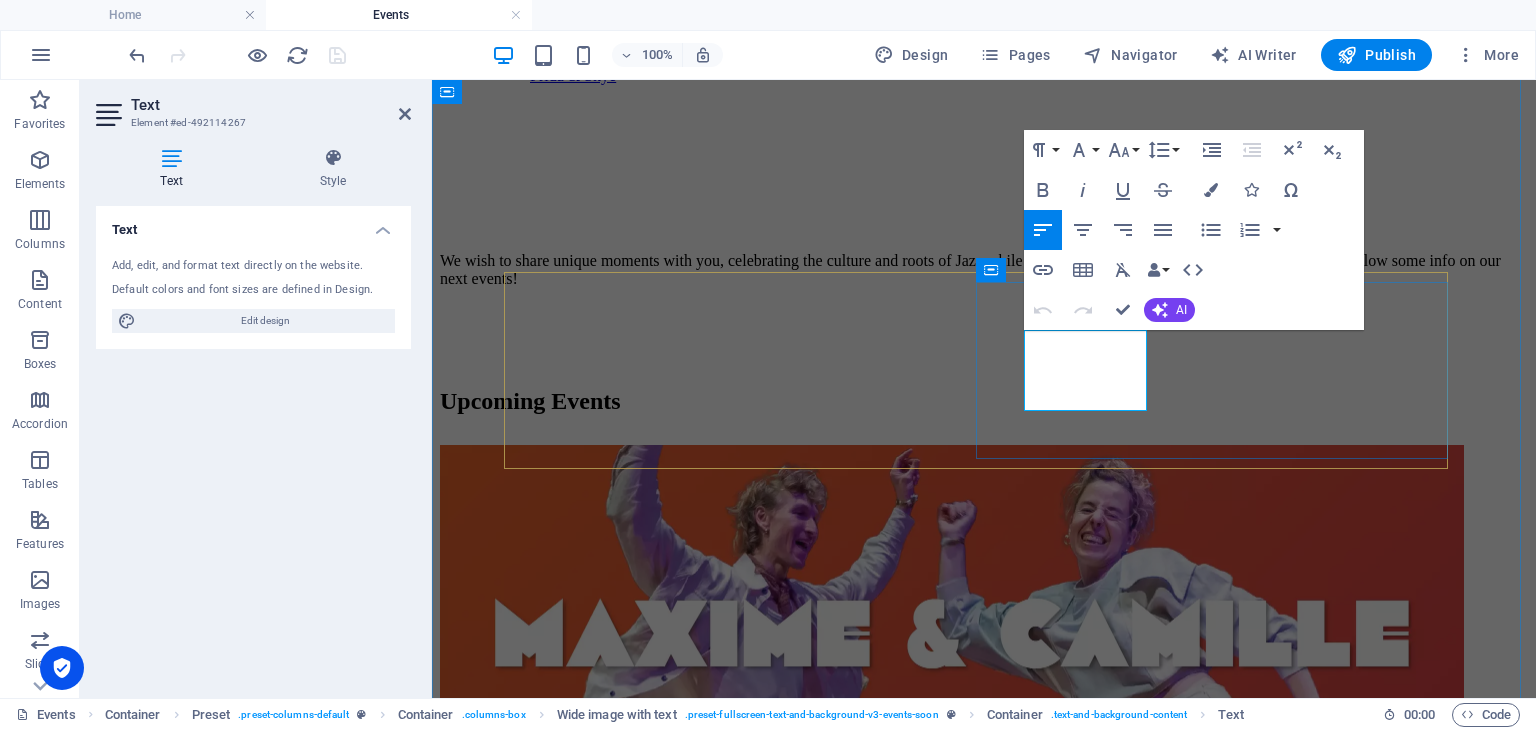 click on "JB Weekend" at bounding box center (984, 842) 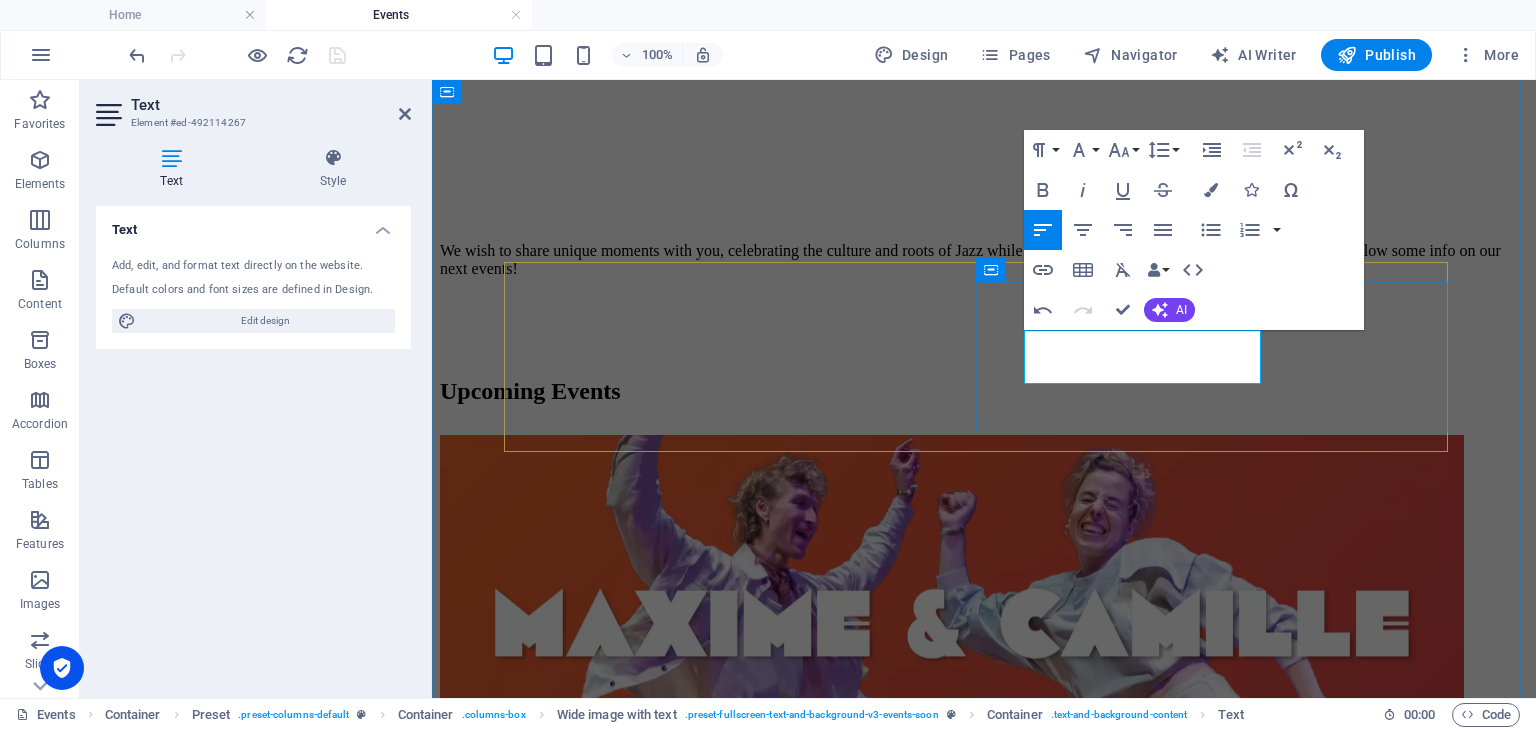 type 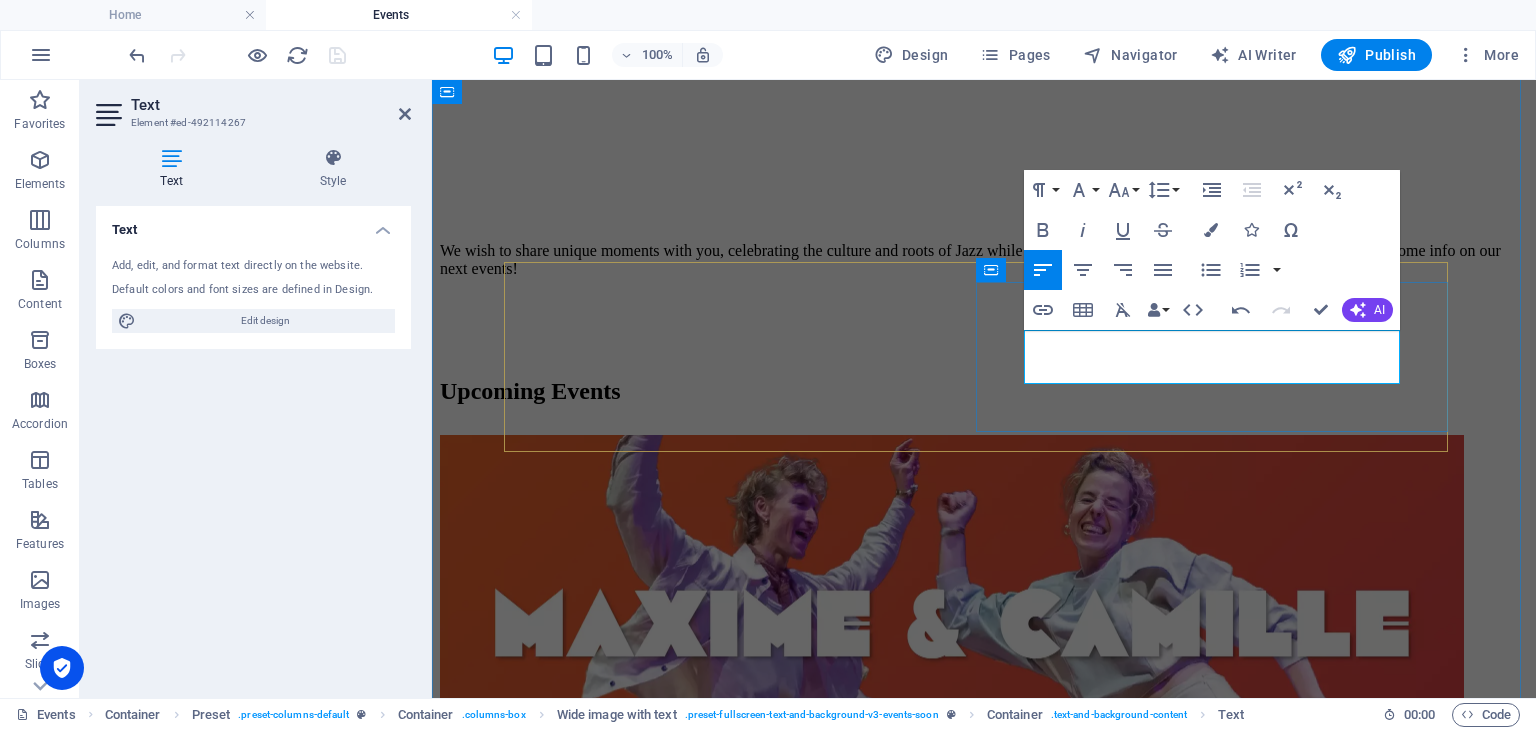 scroll, scrollTop: 329, scrollLeft: 0, axis: vertical 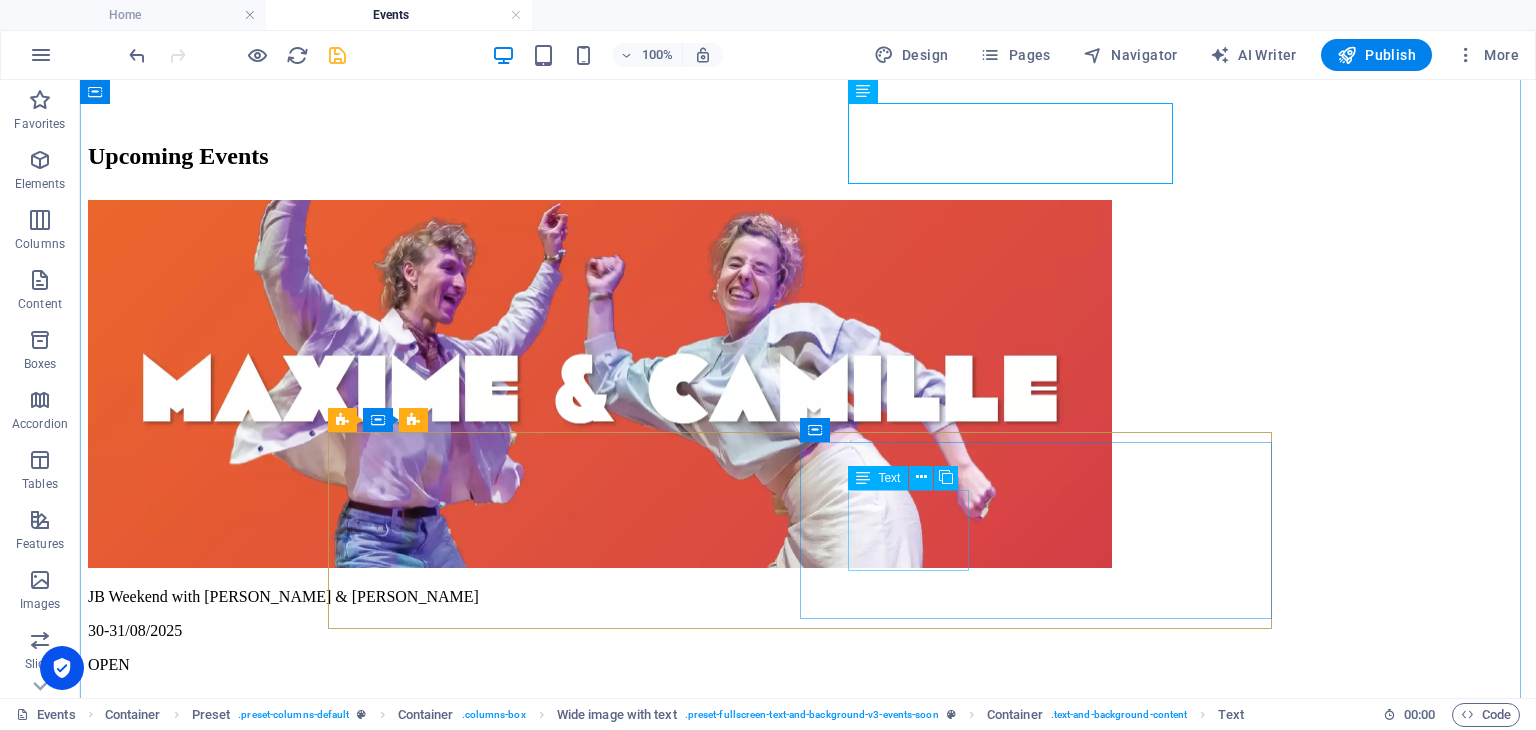 click on "JB Weekend  08-09/11/2025  OPEN" at bounding box center [808, 1618] 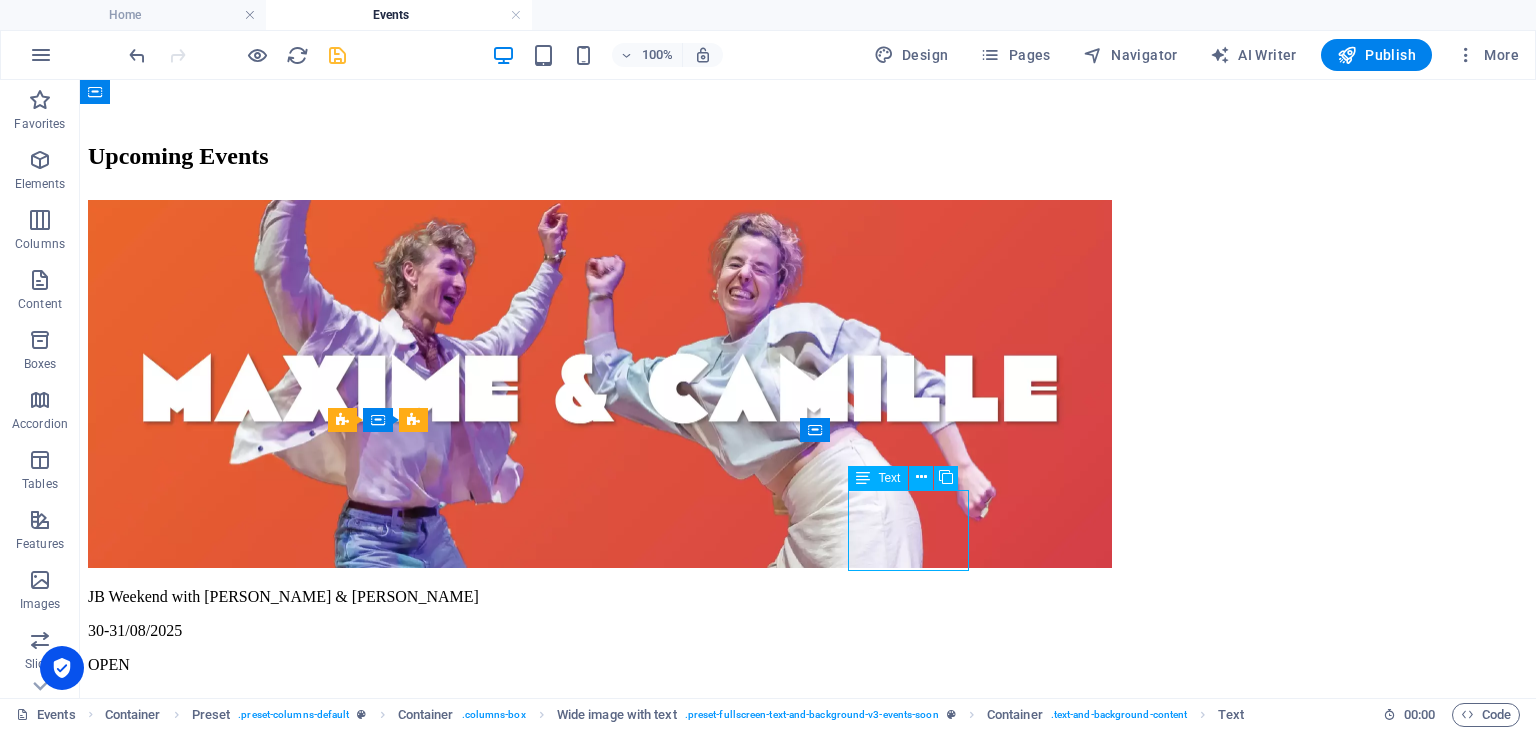 click on "JB Weekend  08-09/11/2025  OPEN" at bounding box center (808, 1618) 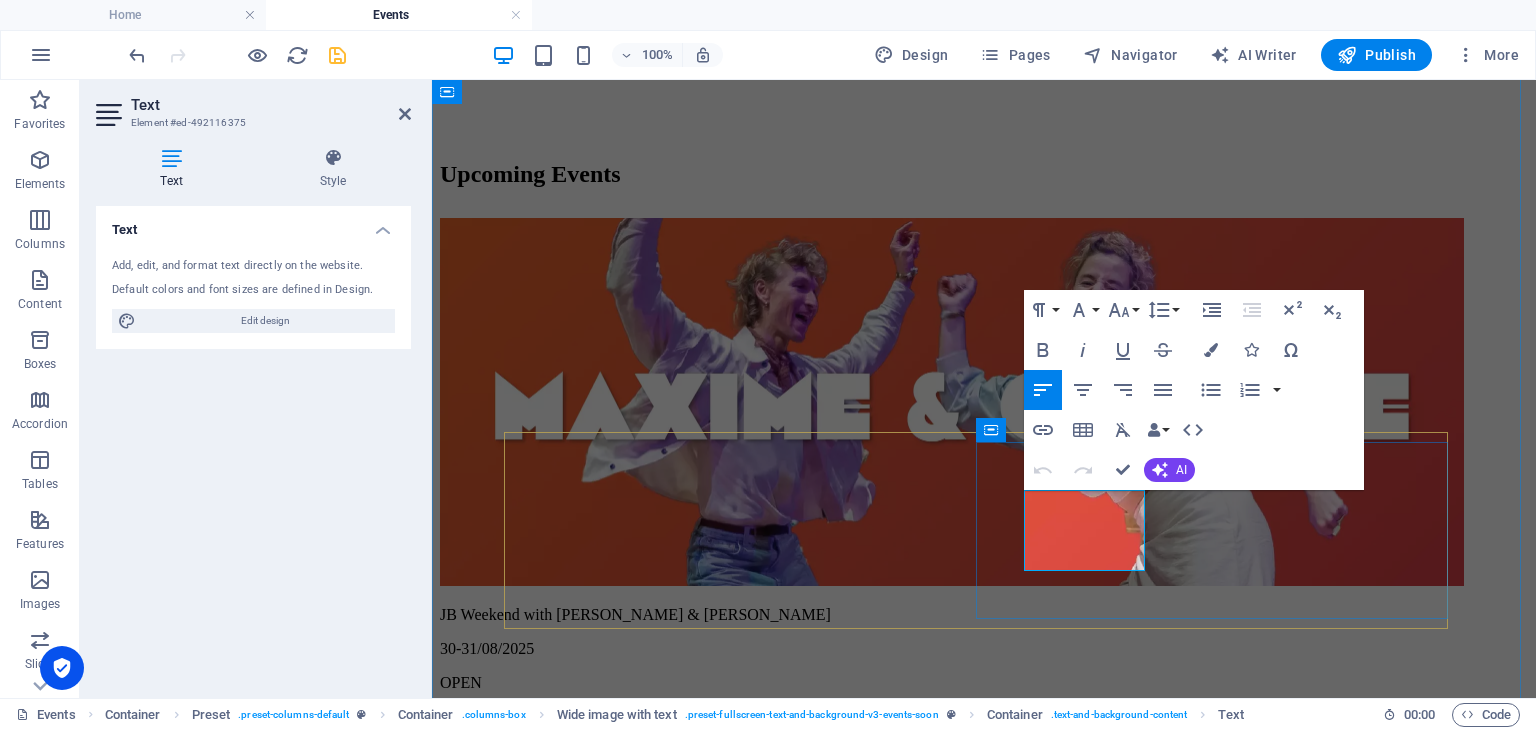 click on "JB Weekend" at bounding box center (984, 1602) 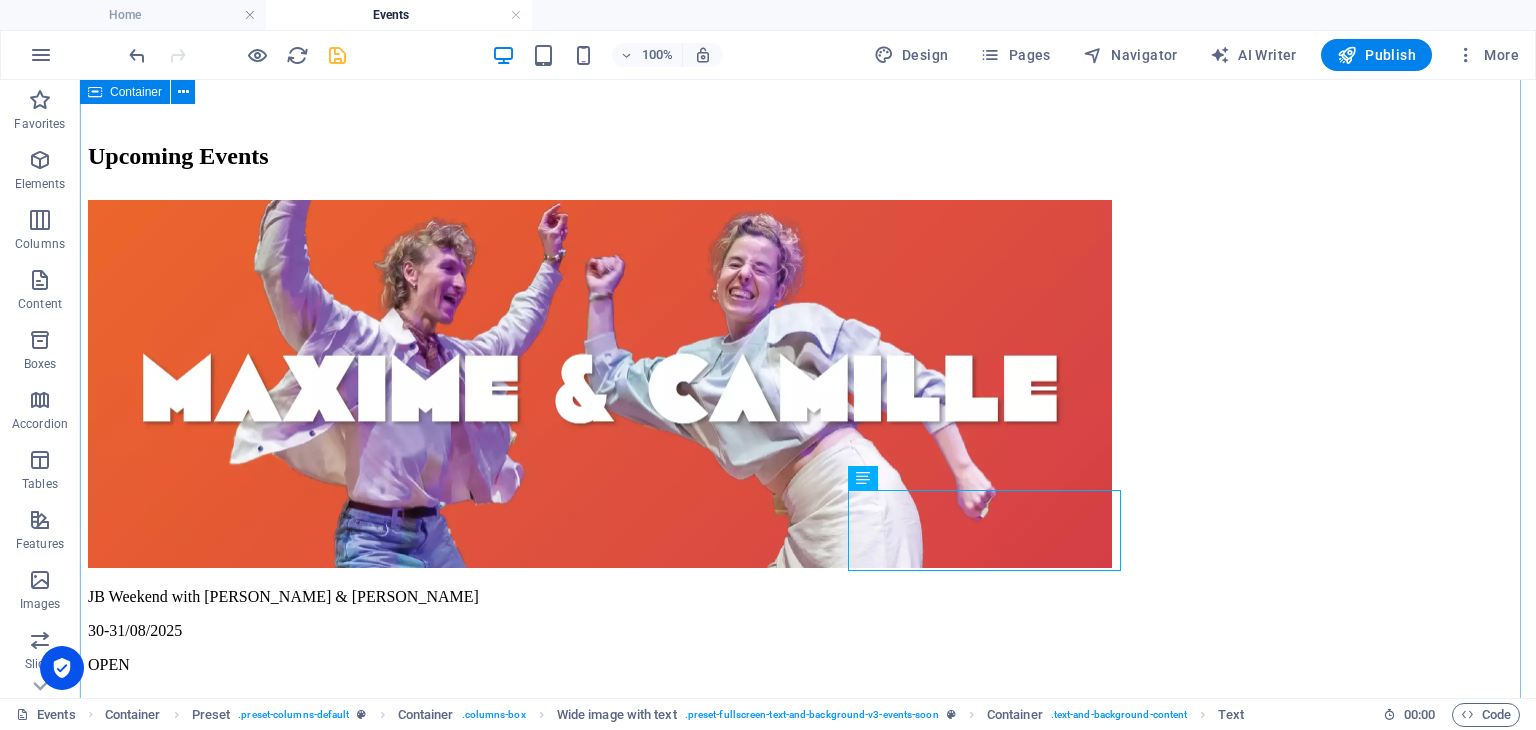 click on "We wish to share unique moments with you, celebrating the culture and roots of Jazz while challenging ourselves with new inspirations. Find below some info on our next events! Upcoming Events JB Weekend with Camille & Maxime 30-31/08/2025 OPEN  Jazz Break with Friends TBA   JB Weekend with Frida & Skye 08-09/11/2025  OPEN Jazz Break with Friends TBA Jazz Break's signature event! 19th-25th January 2026   Jazz Break Weekend 7th-8th March 2026 For the level based workshops, we reserve the right to suggest level adjustments in order to keep the groups as homogenous as possible. Do not hesitate to approach us in order to determine your dance training plan! Spots are limited as we would like to  create a space for interactive training and individual feedback! Important note on ELEF Team Jazz Break are convinced of the benefits of learning both roles, leader and follower, and strongly encourage the  E verybody  L eads  E verybody  F Past Events Jazz Break's signature event! 05th-12th July 2025   24th June 2025" at bounding box center (808, 3136) 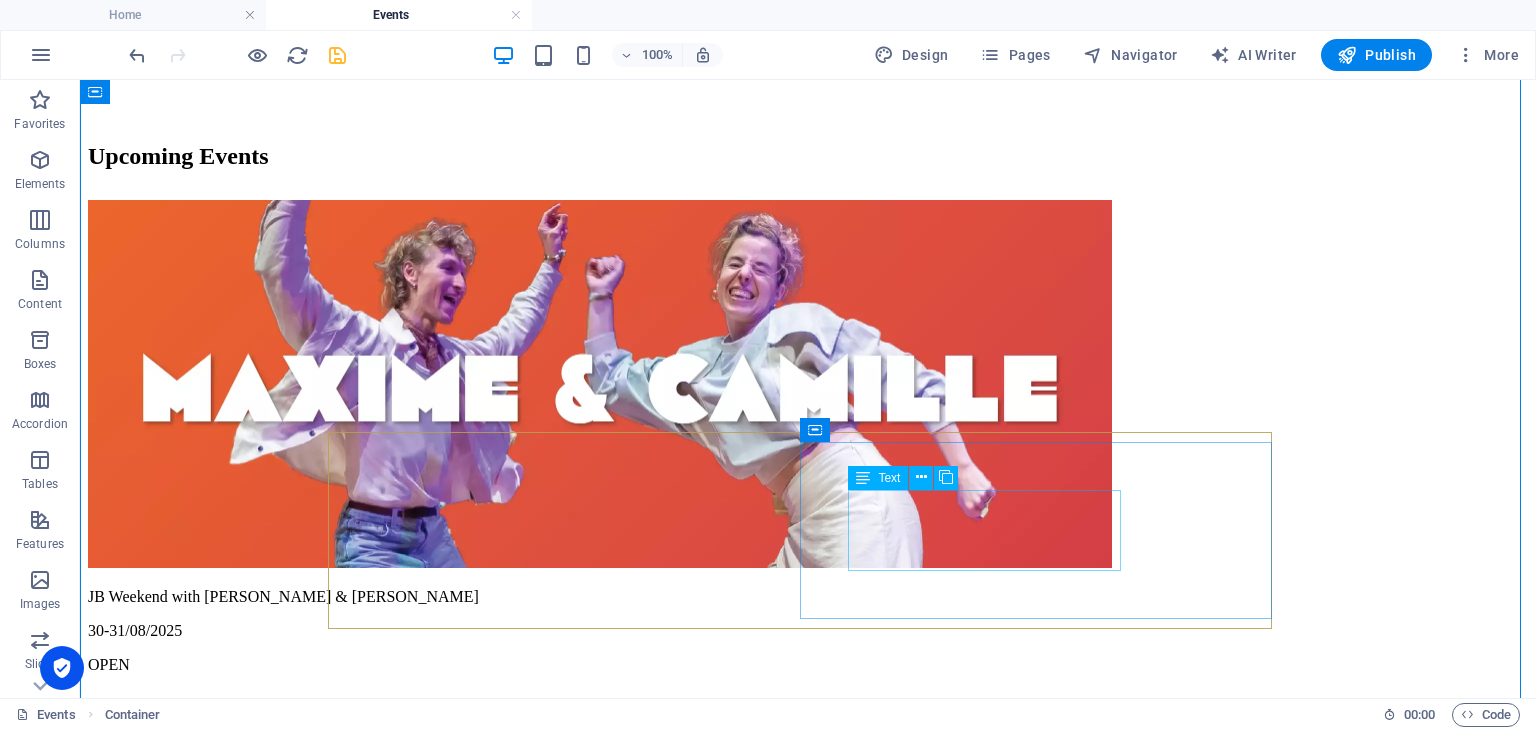 click on "JB Weekend with Frida & Skye 08-09/11/2025  OPEN" at bounding box center (808, 1618) 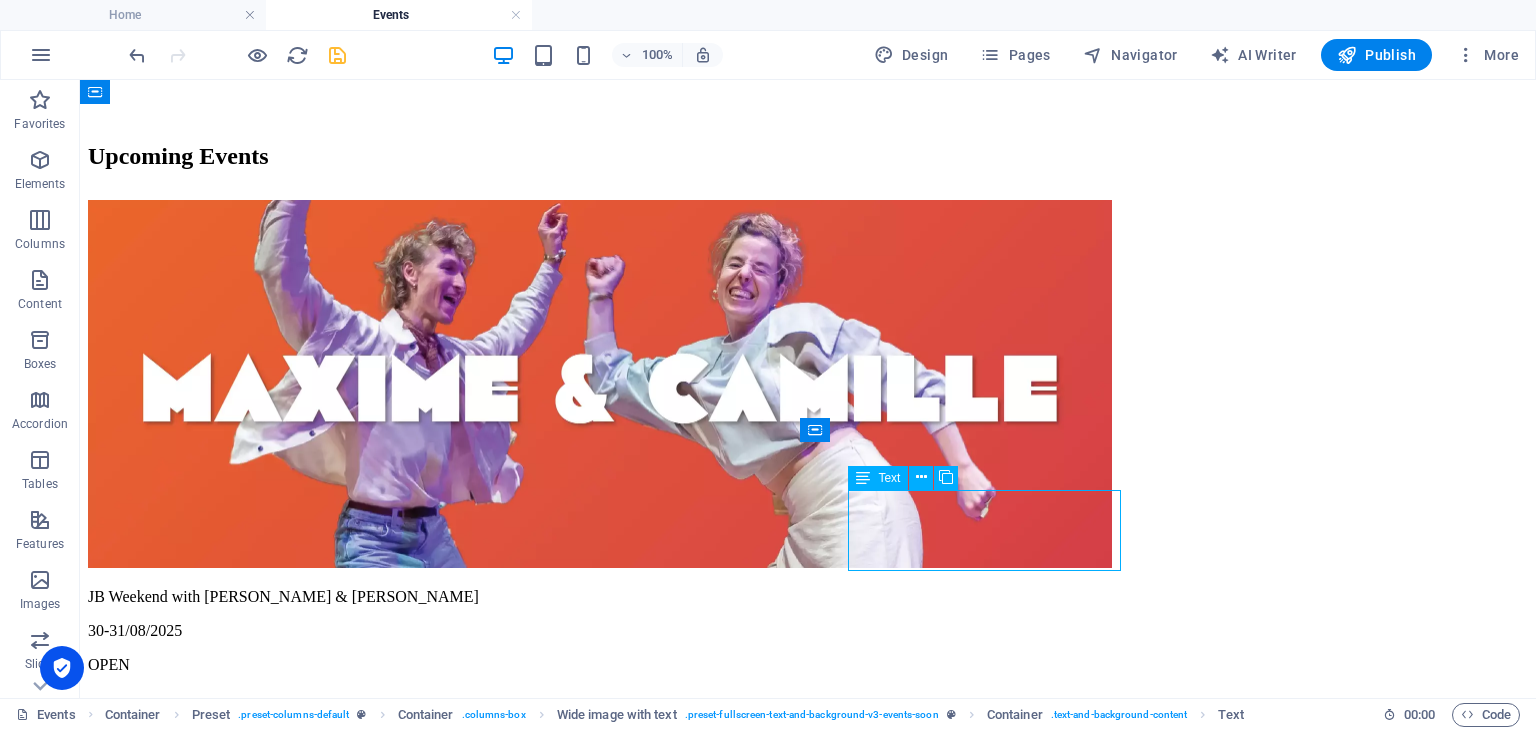 click on "JB Weekend with Frida & Skye 08-09/11/2025  OPEN" at bounding box center (808, 1618) 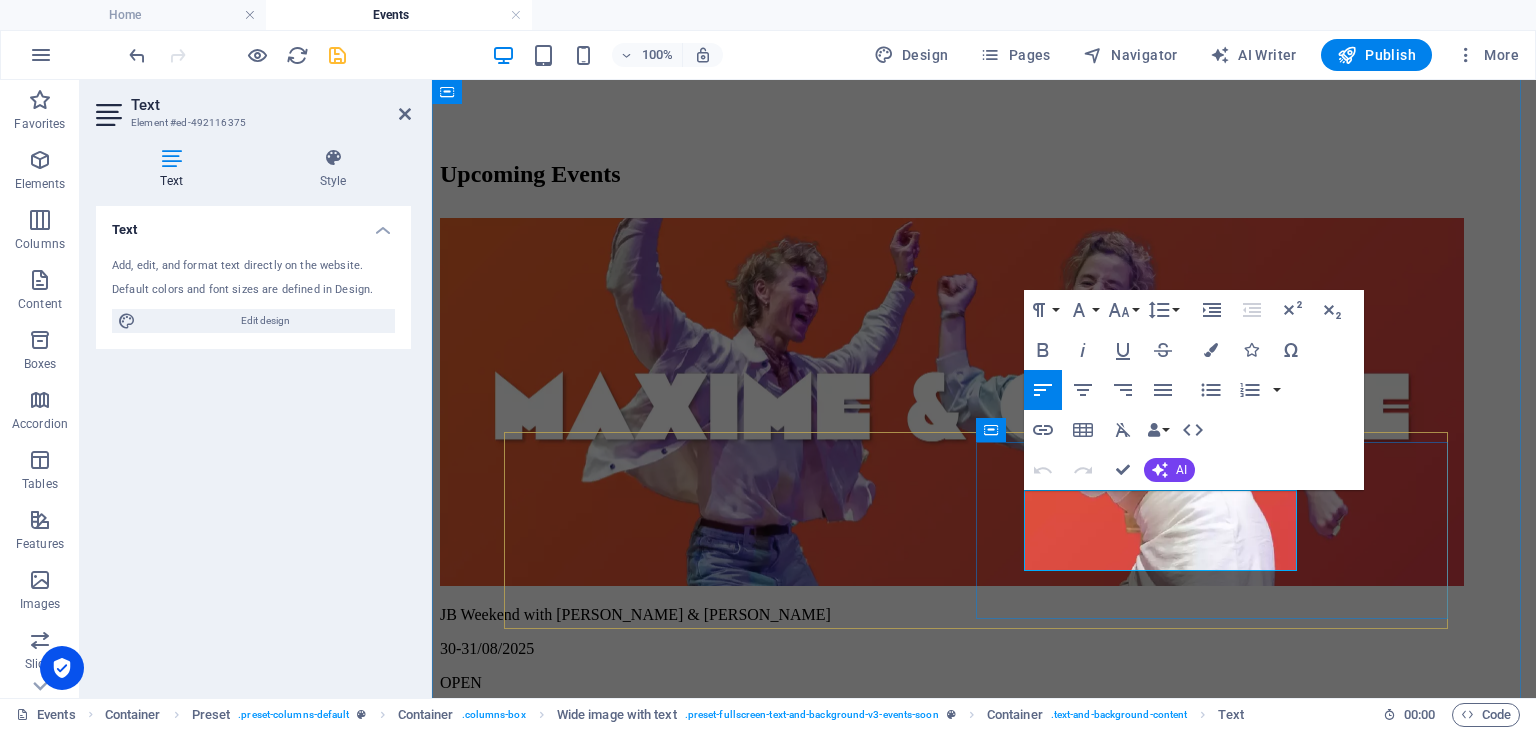 click on "JB Weekend with Frida & Skye" at bounding box center [984, 1602] 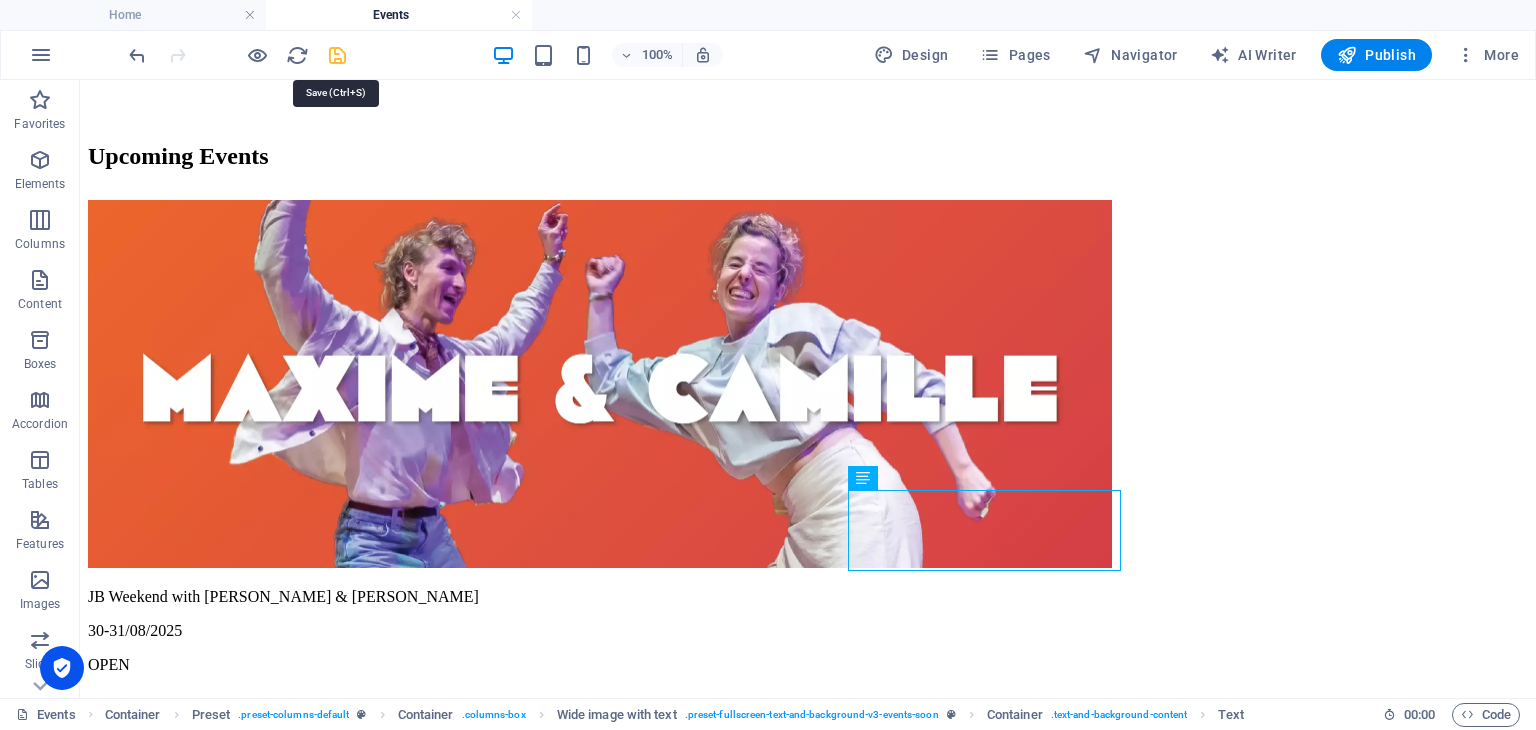 click at bounding box center (337, 55) 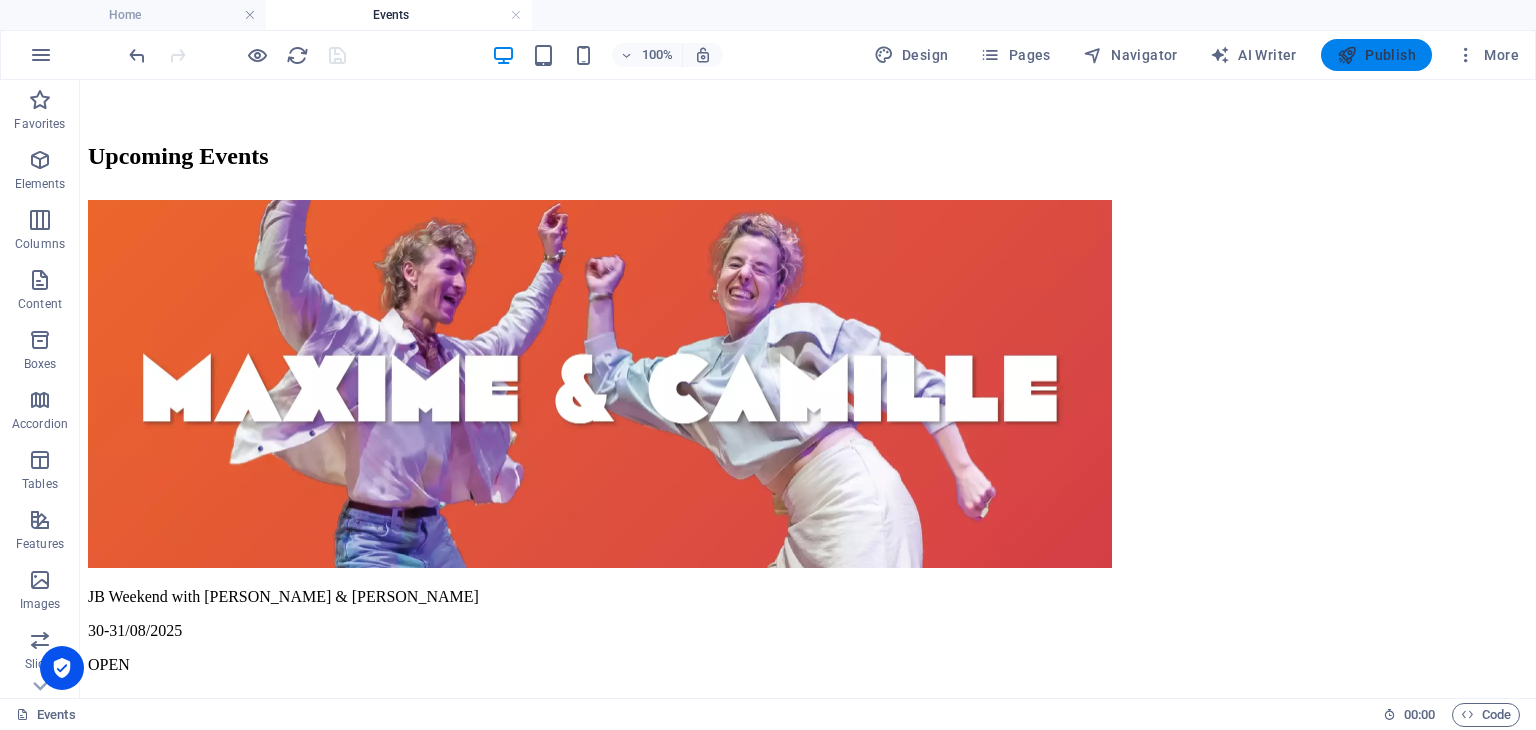 click on "Publish" at bounding box center [1376, 55] 